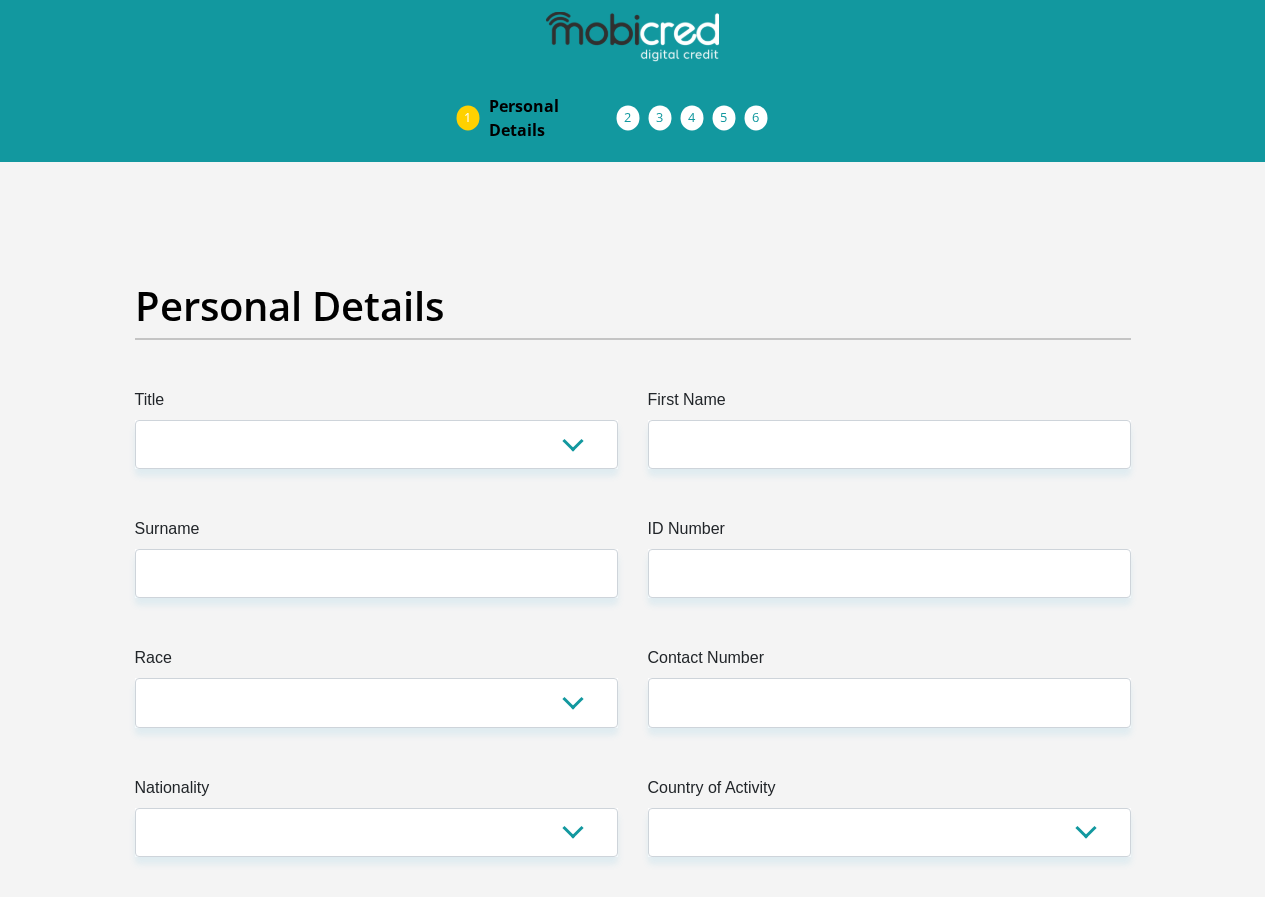 scroll, scrollTop: 0, scrollLeft: 0, axis: both 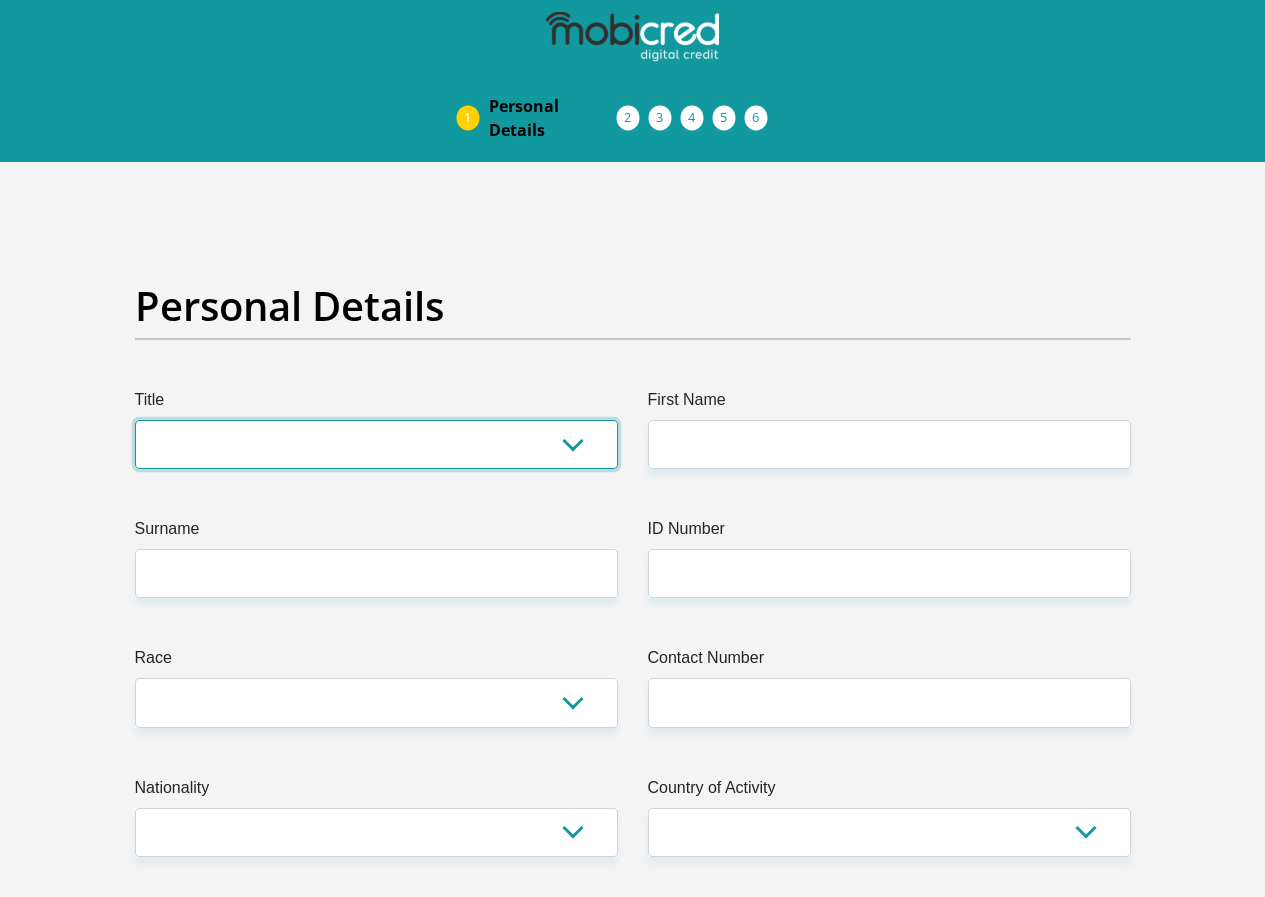 click on "Mr
Ms
Mrs
Dr
Other" at bounding box center [376, 444] 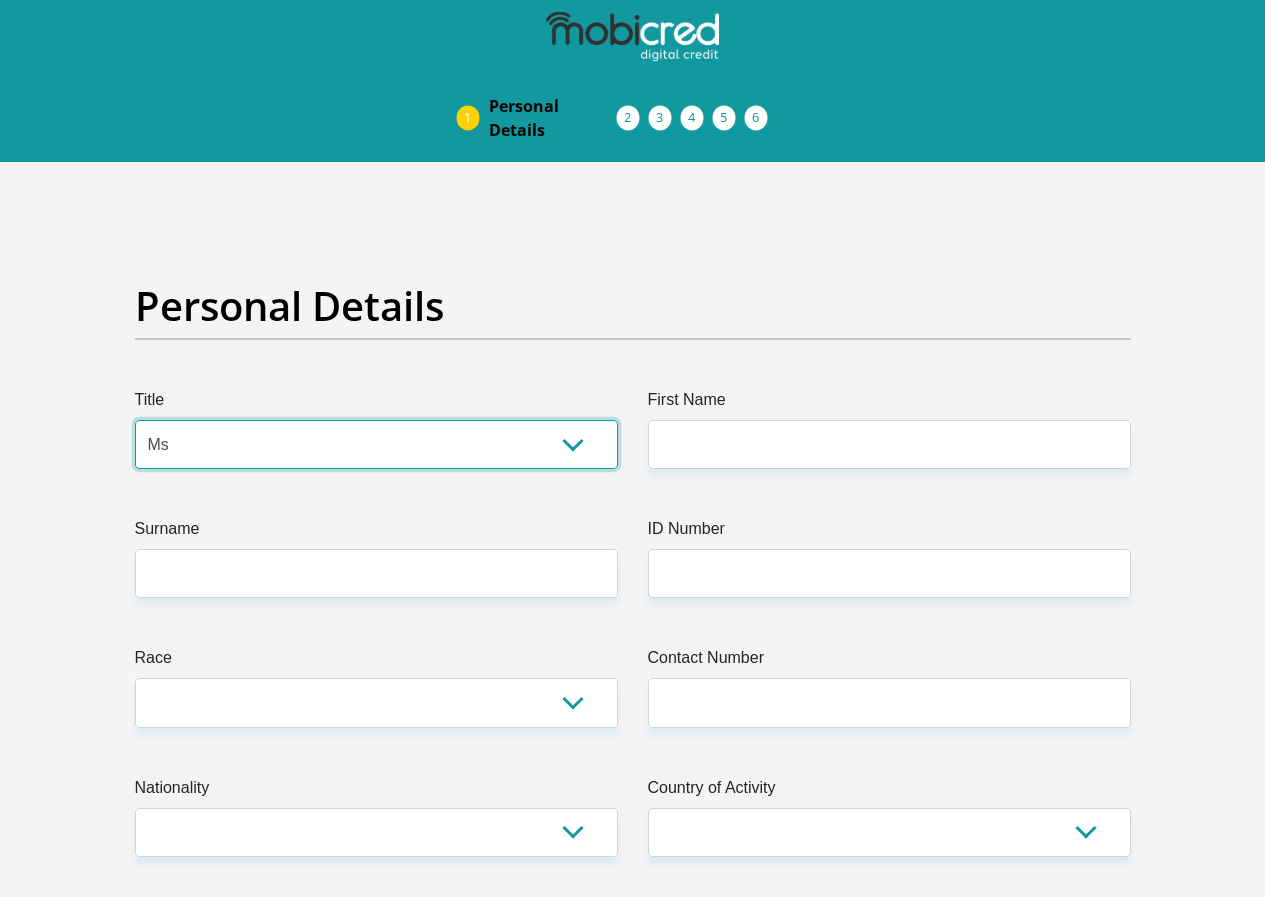 click on "Mr
Ms
Mrs
Dr
Other" at bounding box center [376, 444] 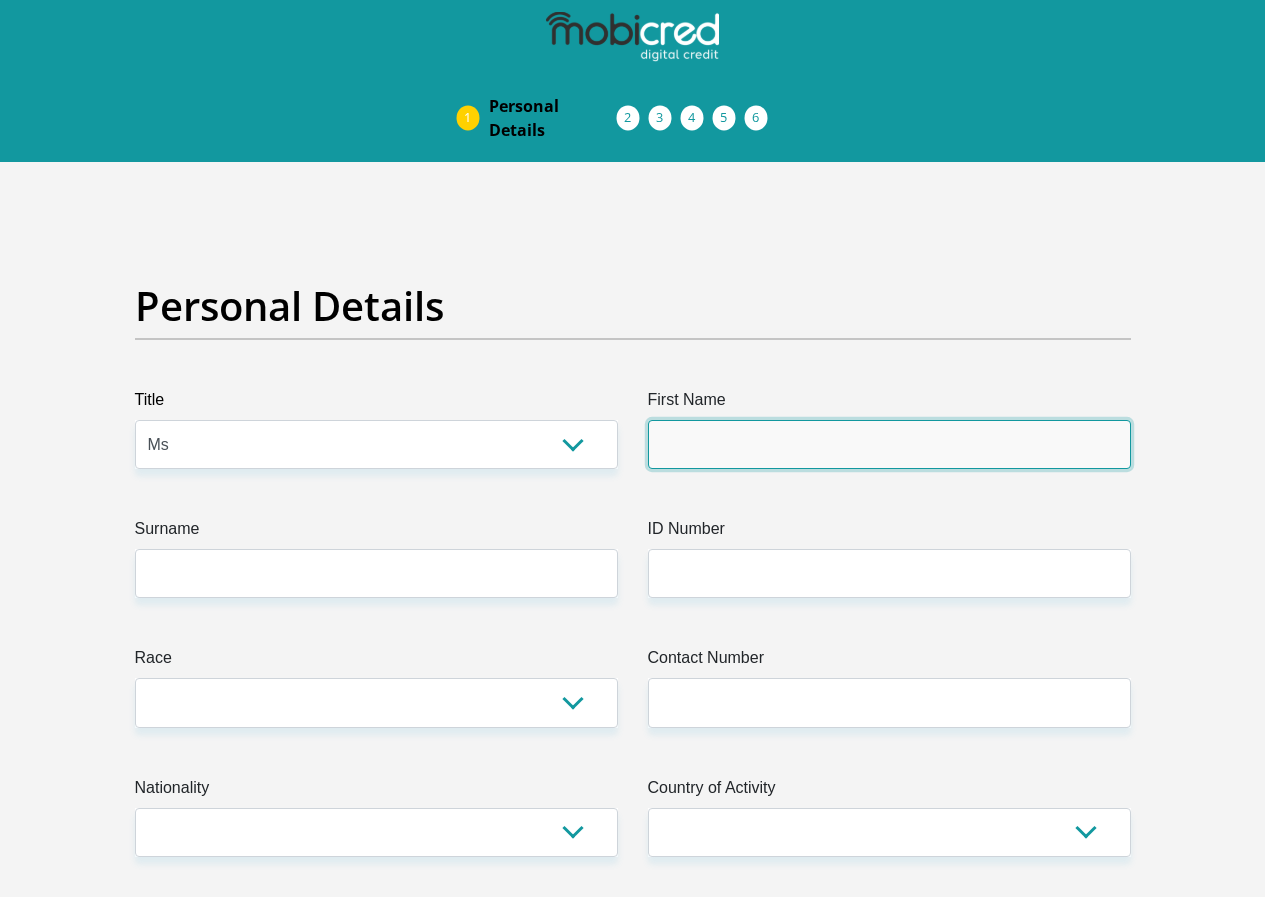 drag, startPoint x: 796, startPoint y: 376, endPoint x: 788, endPoint y: 384, distance: 11.313708 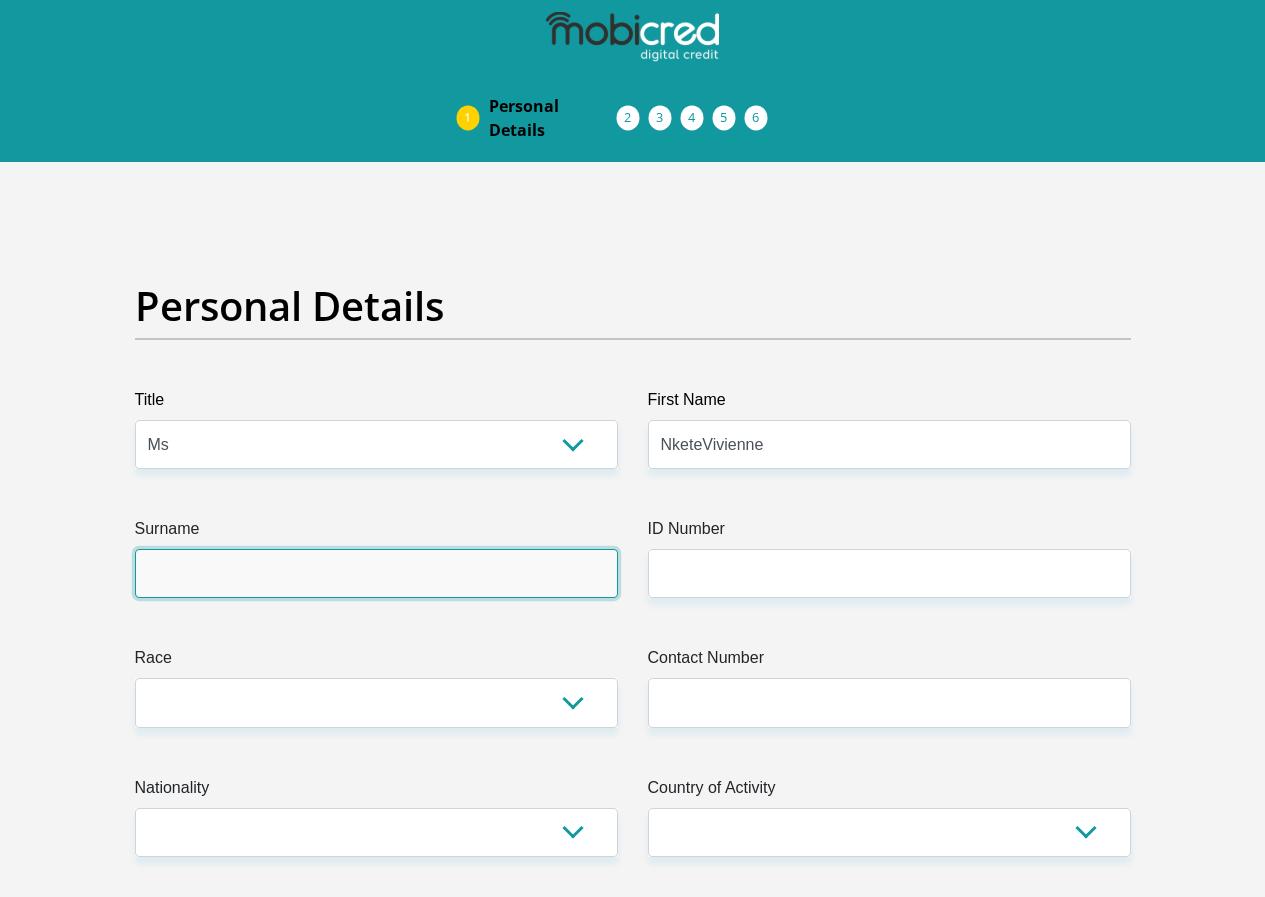 click on "Surname" at bounding box center [376, 573] 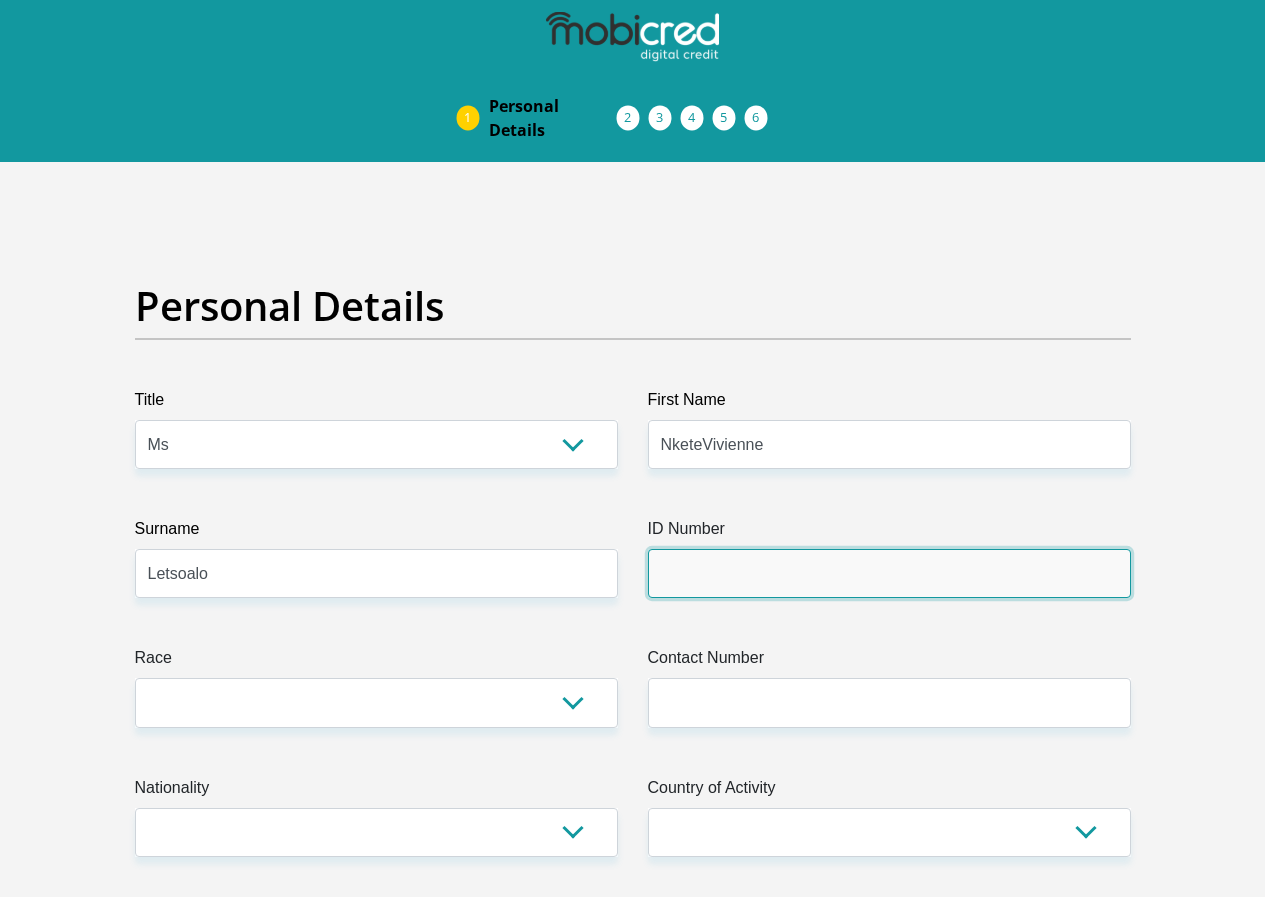 click on "ID Number" at bounding box center [889, 573] 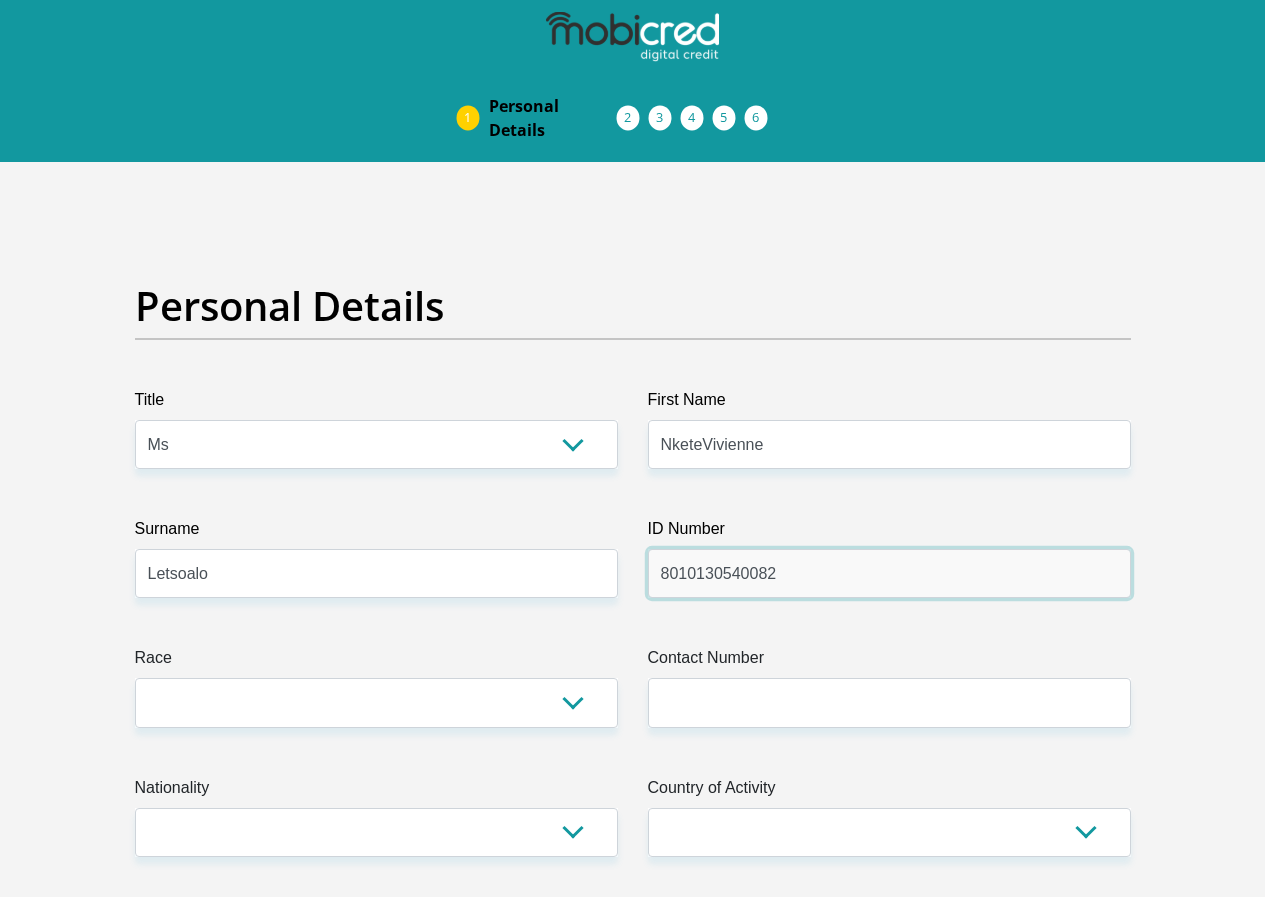 type on "8010130540082" 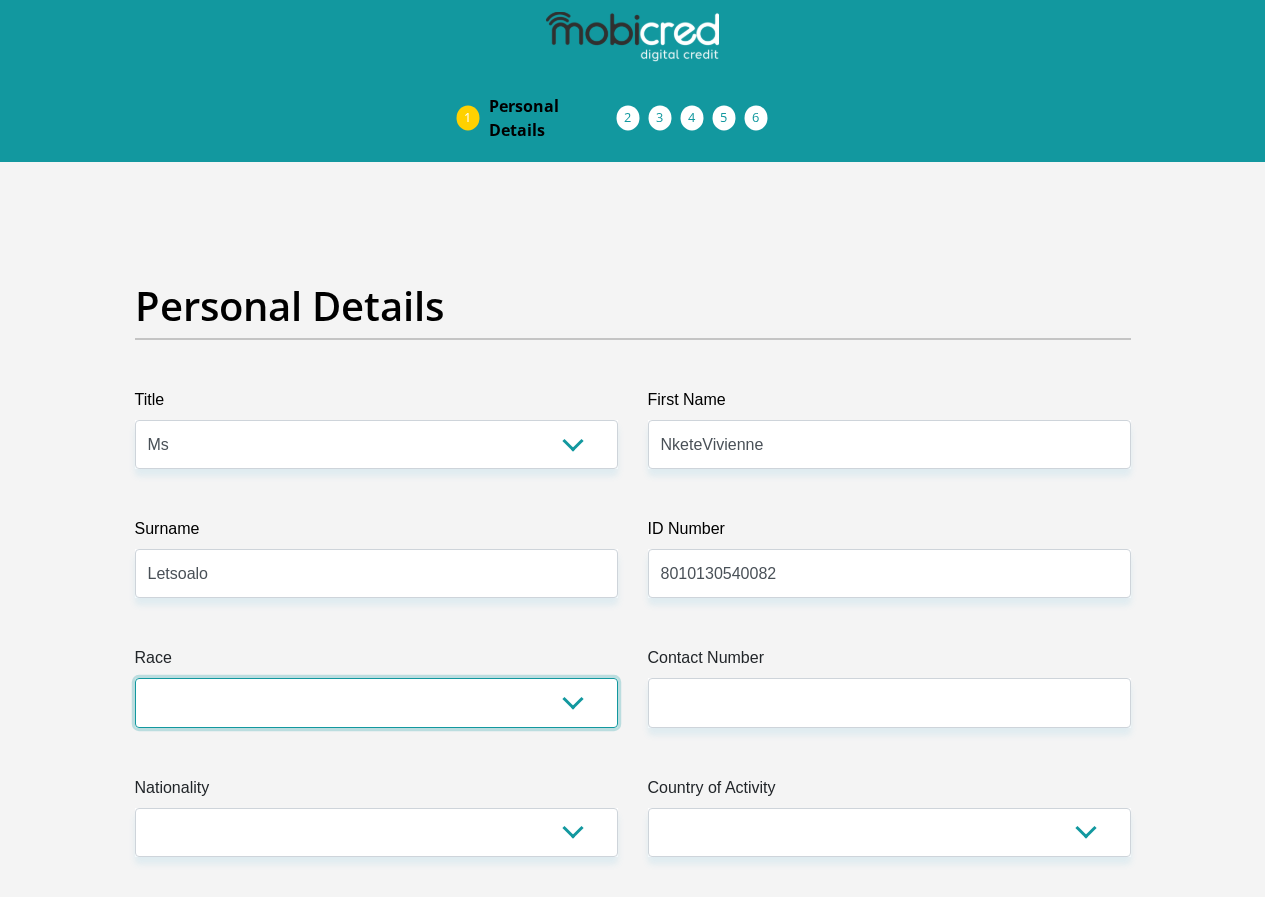 click on "Black
Coloured
Indian
White
Other" at bounding box center [376, 702] 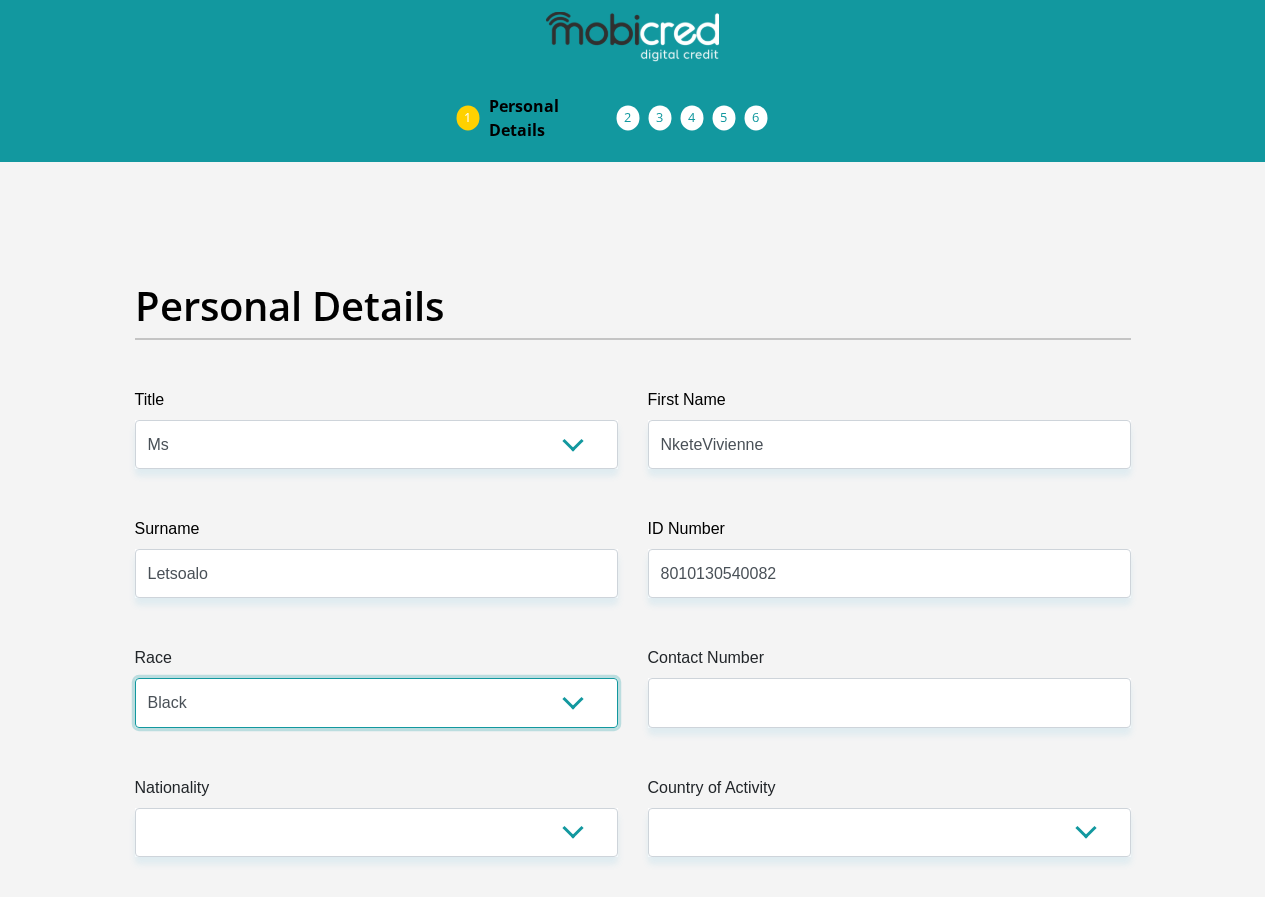 click on "Black
Coloured
Indian
White
Other" at bounding box center [376, 702] 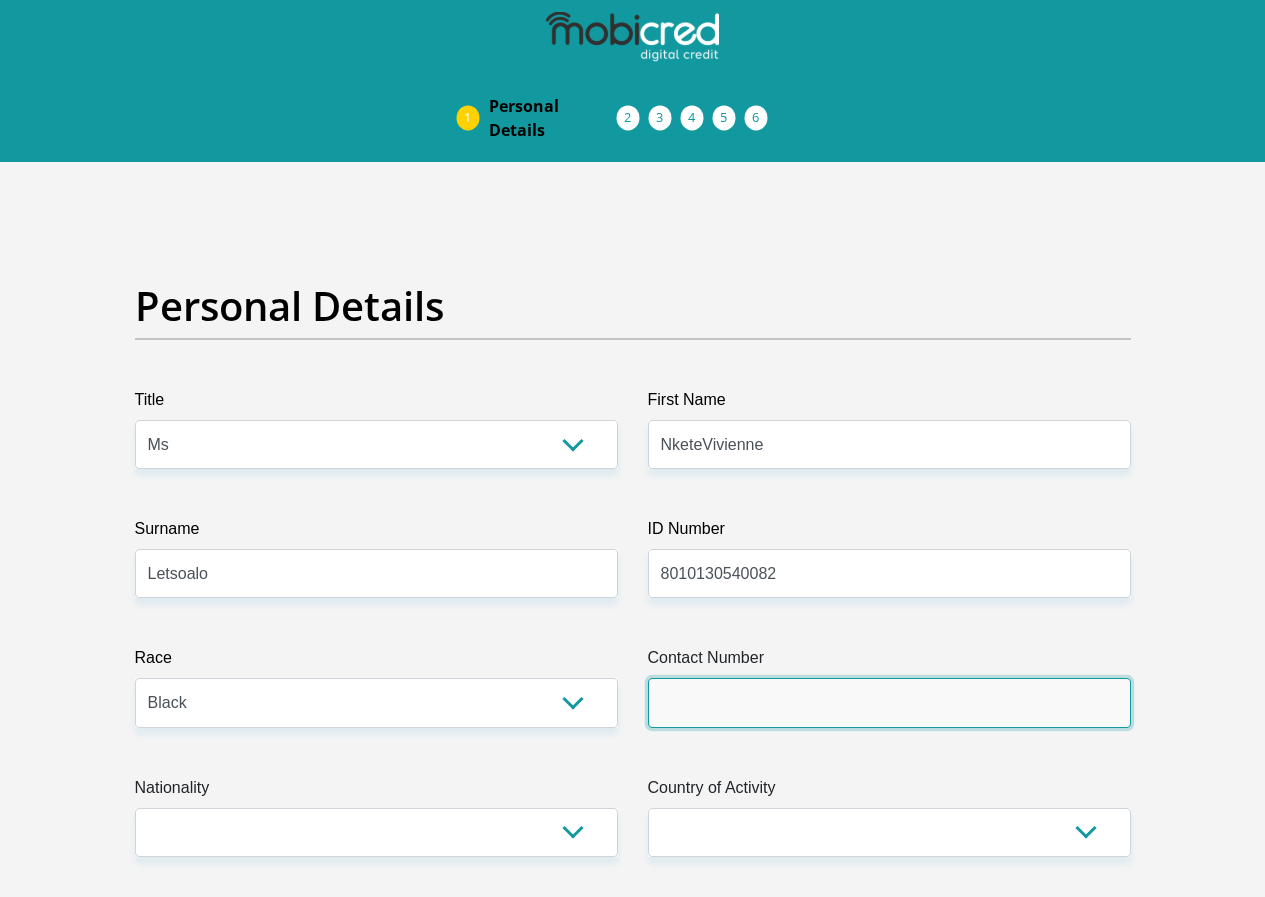click on "Contact Number" at bounding box center [889, 702] 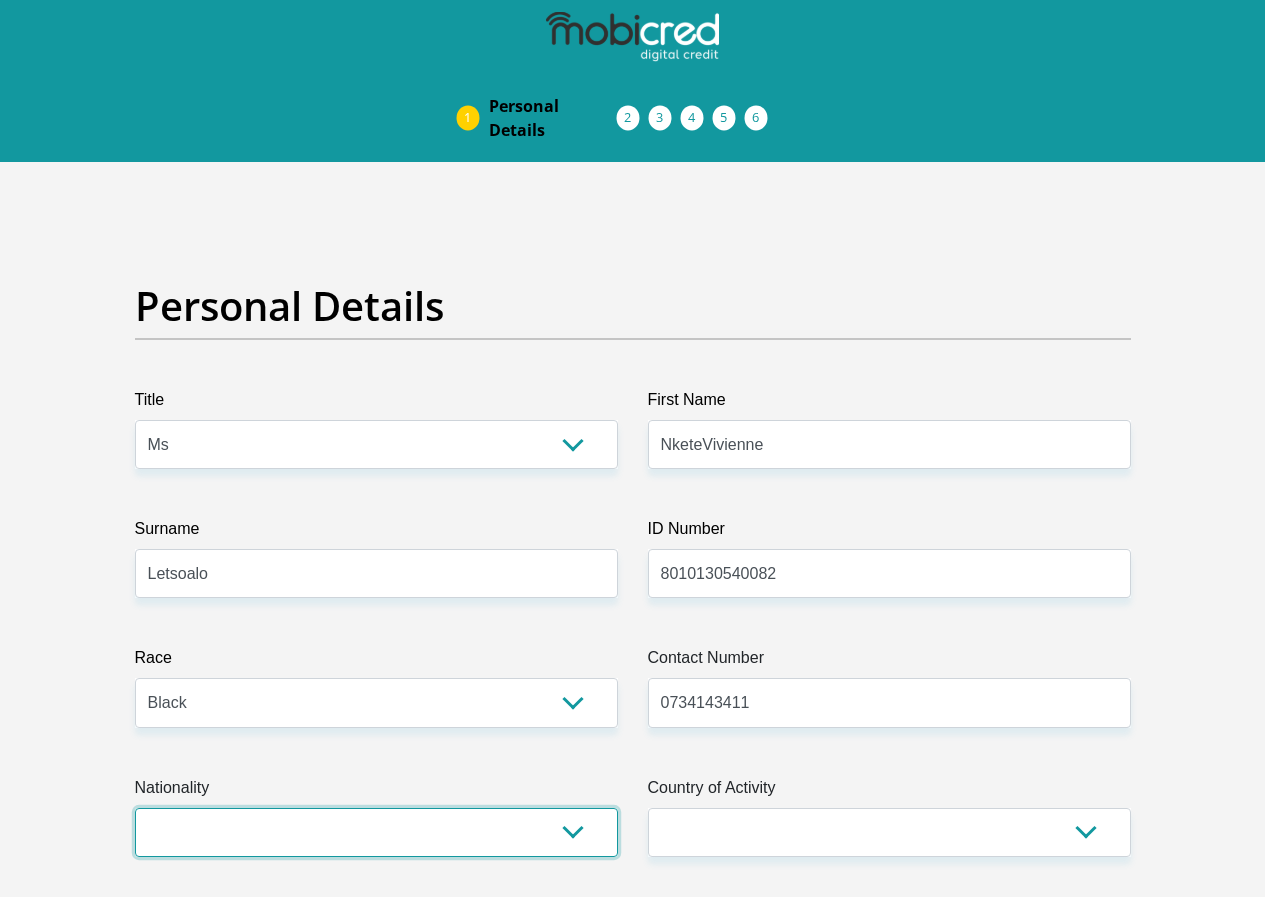 select on "ZAF" 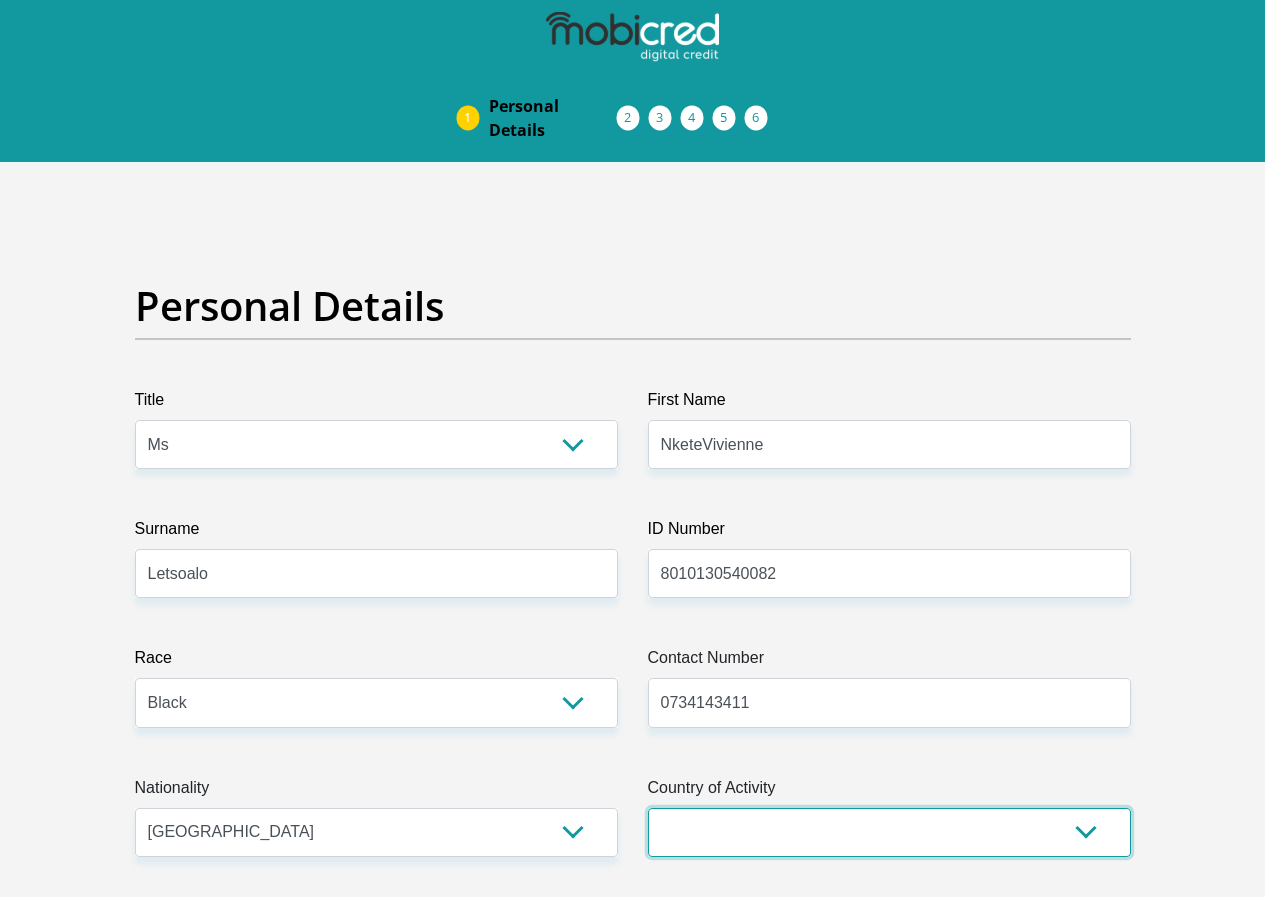 select on "ZAF" 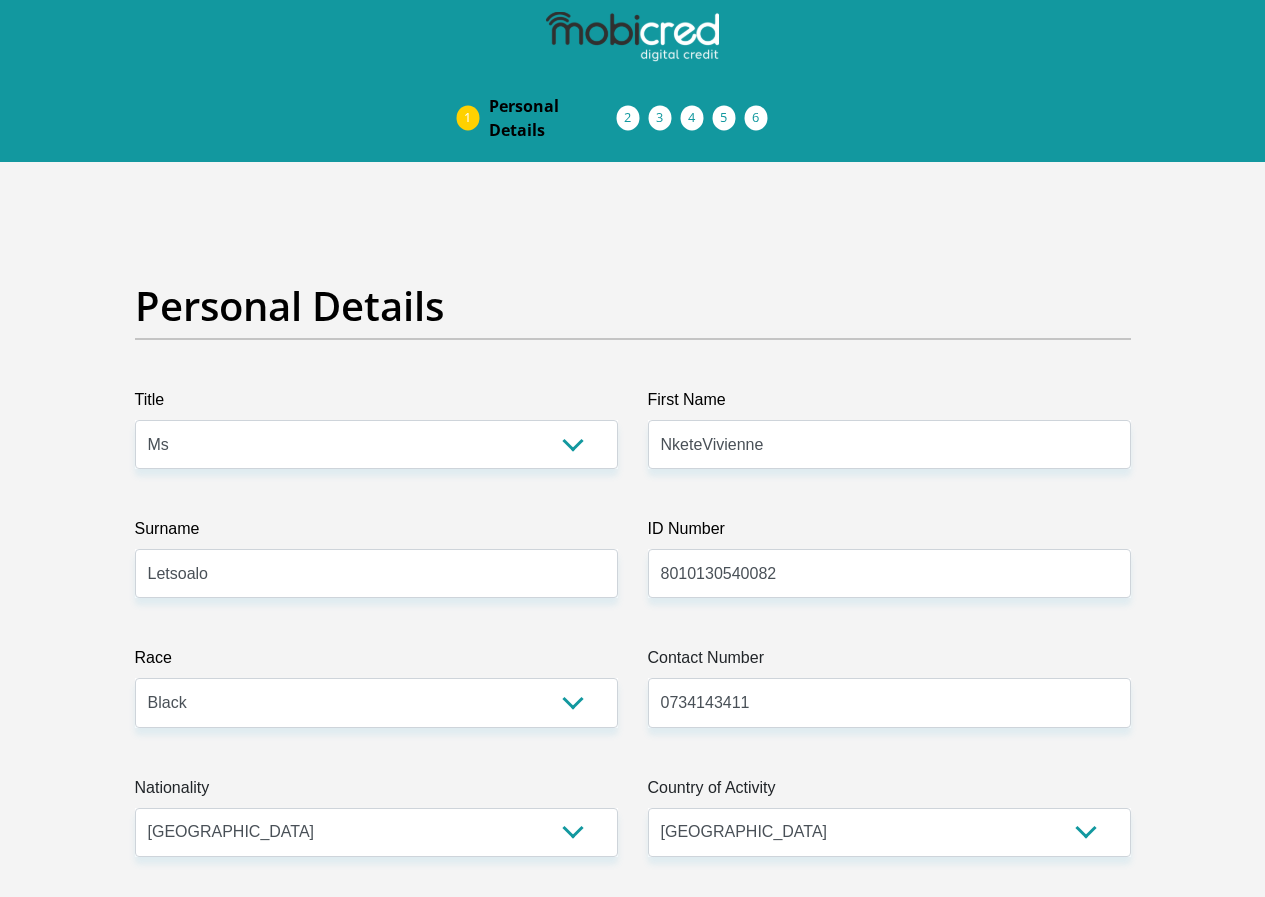 type on "11759 Umkomiso Street" 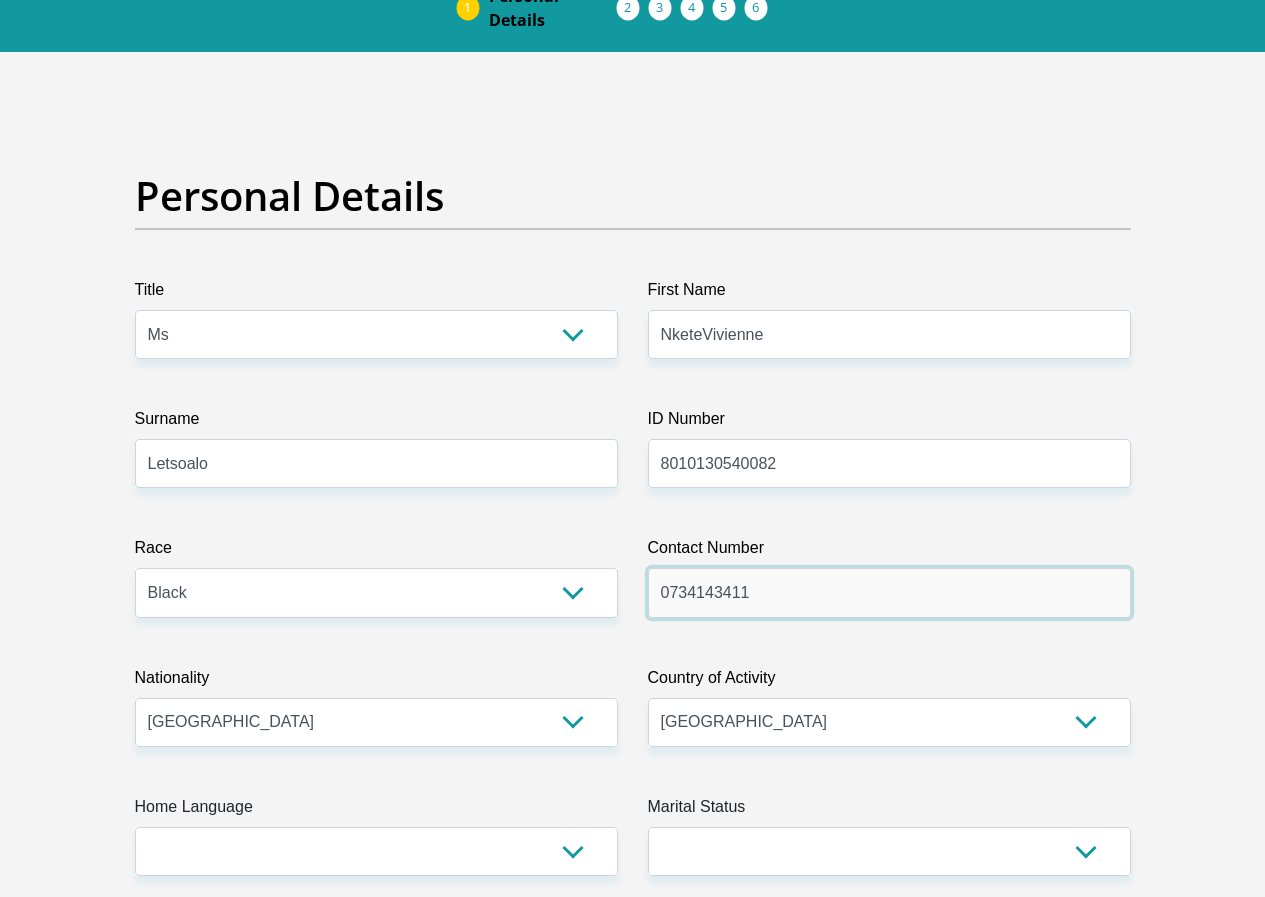 scroll, scrollTop: 200, scrollLeft: 0, axis: vertical 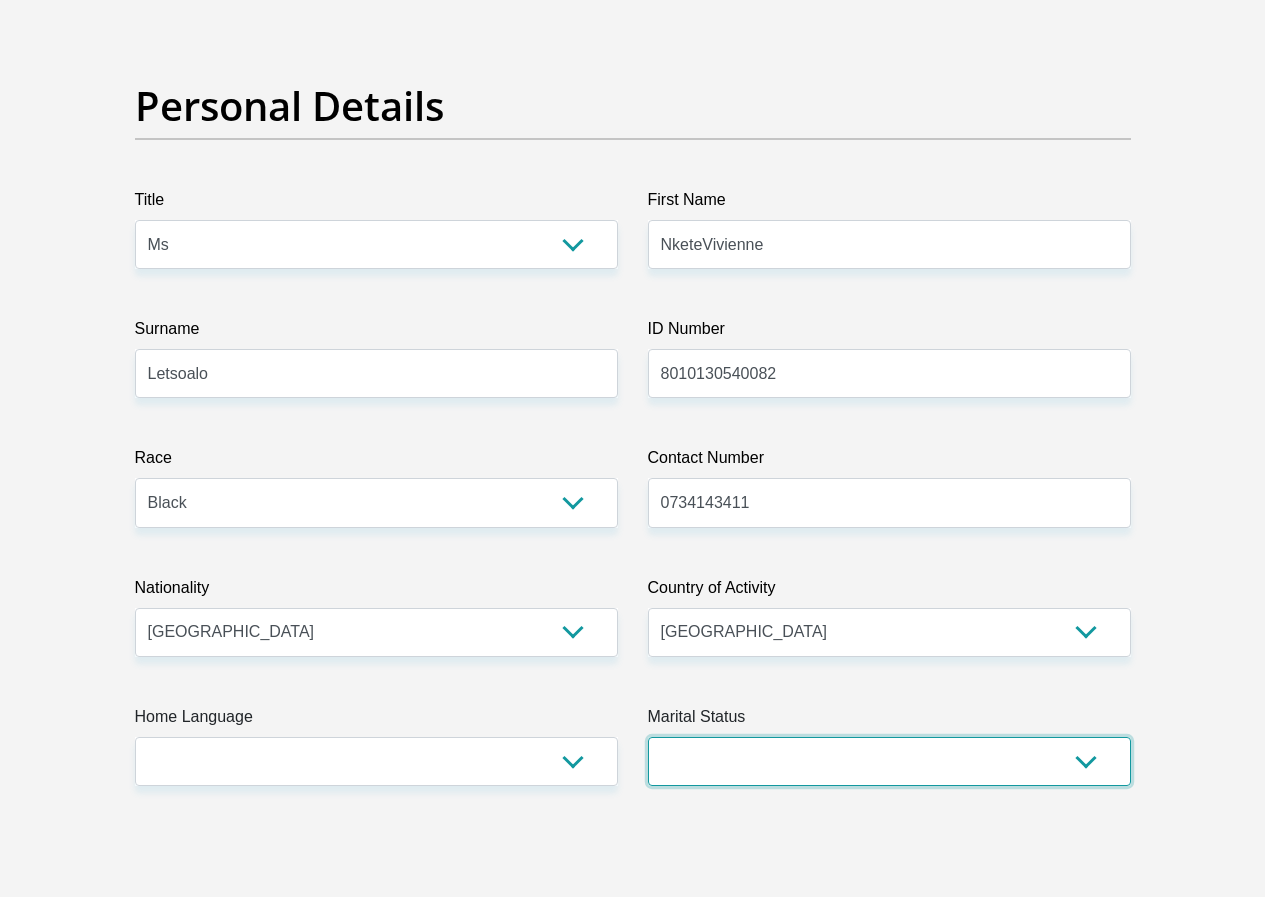 click on "Married ANC
Single
Divorced
Widowed
Married COP or Customary Law" at bounding box center (889, 761) 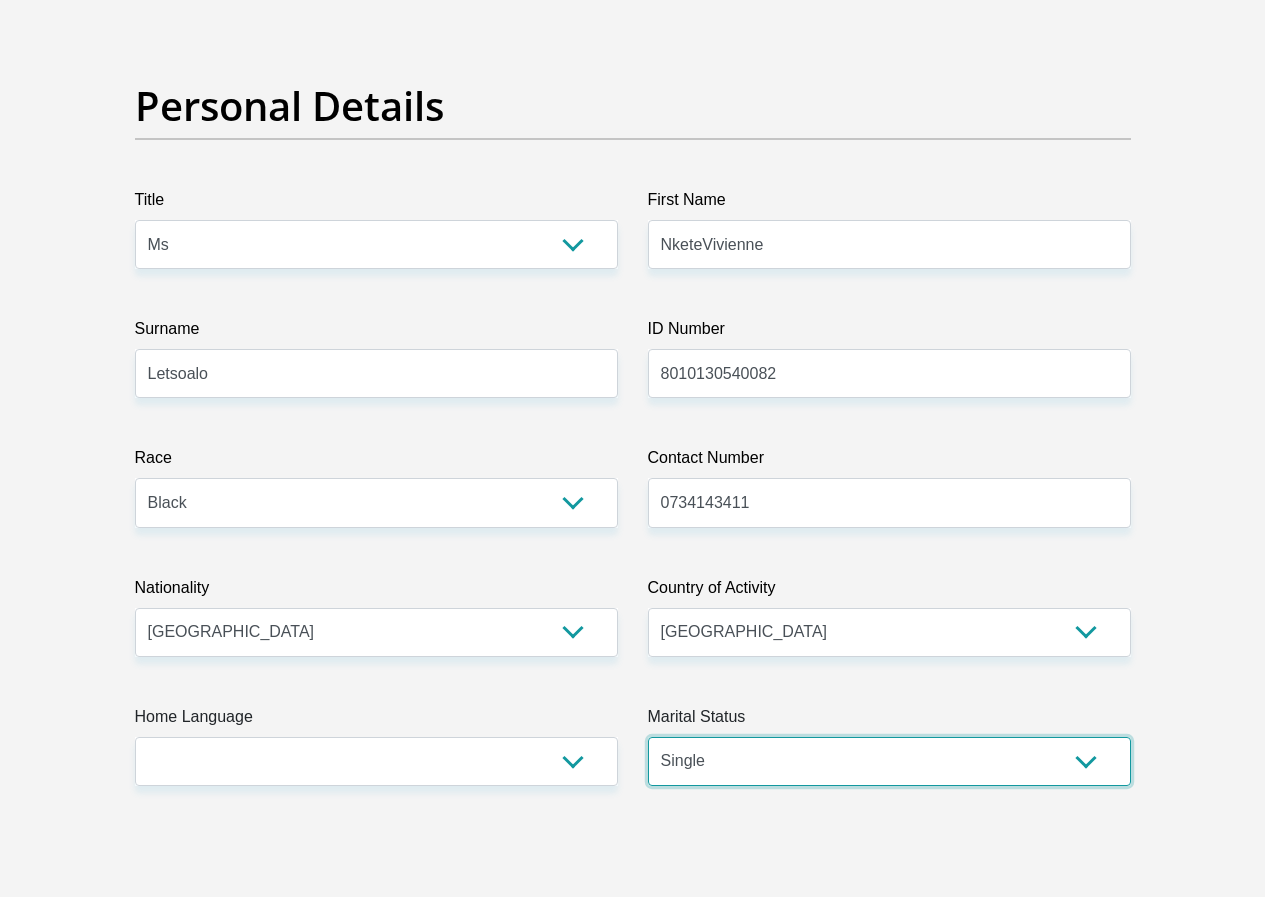 click on "Married ANC
Single
Divorced
Widowed
Married COP or Customary Law" at bounding box center [889, 761] 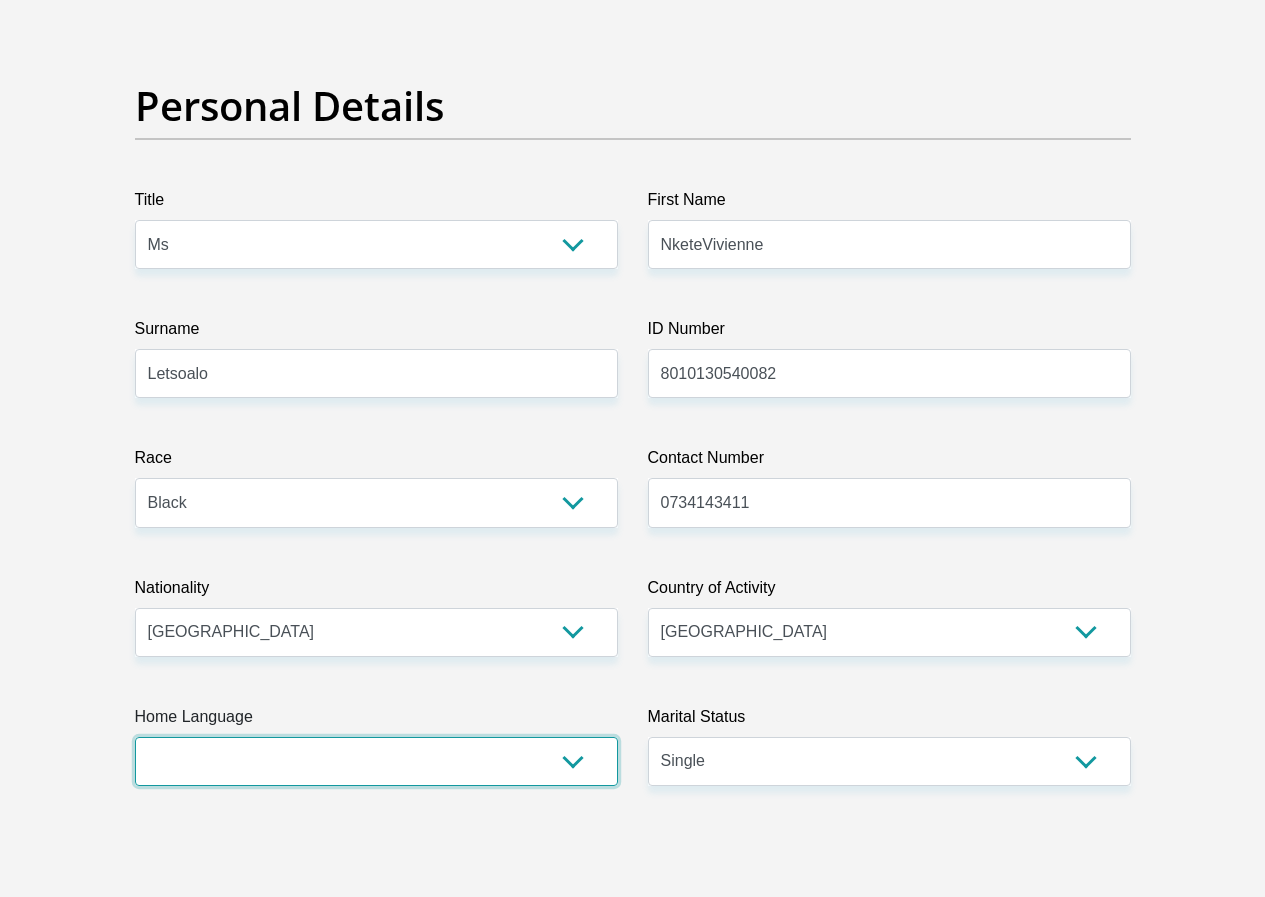 click on "Afrikaans
English
Sepedi
South Ndebele
Southern Sotho
Swati
Tsonga
Tswana
Venda
Xhosa
Zulu
Other" at bounding box center (376, 761) 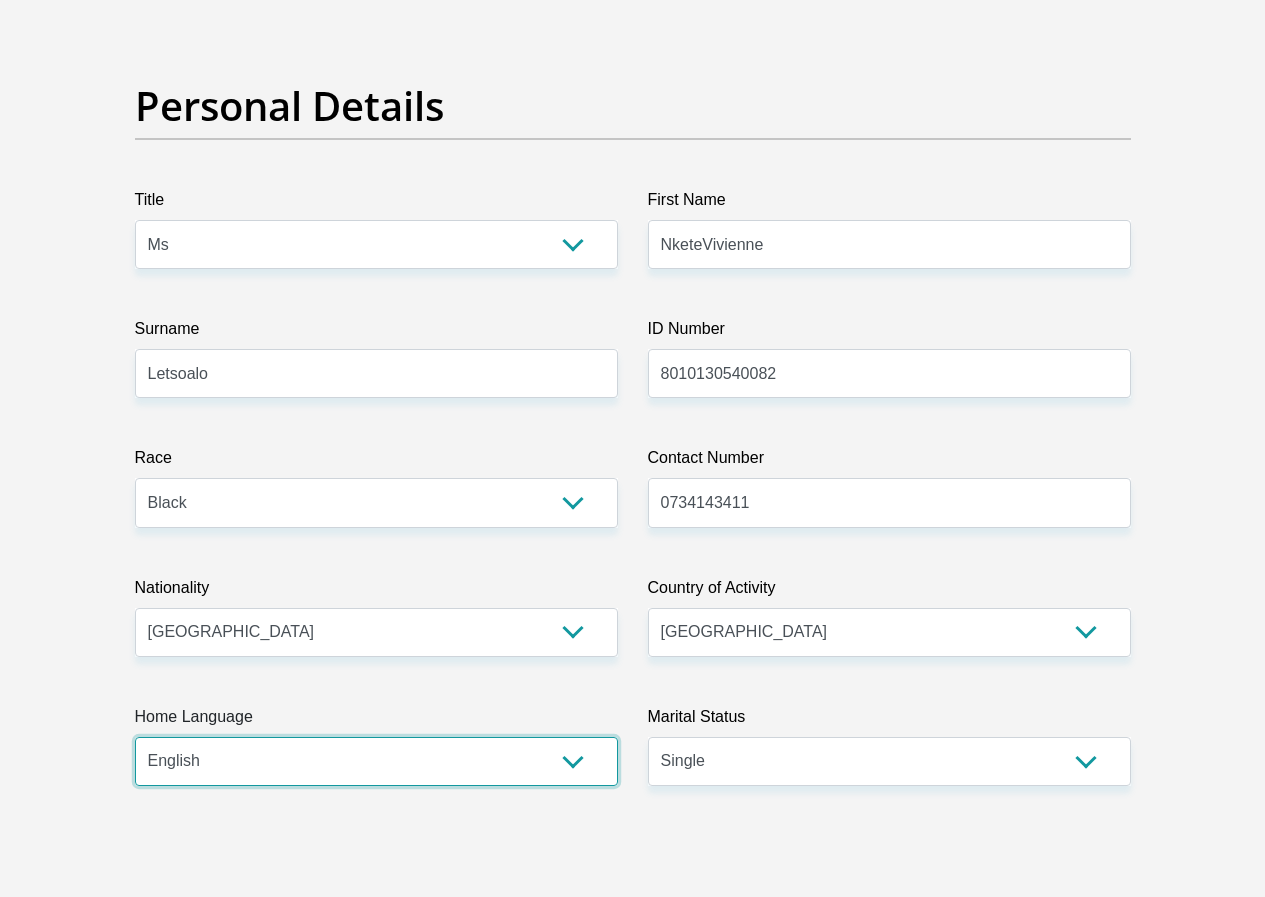click on "Afrikaans
English
Sepedi
South Ndebele
Southern Sotho
Swati
Tsonga
Tswana
Venda
Xhosa
Zulu
Other" at bounding box center (376, 761) 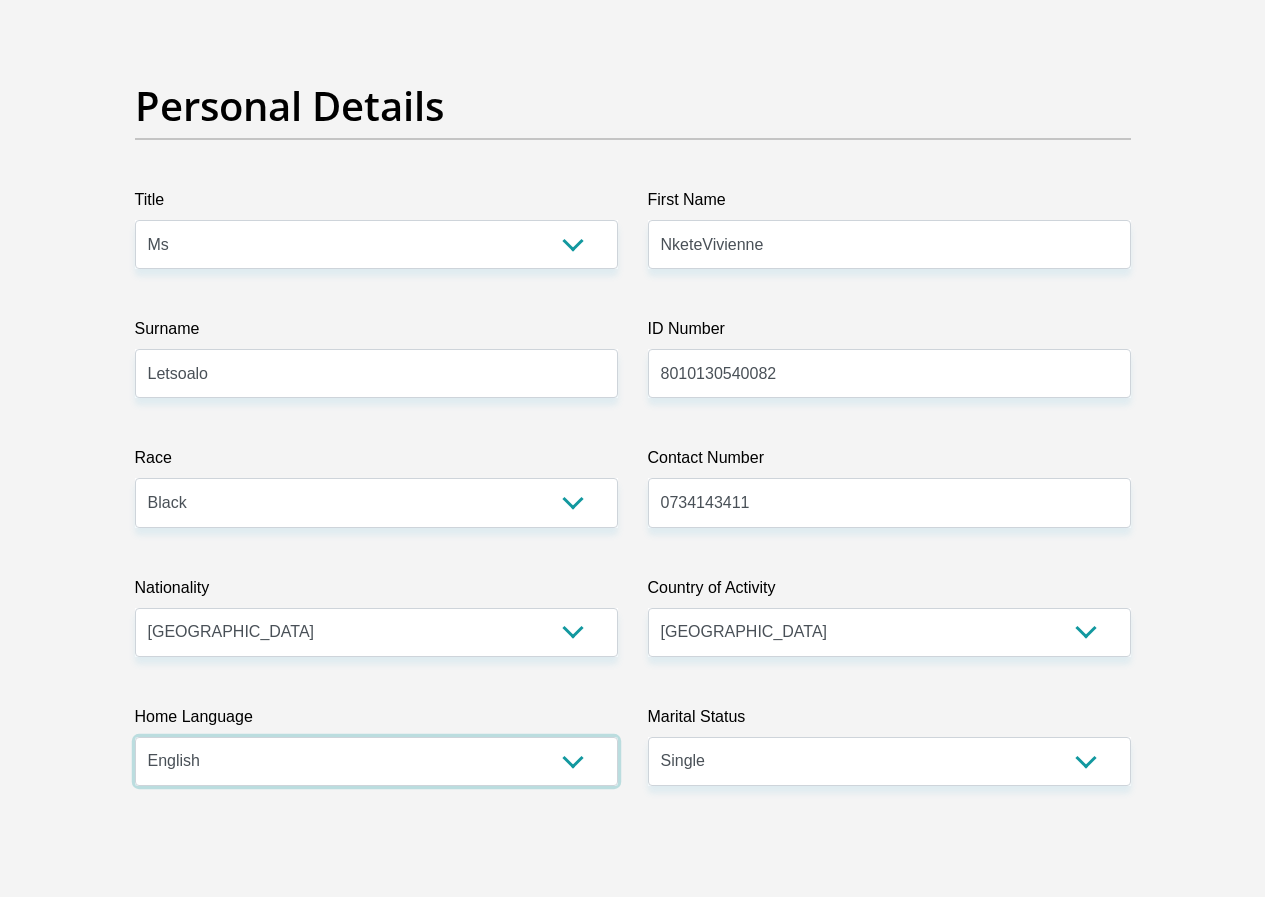 click on "Afrikaans
English
Sepedi
South Ndebele
Southern Sotho
Swati
Tsonga
Tswana
Venda
Xhosa
Zulu
Other" at bounding box center (376, 761) 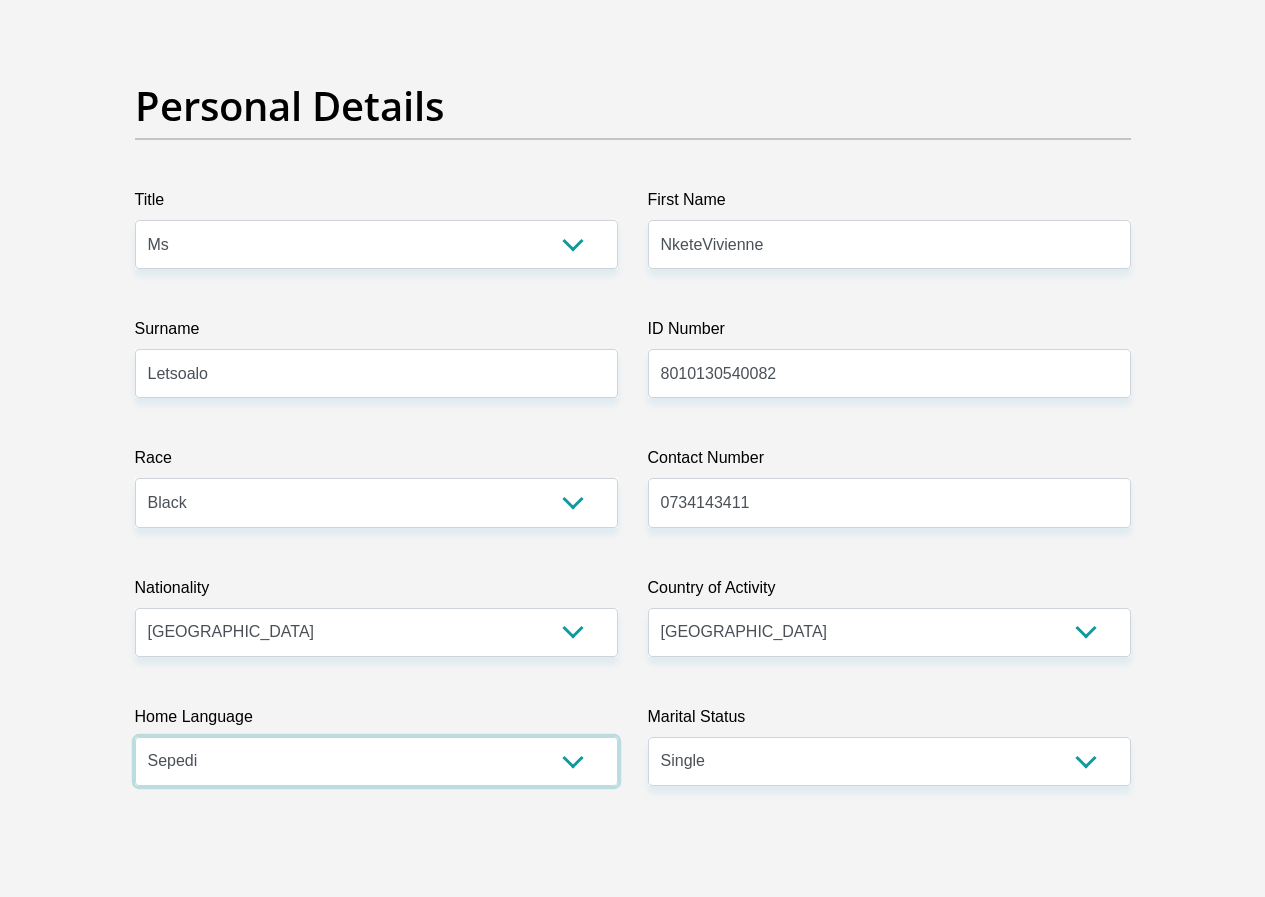 click on "Afrikaans
English
Sepedi
South Ndebele
Southern Sotho
Swati
Tsonga
Tswana
Venda
Xhosa
Zulu
Other" at bounding box center (376, 761) 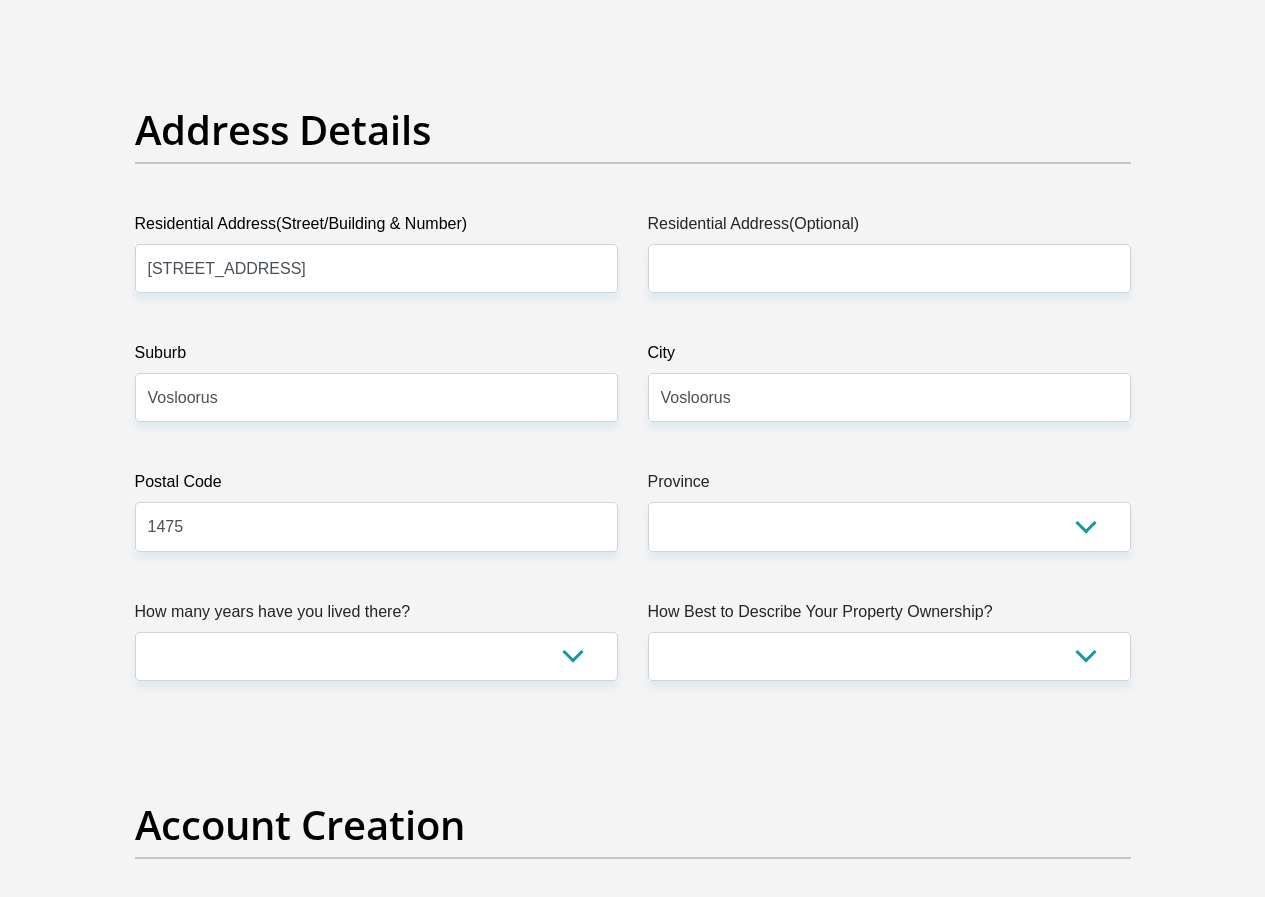 scroll, scrollTop: 1100, scrollLeft: 0, axis: vertical 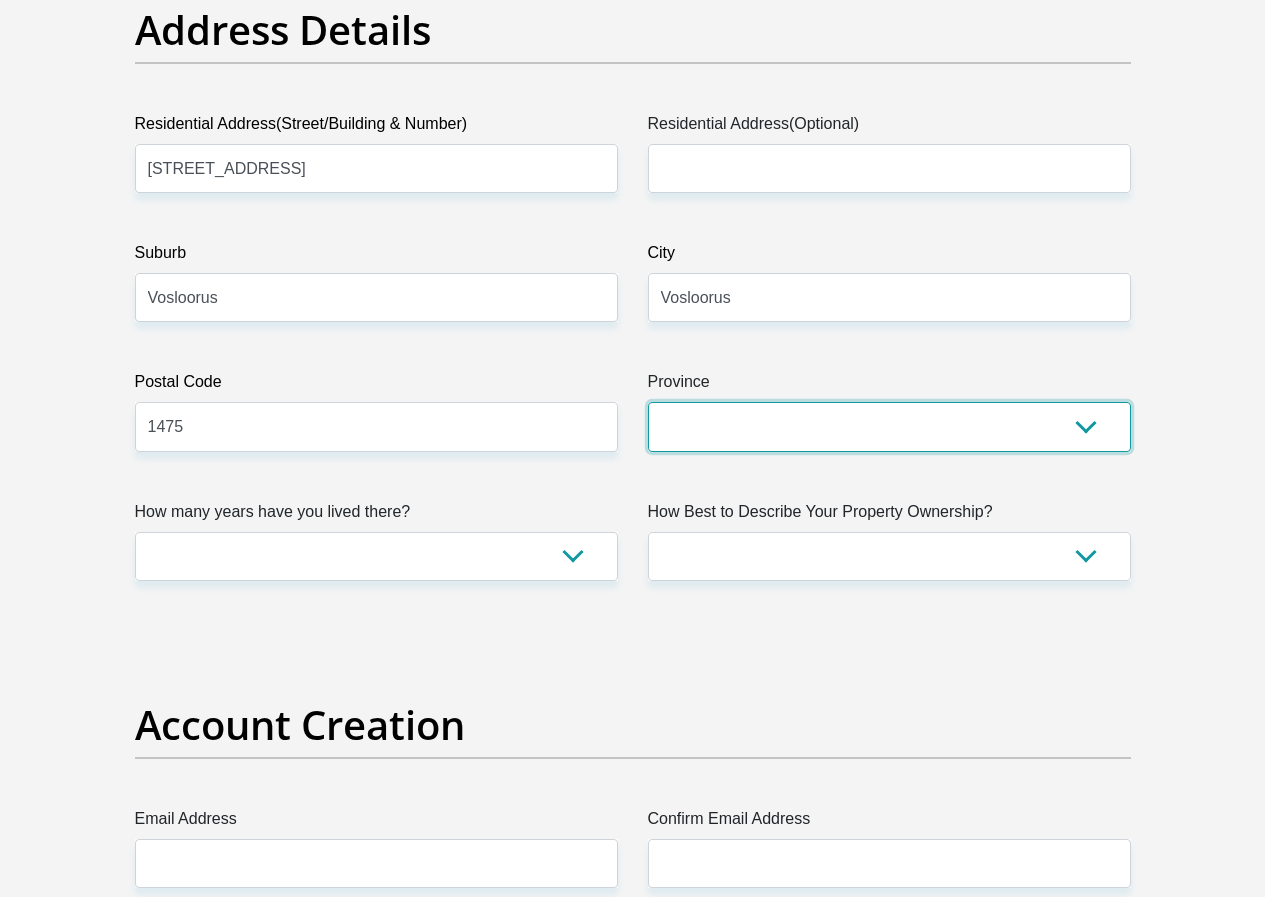 click on "Eastern Cape
Free State
Gauteng
KwaZulu-Natal
Limpopo
Mpumalanga
Northern Cape
North West
Western Cape" at bounding box center (889, 426) 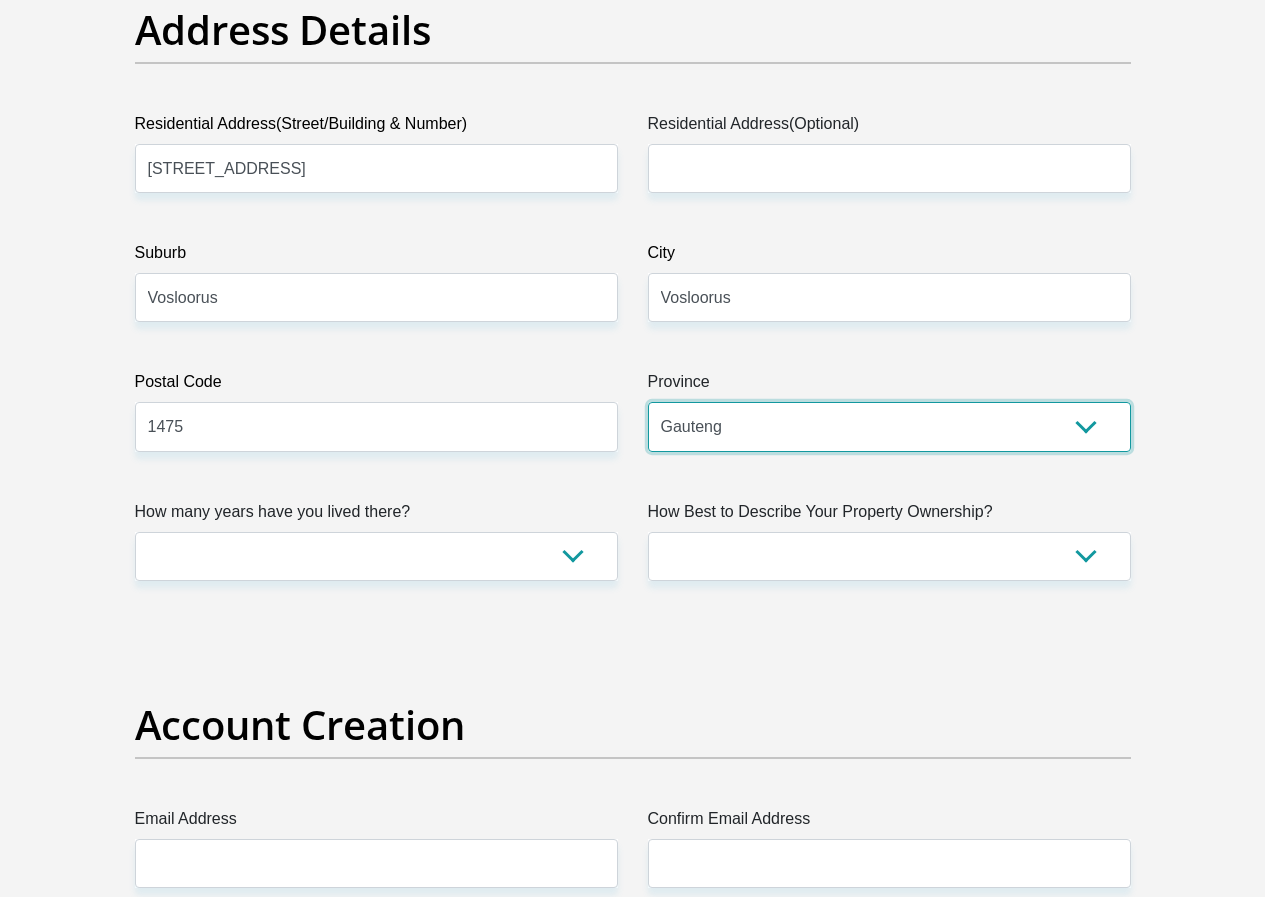 click on "Eastern Cape
Free State
Gauteng
KwaZulu-Natal
Limpopo
Mpumalanga
Northern Cape
North West
Western Cape" at bounding box center (889, 426) 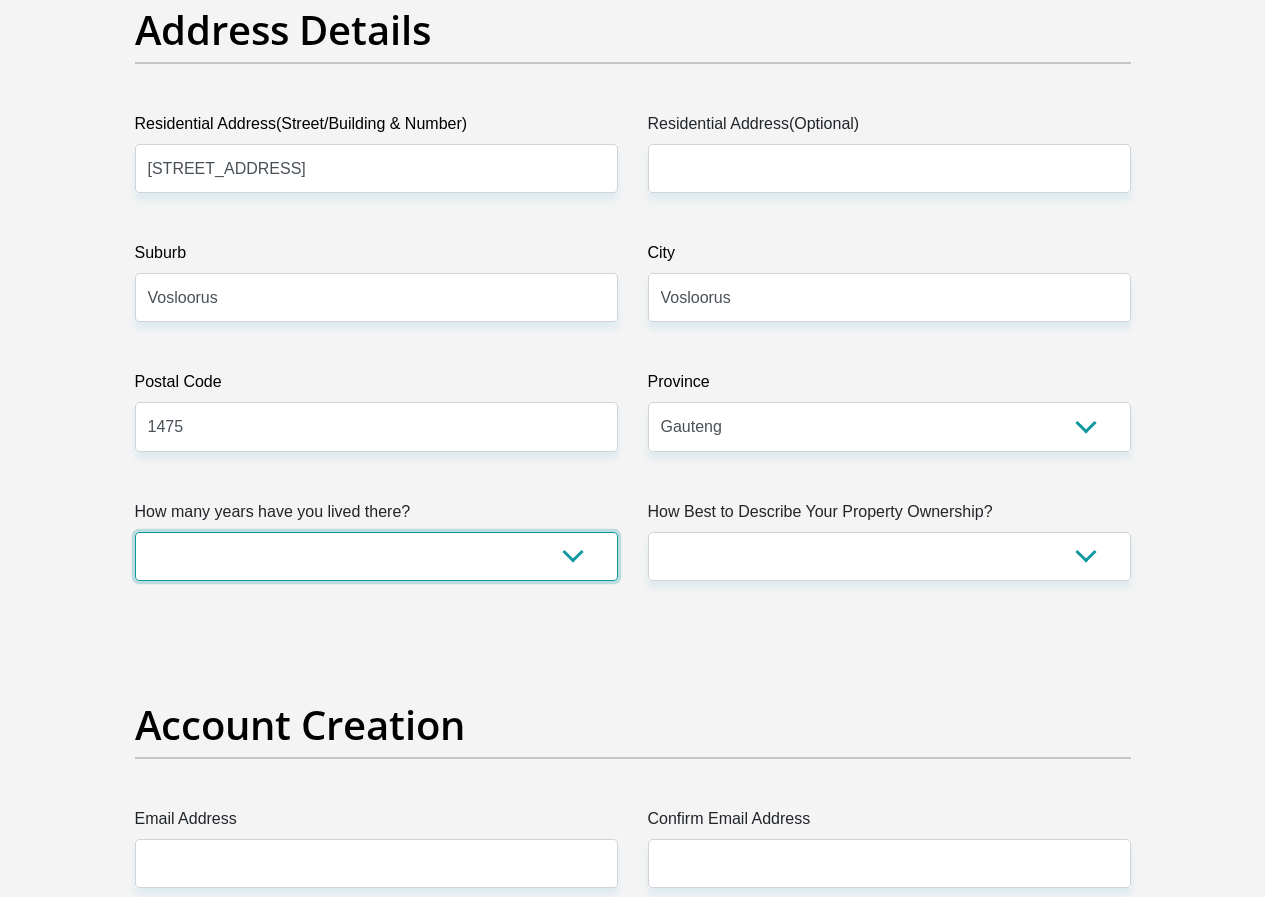 click on "less than 1 year
1-3 years
3-5 years
5+ years" at bounding box center [376, 556] 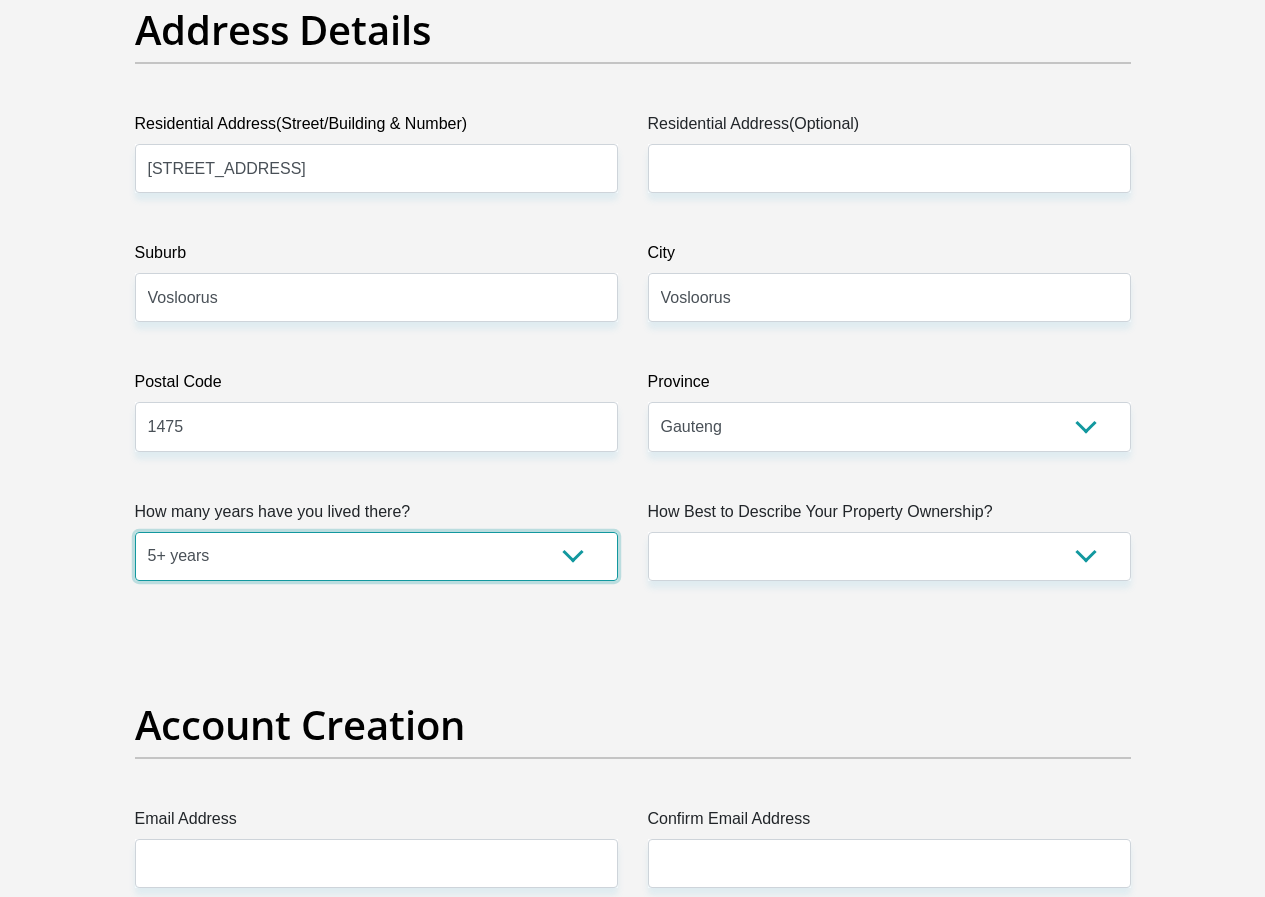 click on "less than 1 year
1-3 years
3-5 years
5+ years" at bounding box center (376, 556) 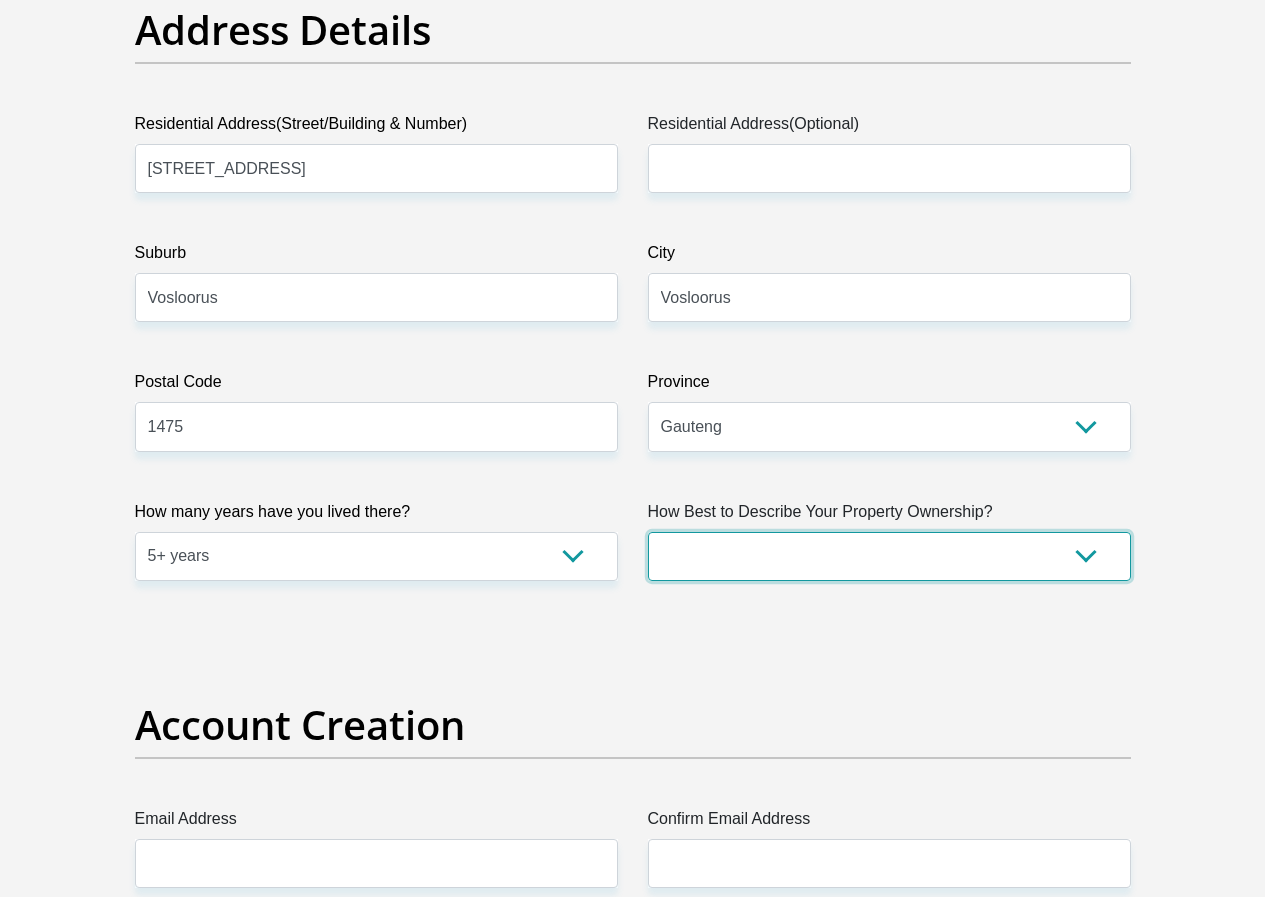 click on "Owned
Rented
Family Owned
Company Dwelling" at bounding box center (889, 556) 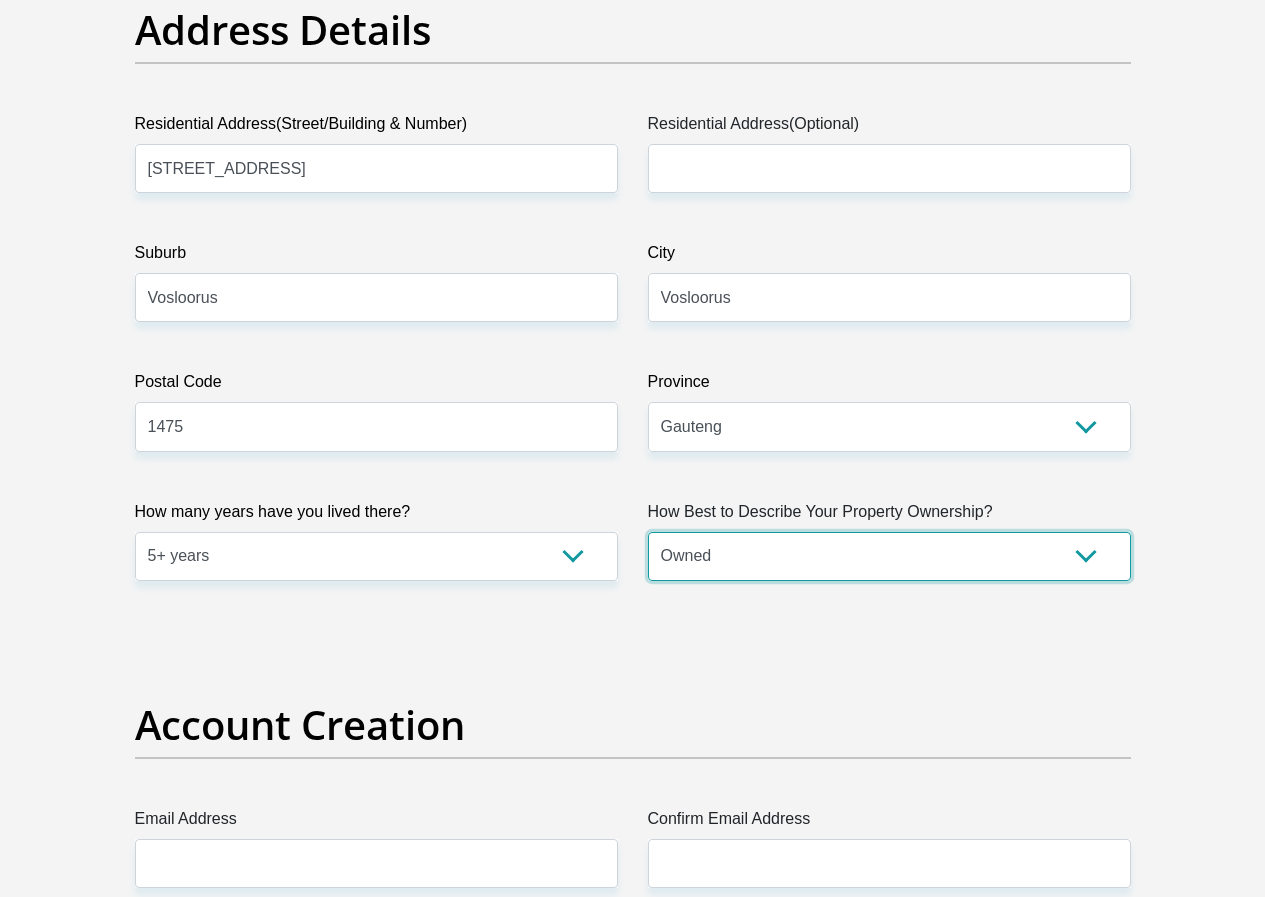 click on "Owned
Rented
Family Owned
Company Dwelling" at bounding box center [889, 556] 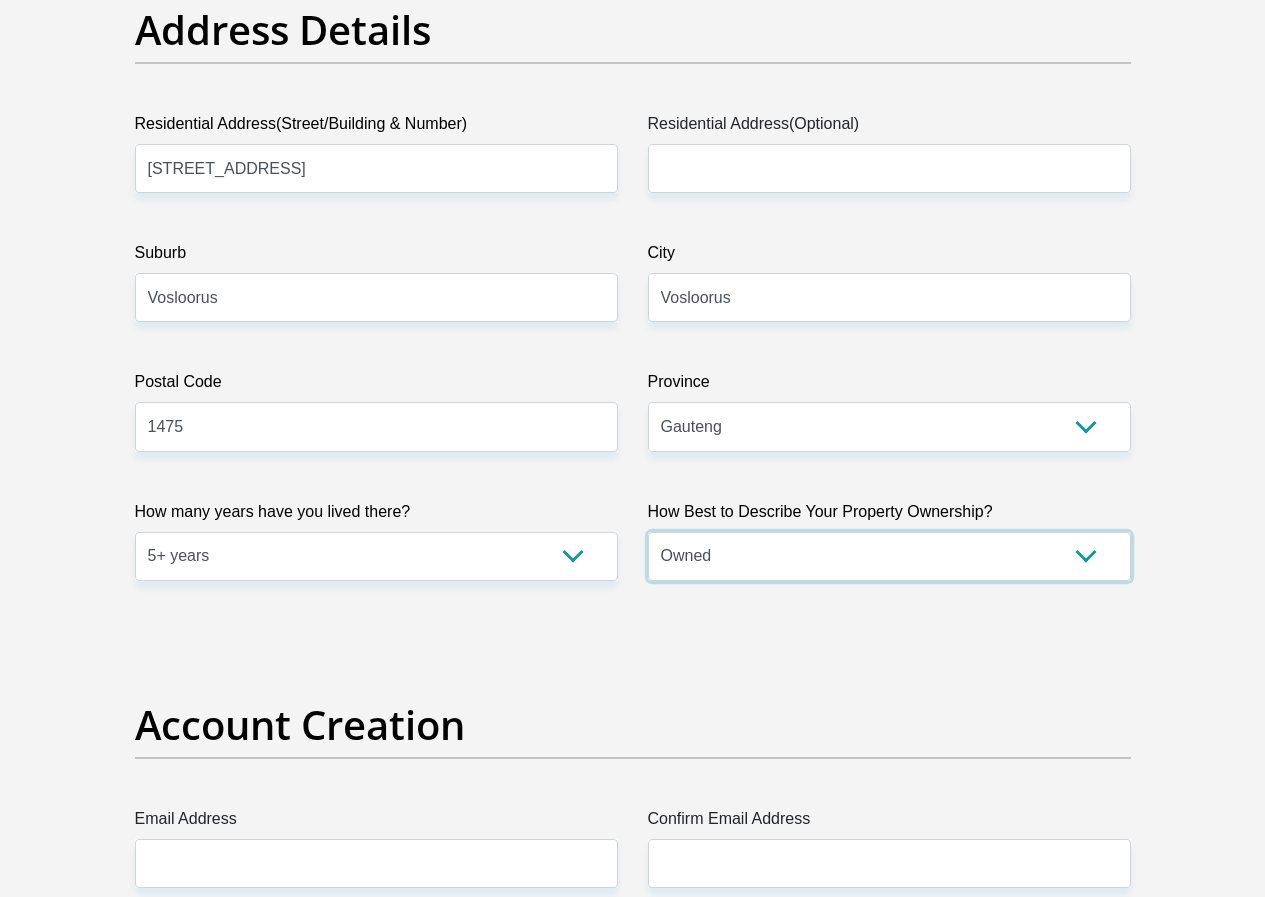 click on "Owned
Rented
Family Owned
Company Dwelling" at bounding box center (889, 556) 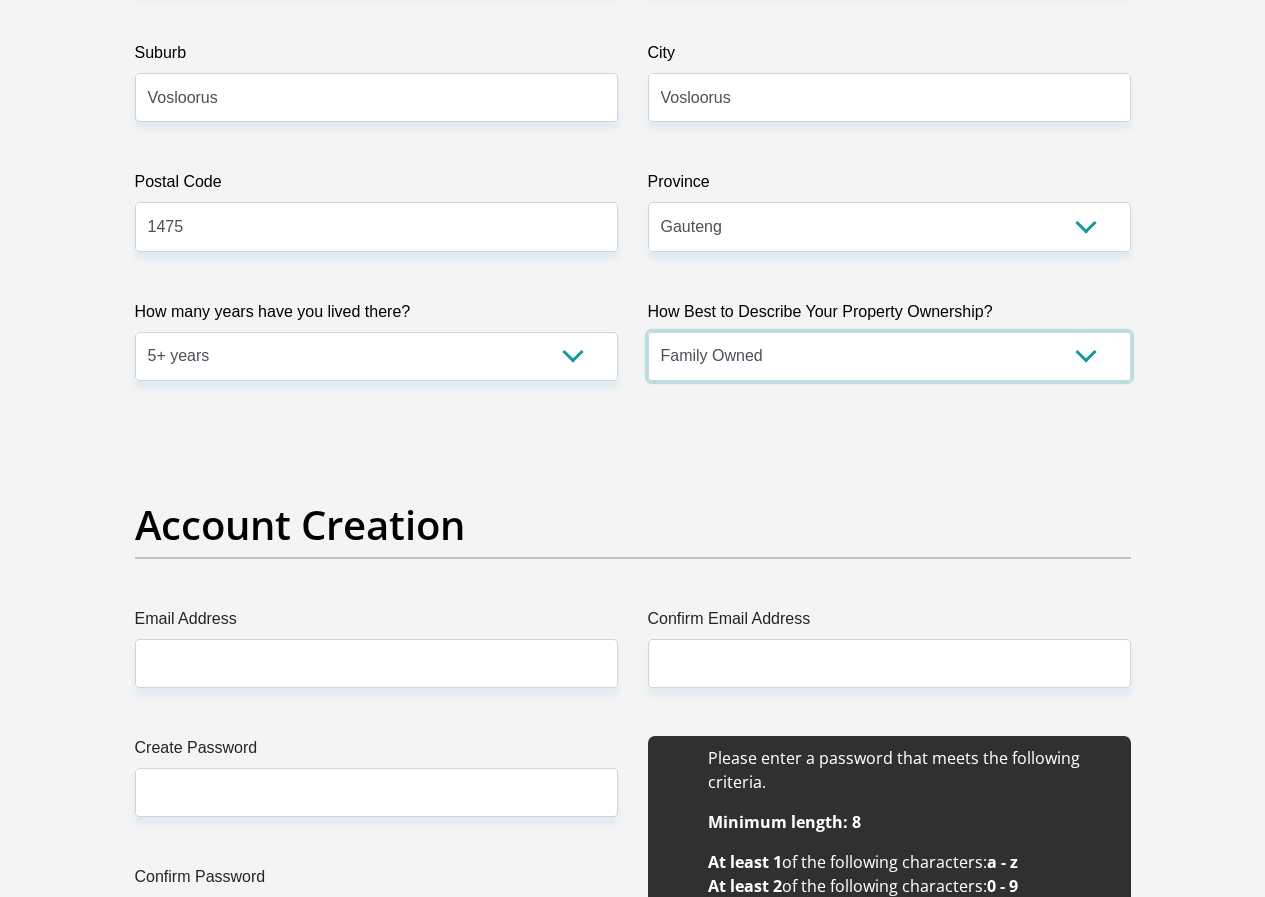 scroll, scrollTop: 1400, scrollLeft: 0, axis: vertical 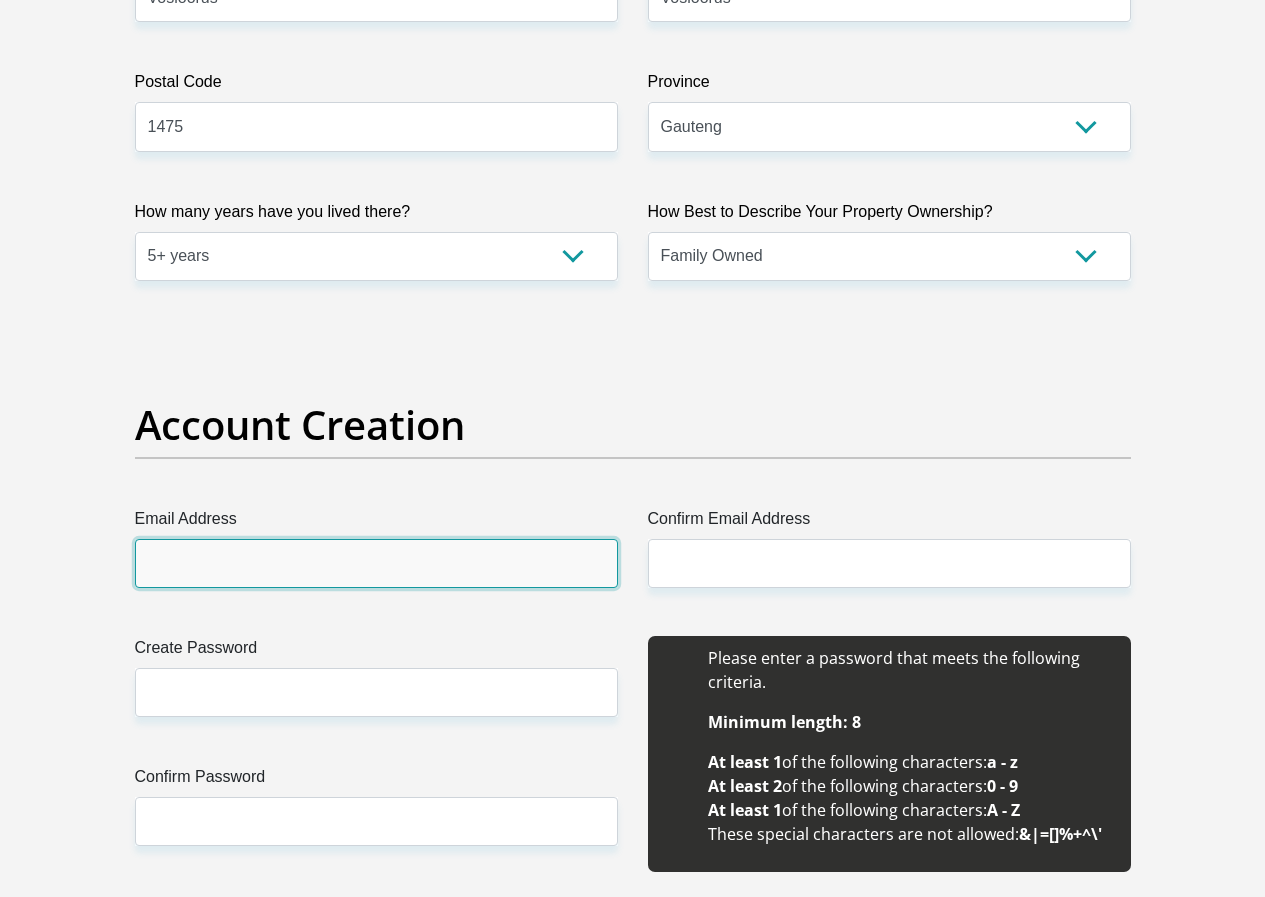 click on "Email Address" at bounding box center (376, 563) 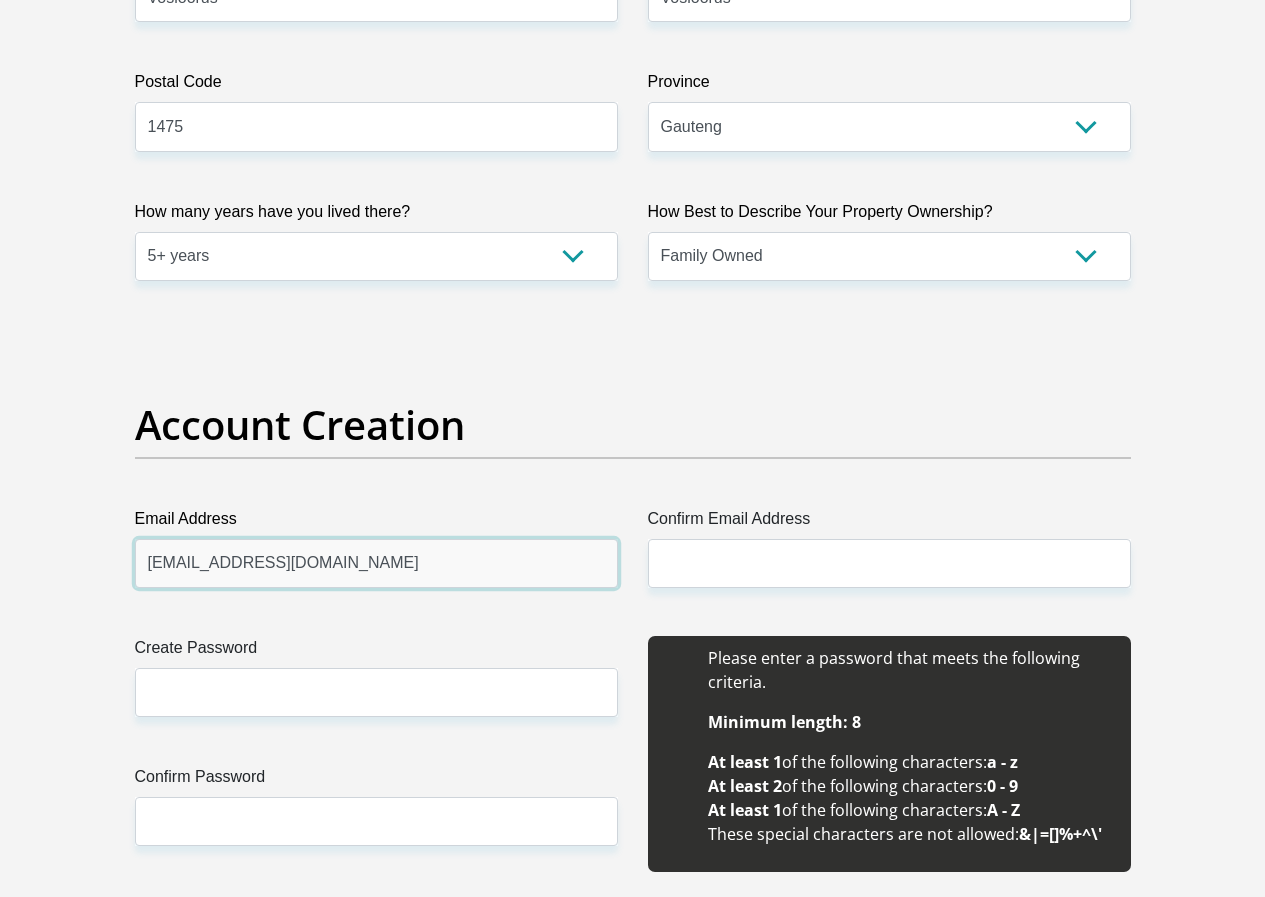 type on "nketeletsoalo@gmail.com" 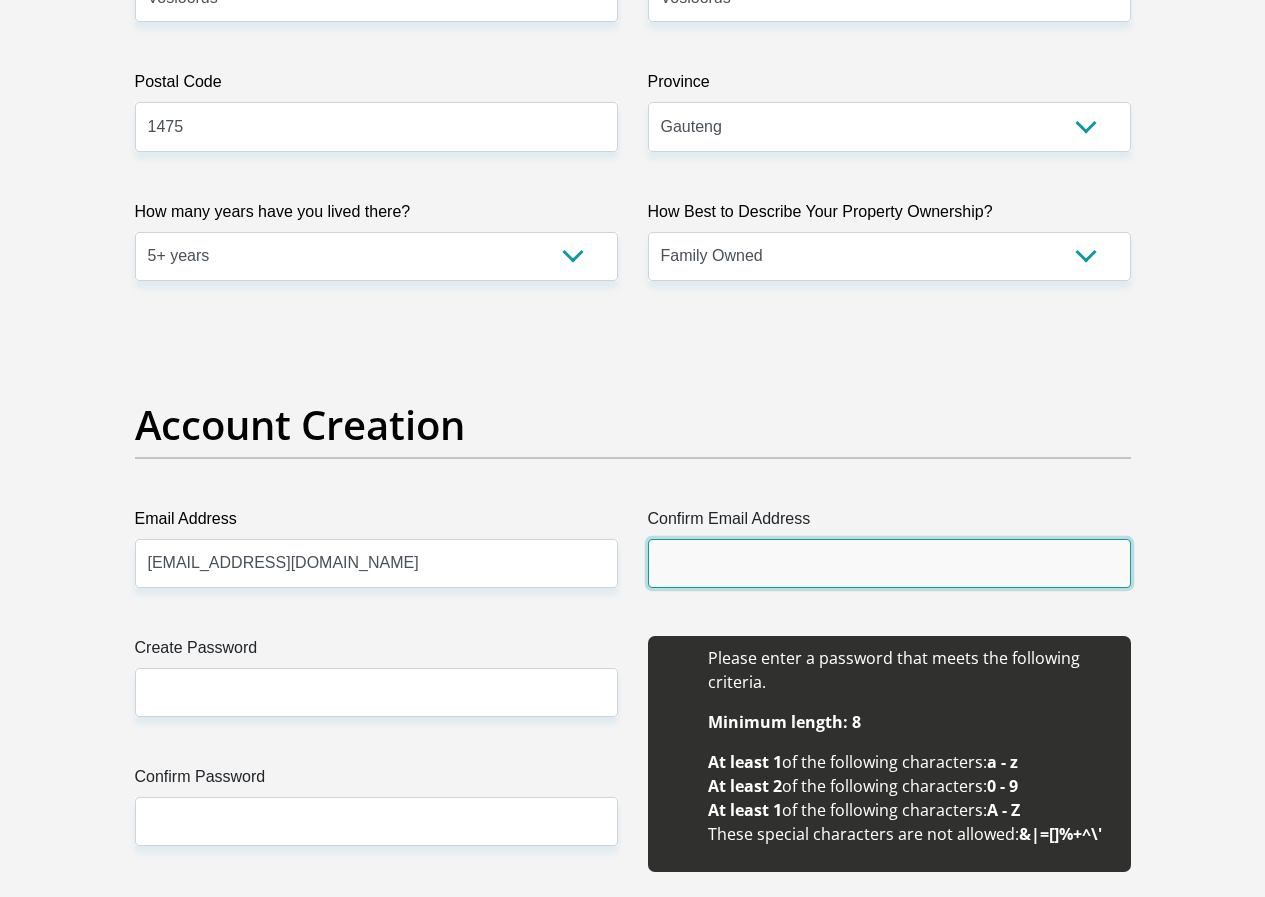 click on "Confirm Email Address" at bounding box center [889, 563] 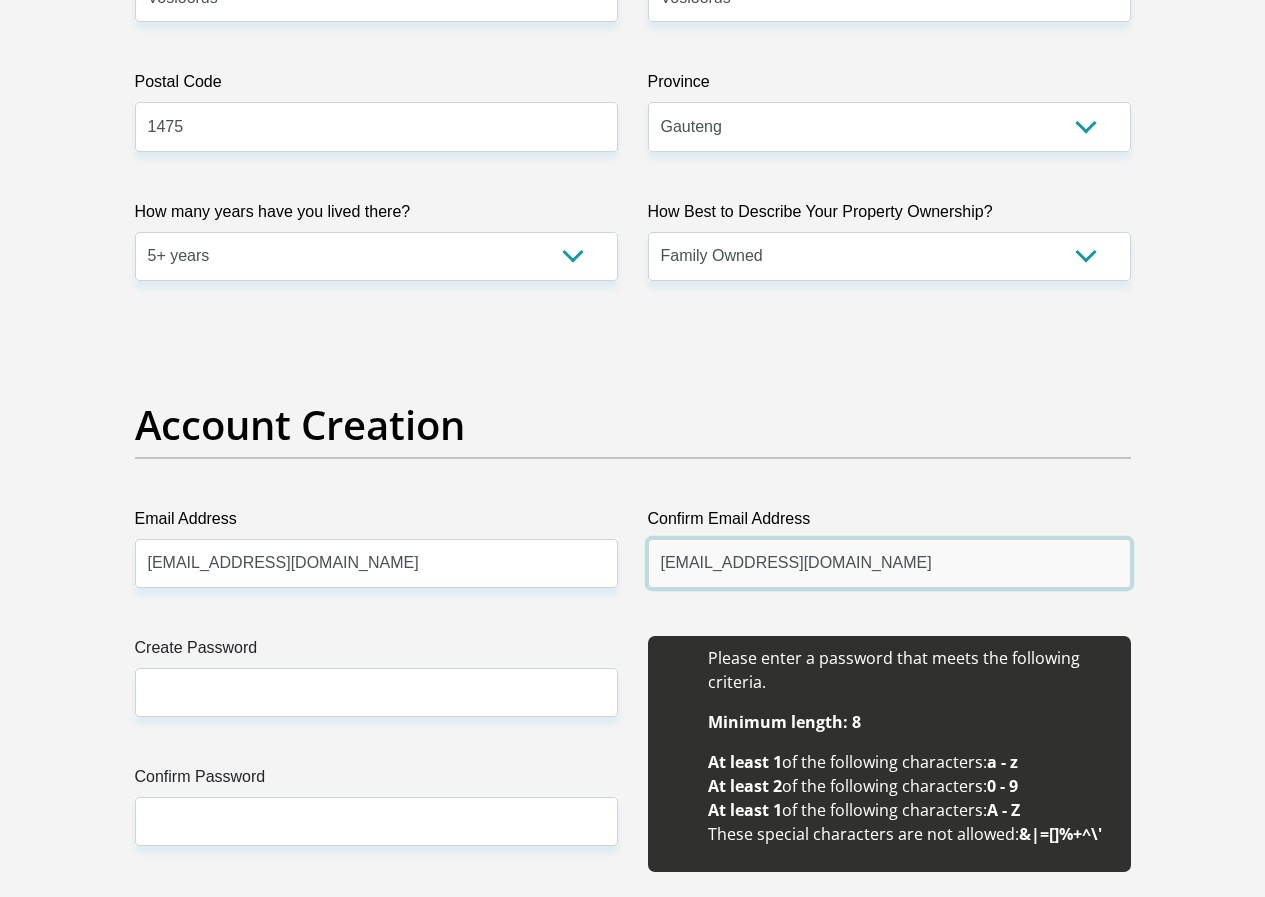 type on "nketeletsoalo@gmail.com" 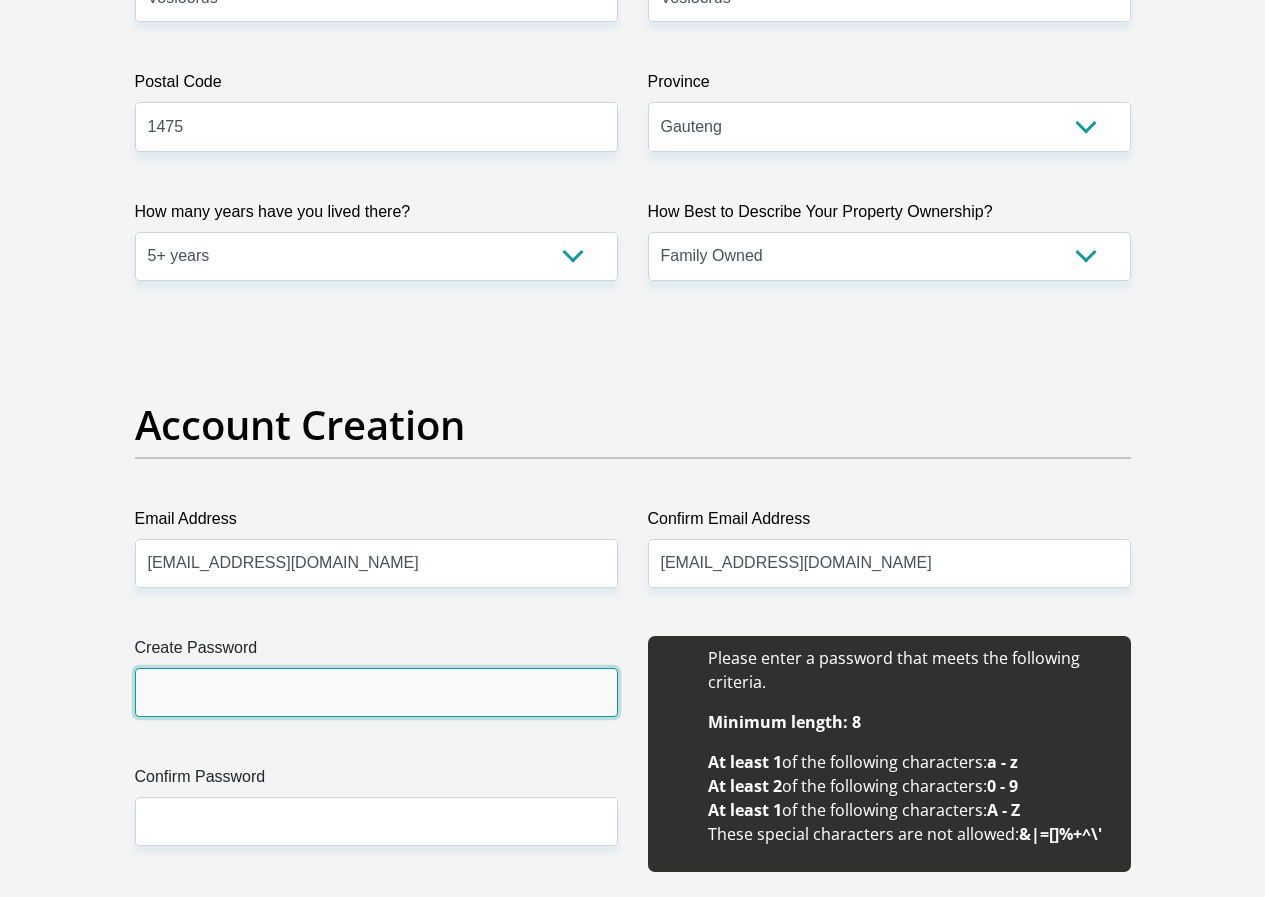 click on "Create Password" at bounding box center (376, 692) 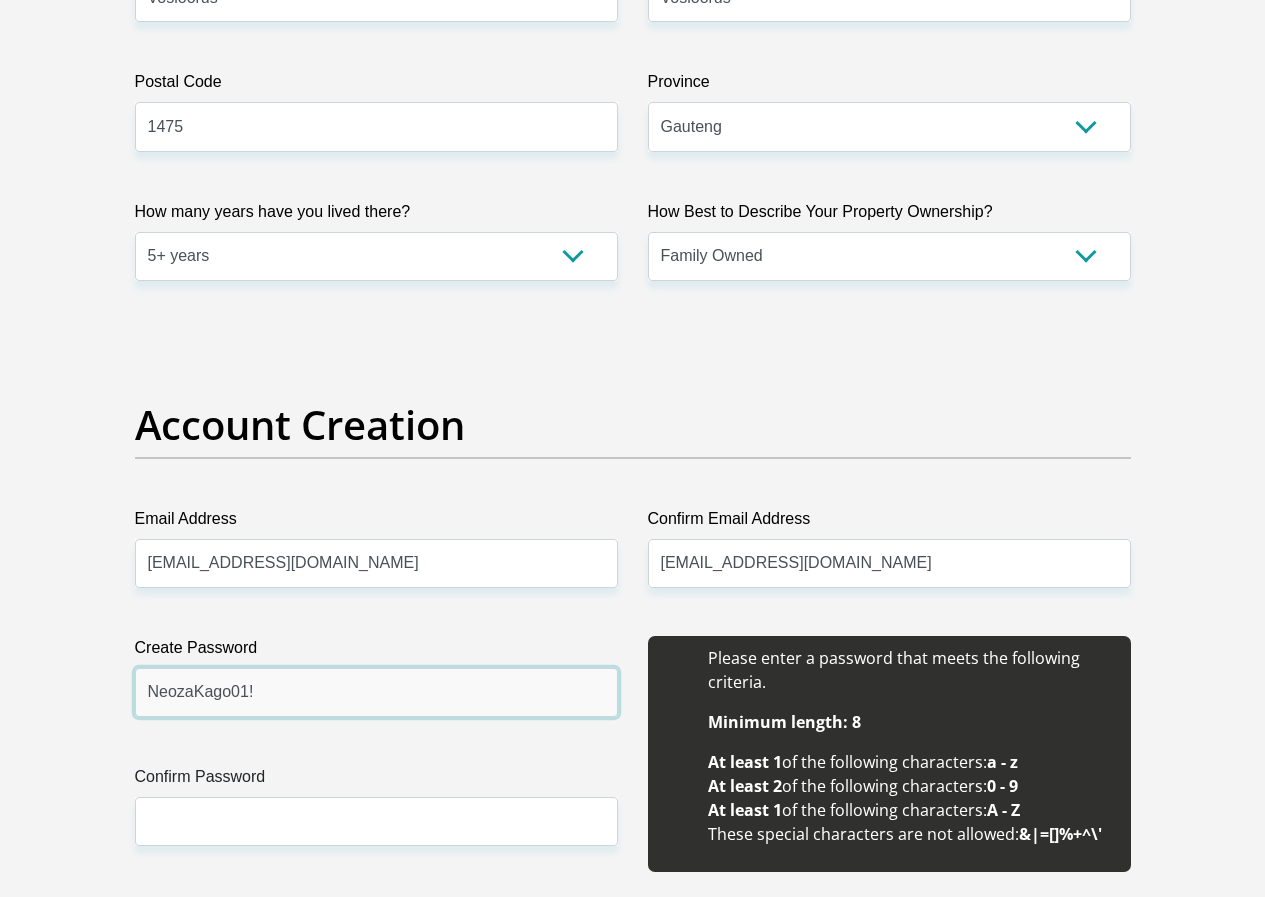 type on "NeozaKago01!" 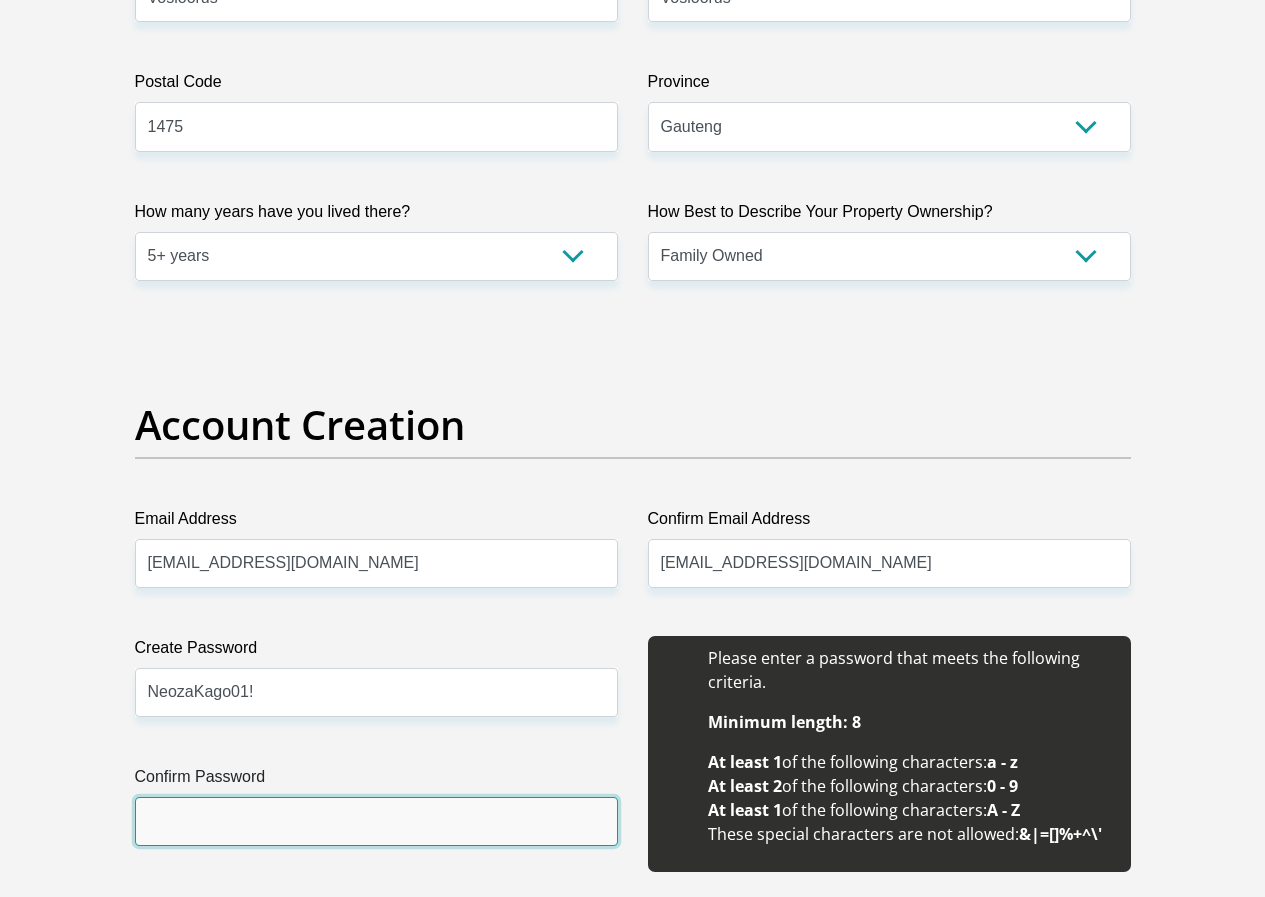 click on "Confirm Password" at bounding box center (376, 821) 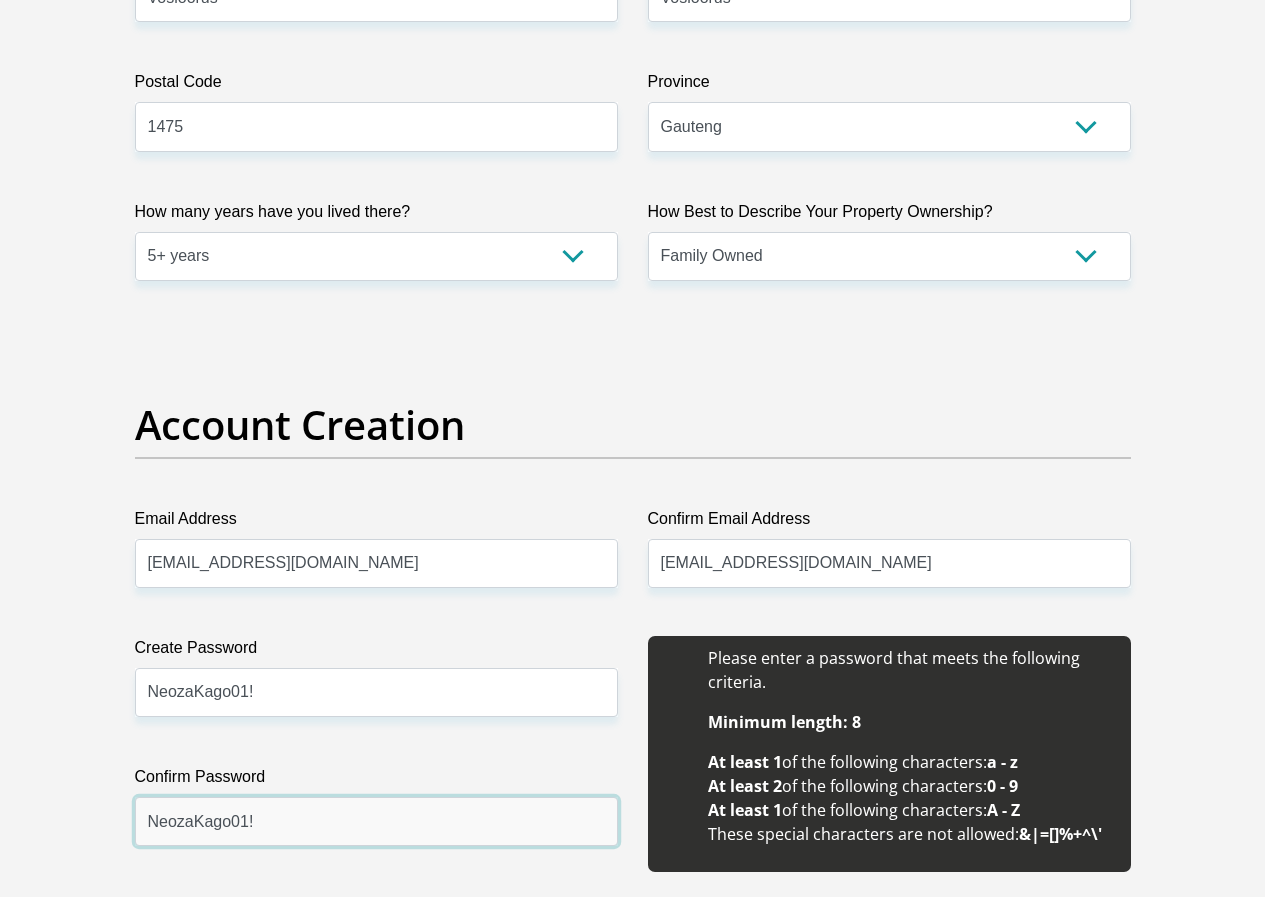 type on "NeozaKago01!" 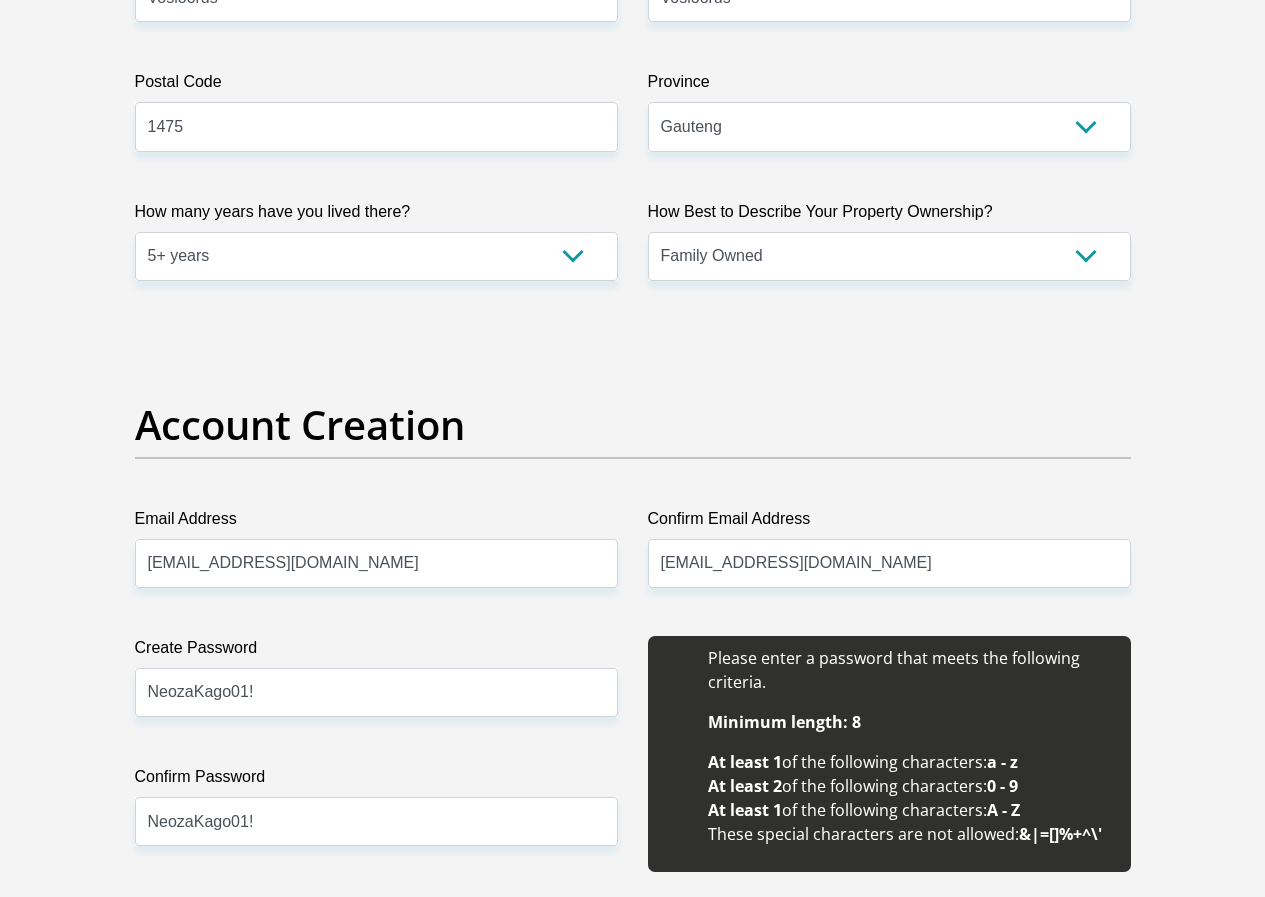 drag, startPoint x: 1078, startPoint y: 824, endPoint x: 1048, endPoint y: 807, distance: 34.48188 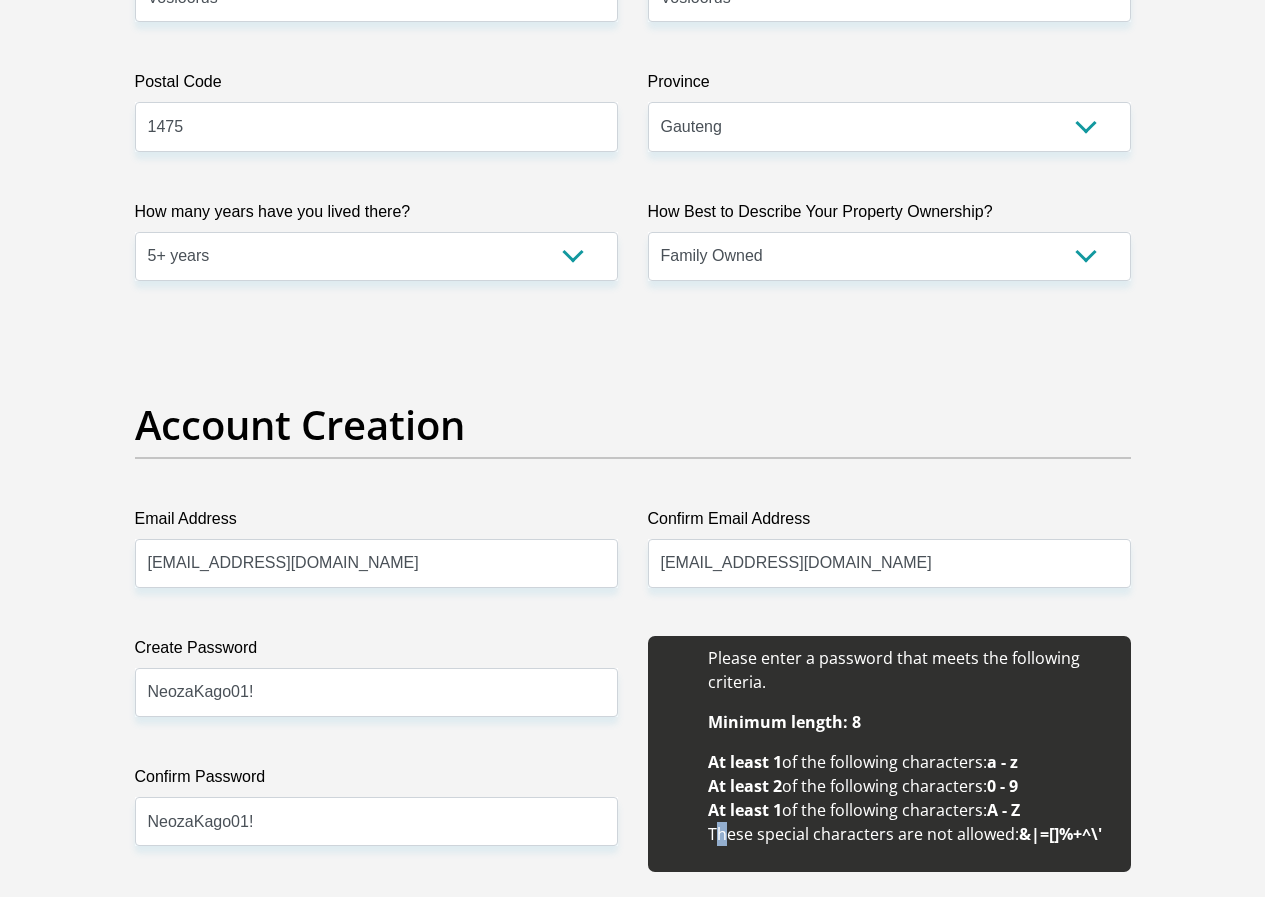 click on "Please enter a password that meets the following criteria.
Minimum length: 8
At least 1  of the following characters:  a - z
At least 2  of the following characters:  0 - 9
At least 1  of the following characters:  A - Z
These special characters are not allowed:  &|=[]%+^\'" at bounding box center (889, 765) 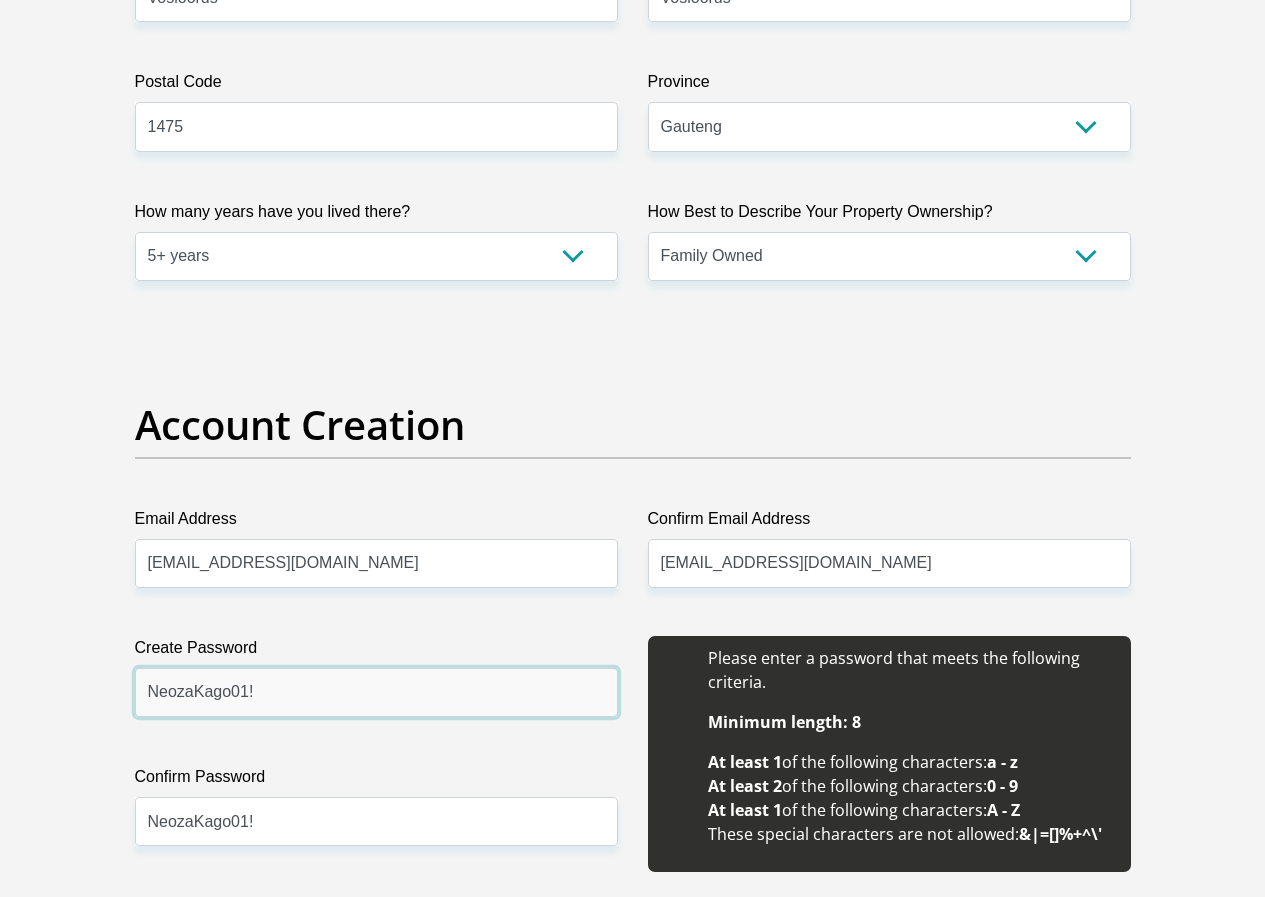 click on "NeozaKago01!" at bounding box center [376, 692] 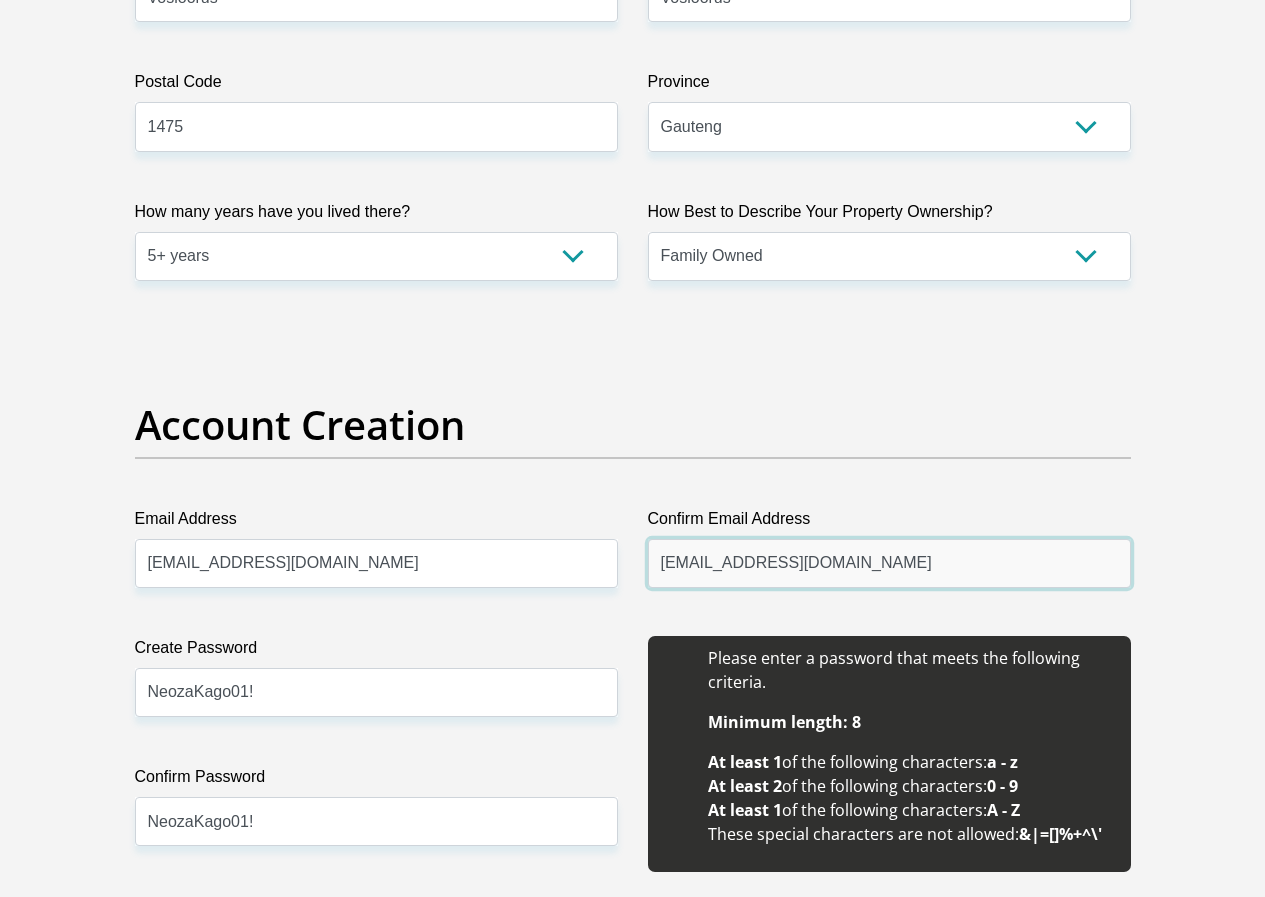 click on "nketeletsoalo@gmail.com" at bounding box center [889, 563] 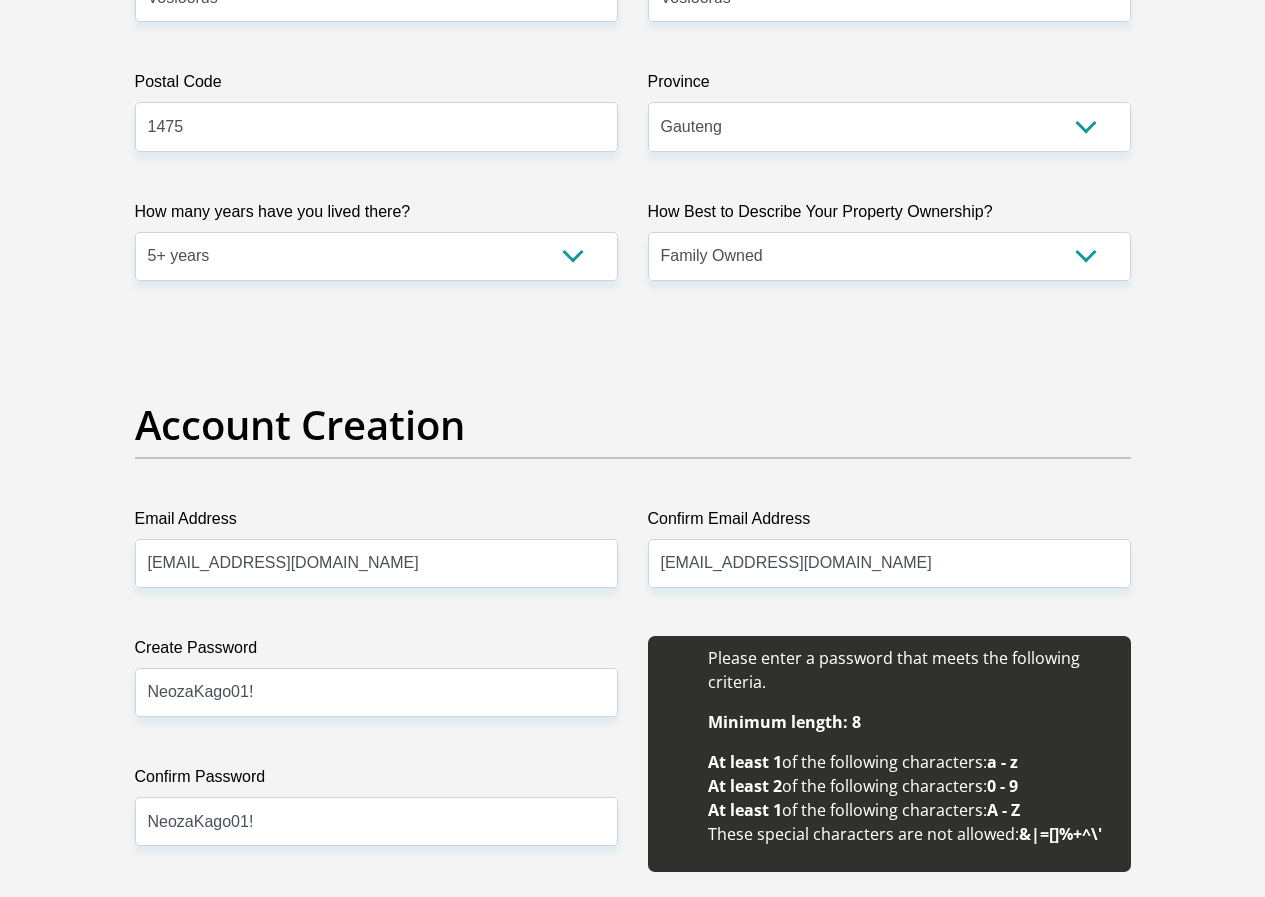 drag, startPoint x: 801, startPoint y: 546, endPoint x: 645, endPoint y: 306, distance: 286.24466 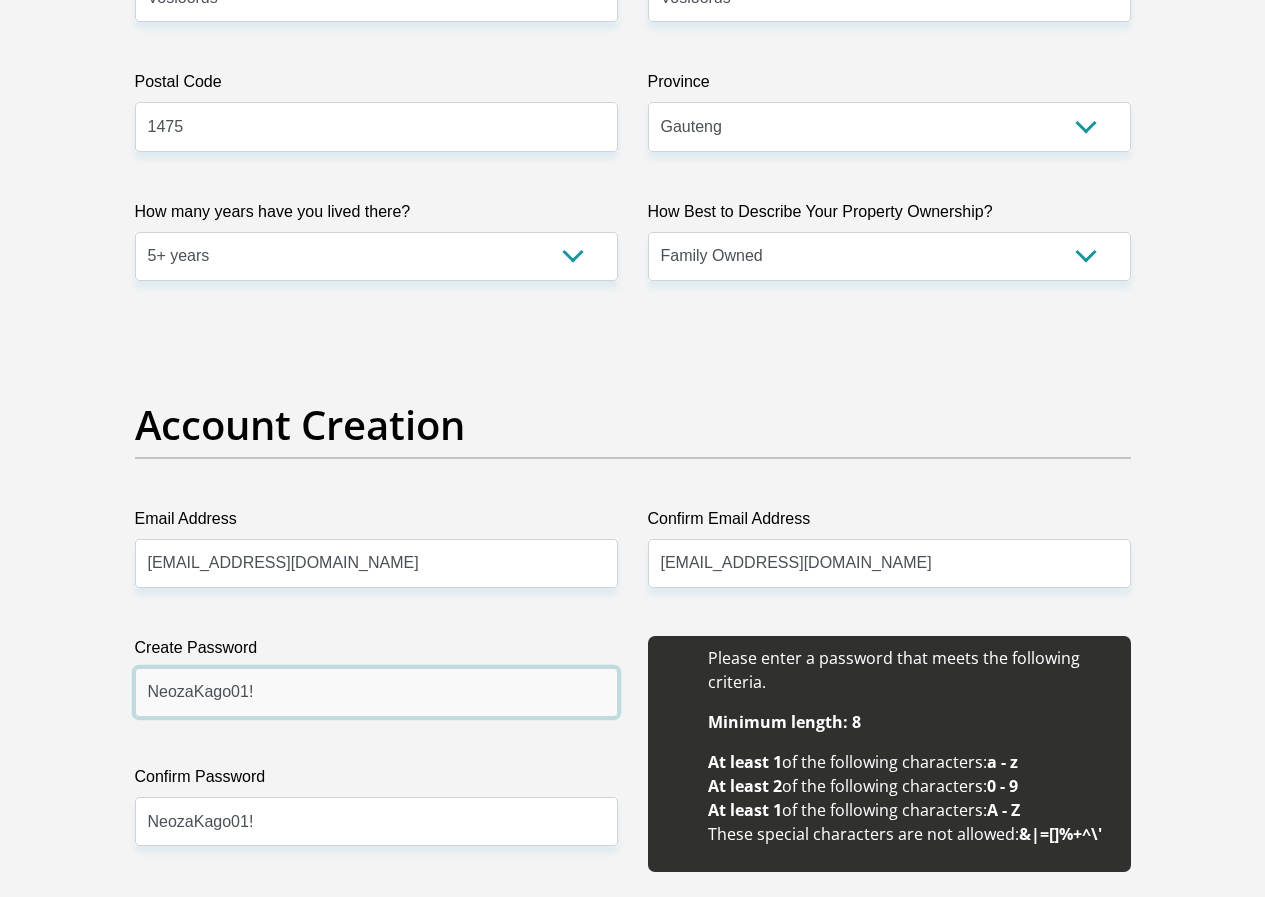 click on "NeozaKago01!" at bounding box center [376, 692] 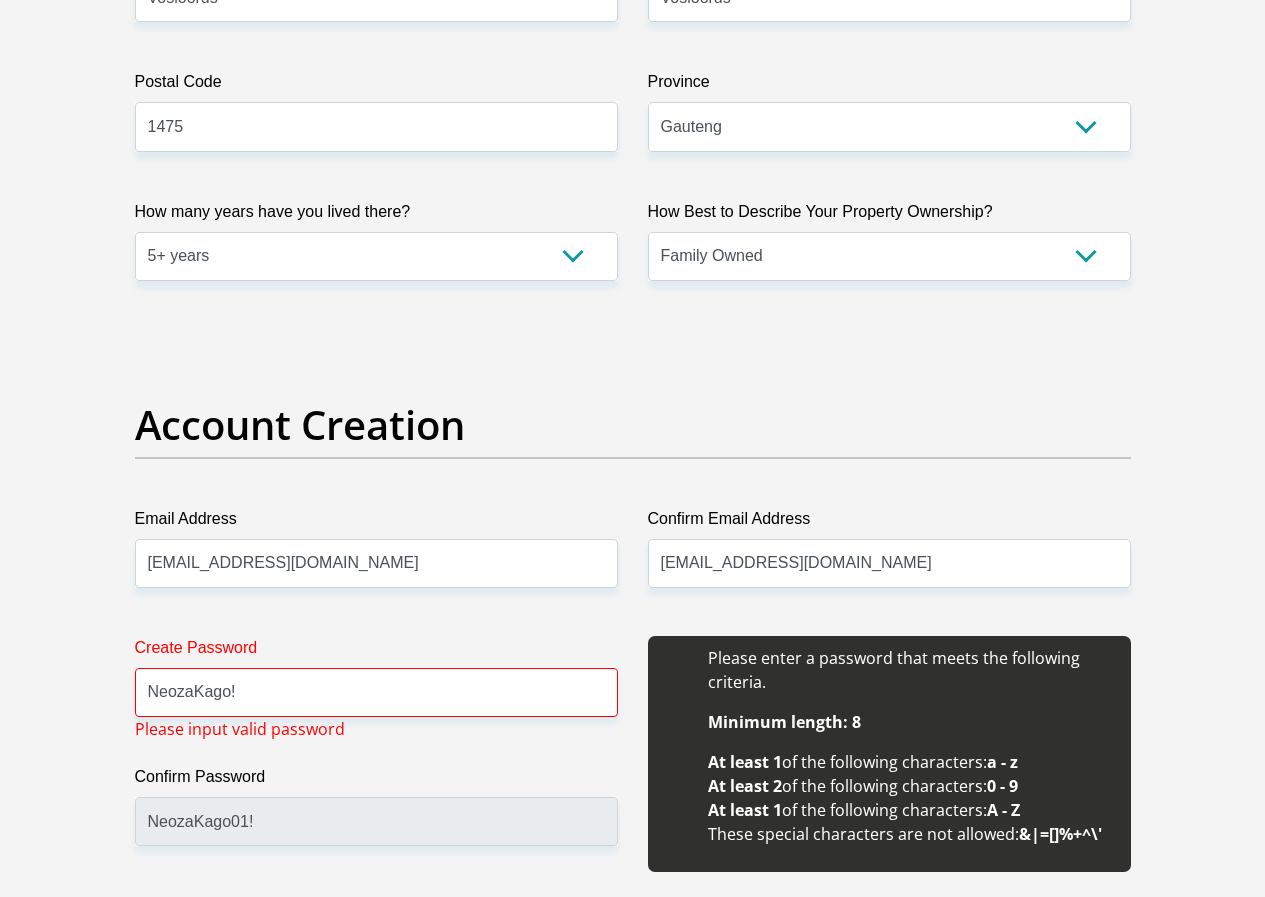 click on "Create Password
NeozaKago!
Please input valid password
Confirm Password
NeozaKago01!" at bounding box center [376, 765] 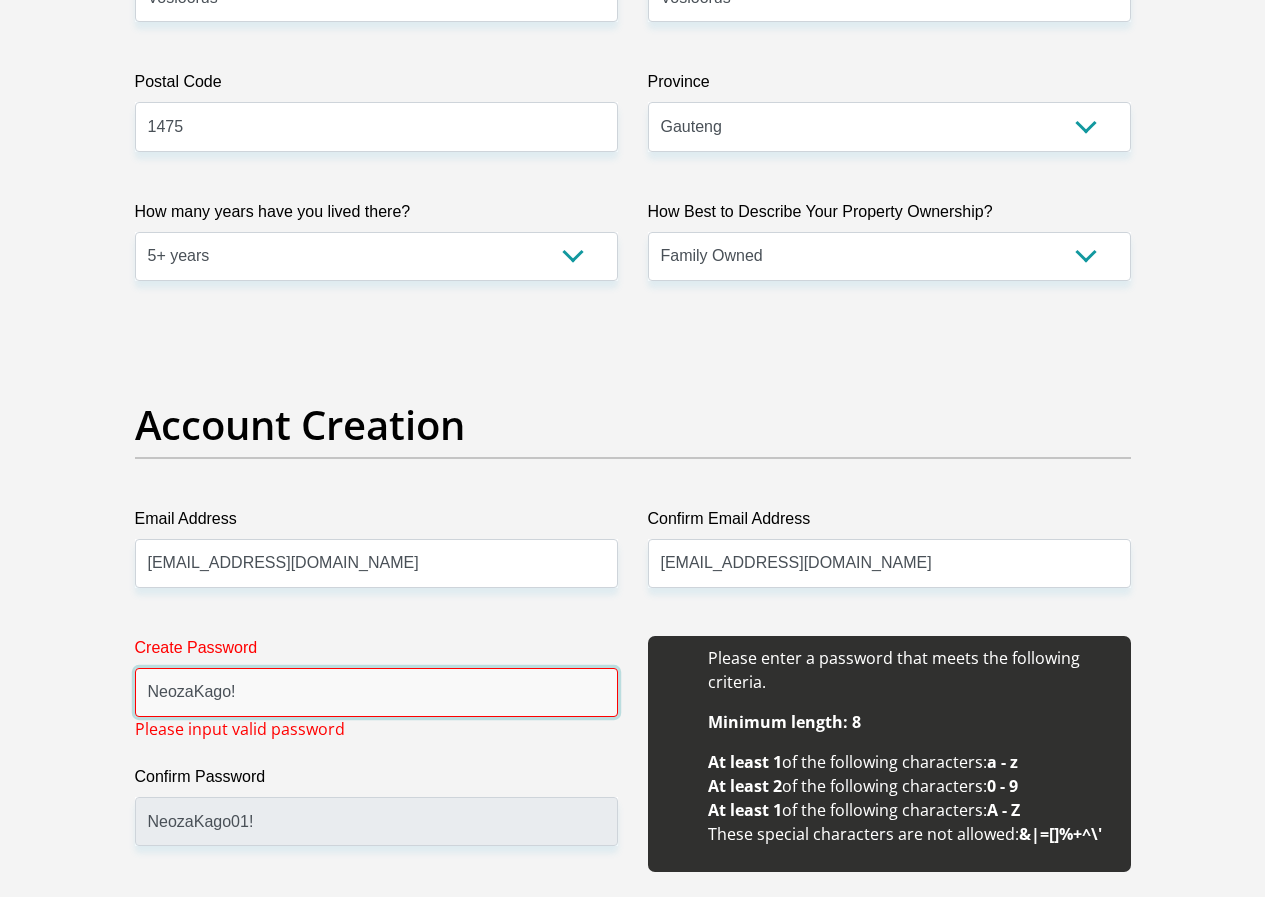 click on "NeozaKago!" at bounding box center [376, 692] 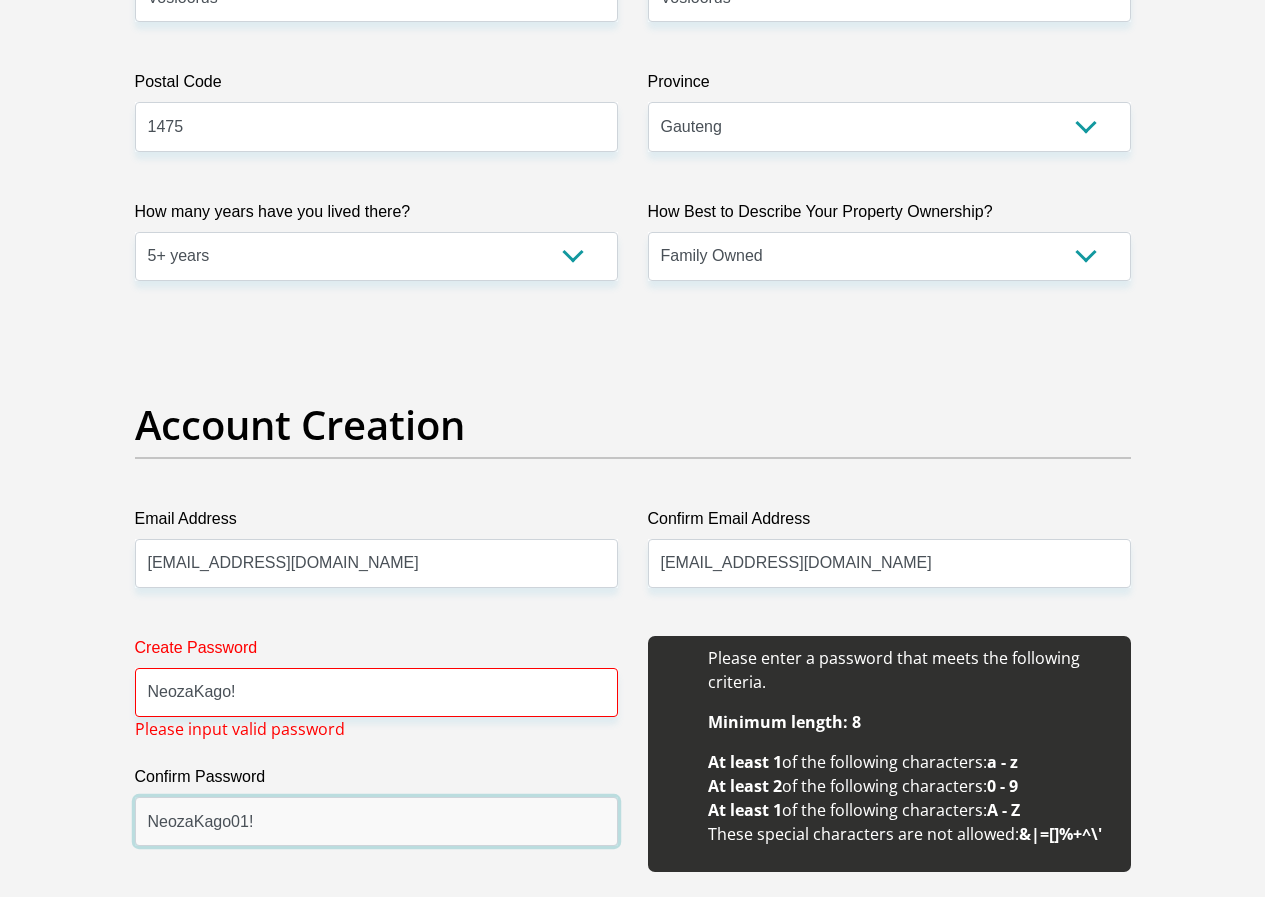 click on "NeozaKago01!" at bounding box center (376, 821) 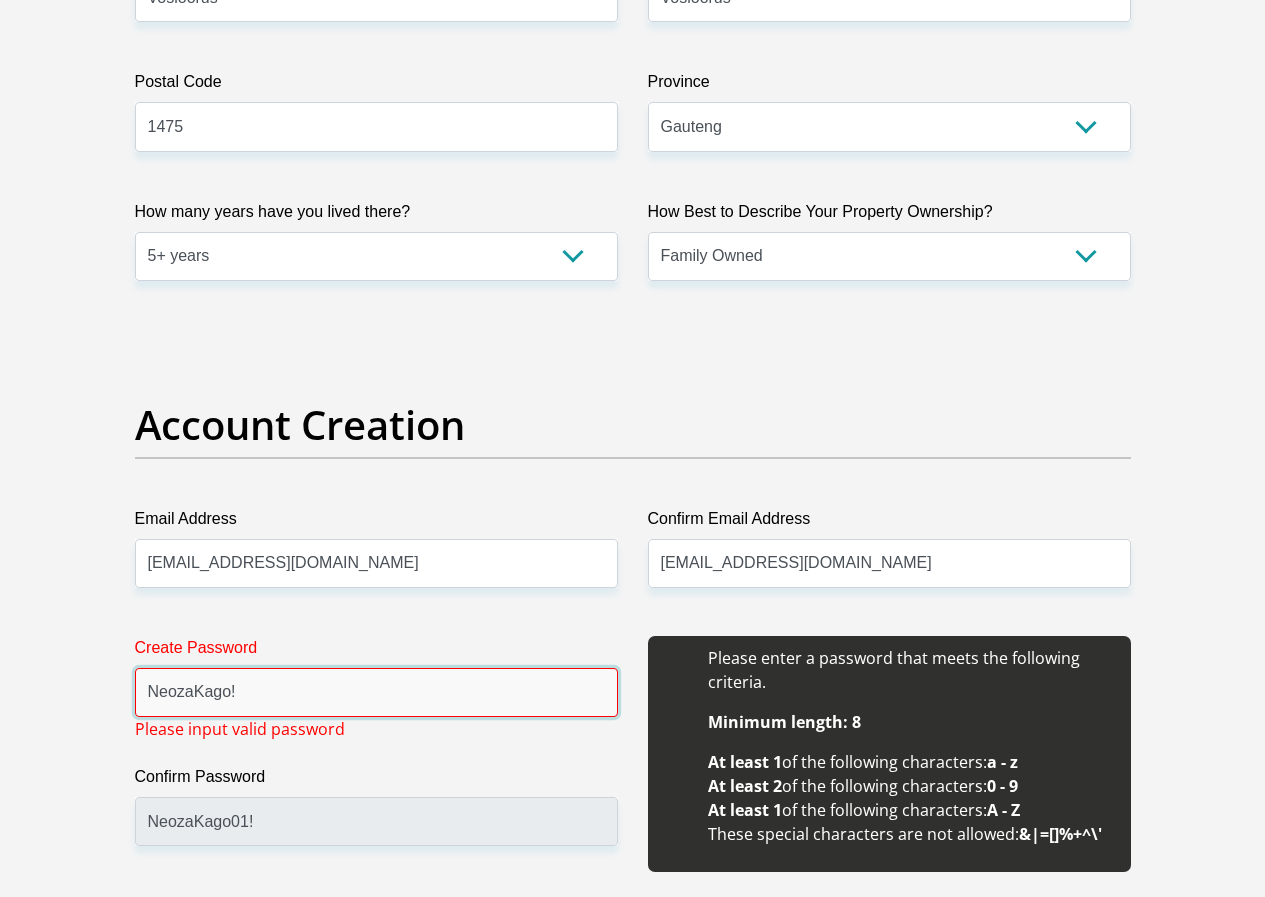 click on "NeozaKago!" at bounding box center [376, 692] 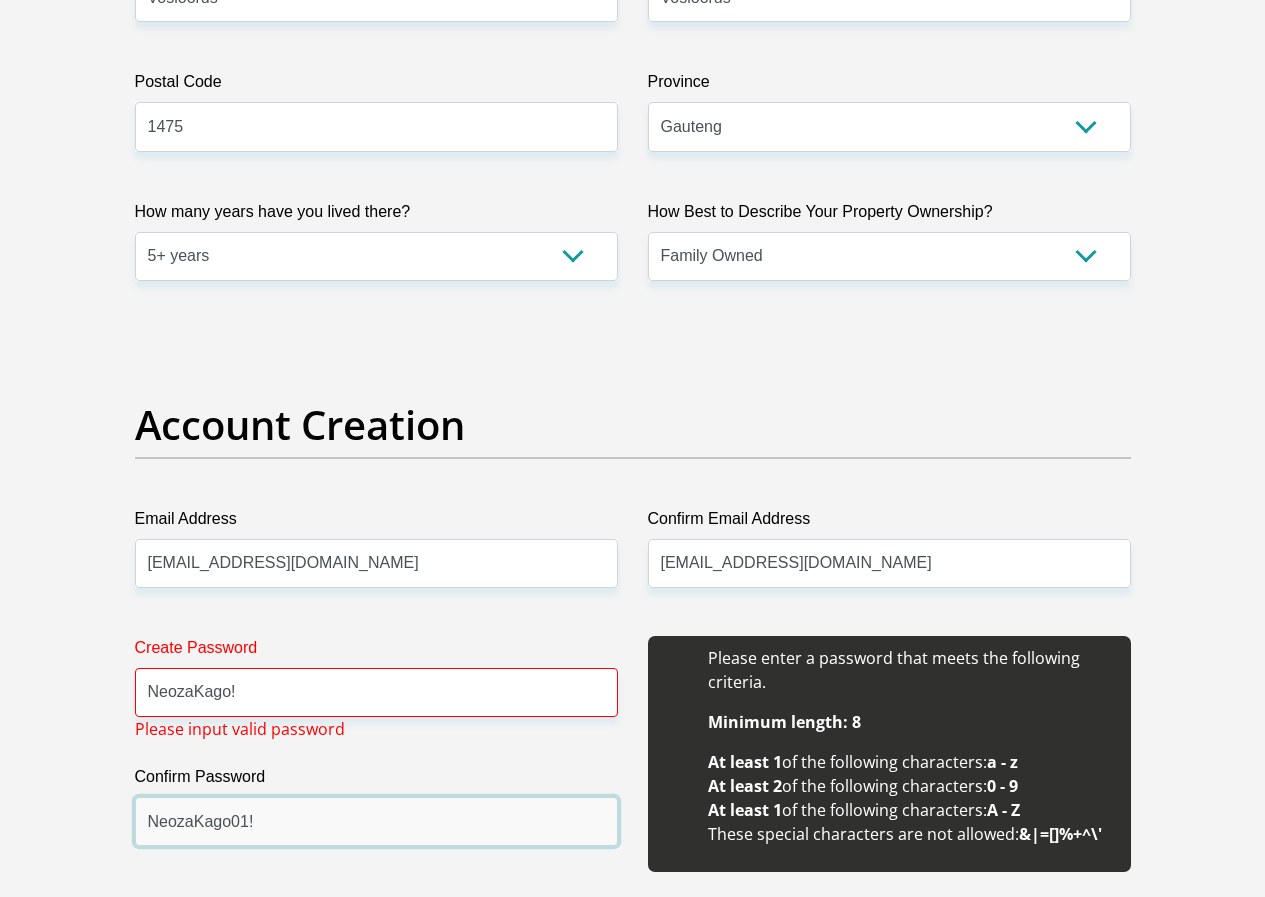 click on "NeozaKago01!" at bounding box center [376, 821] 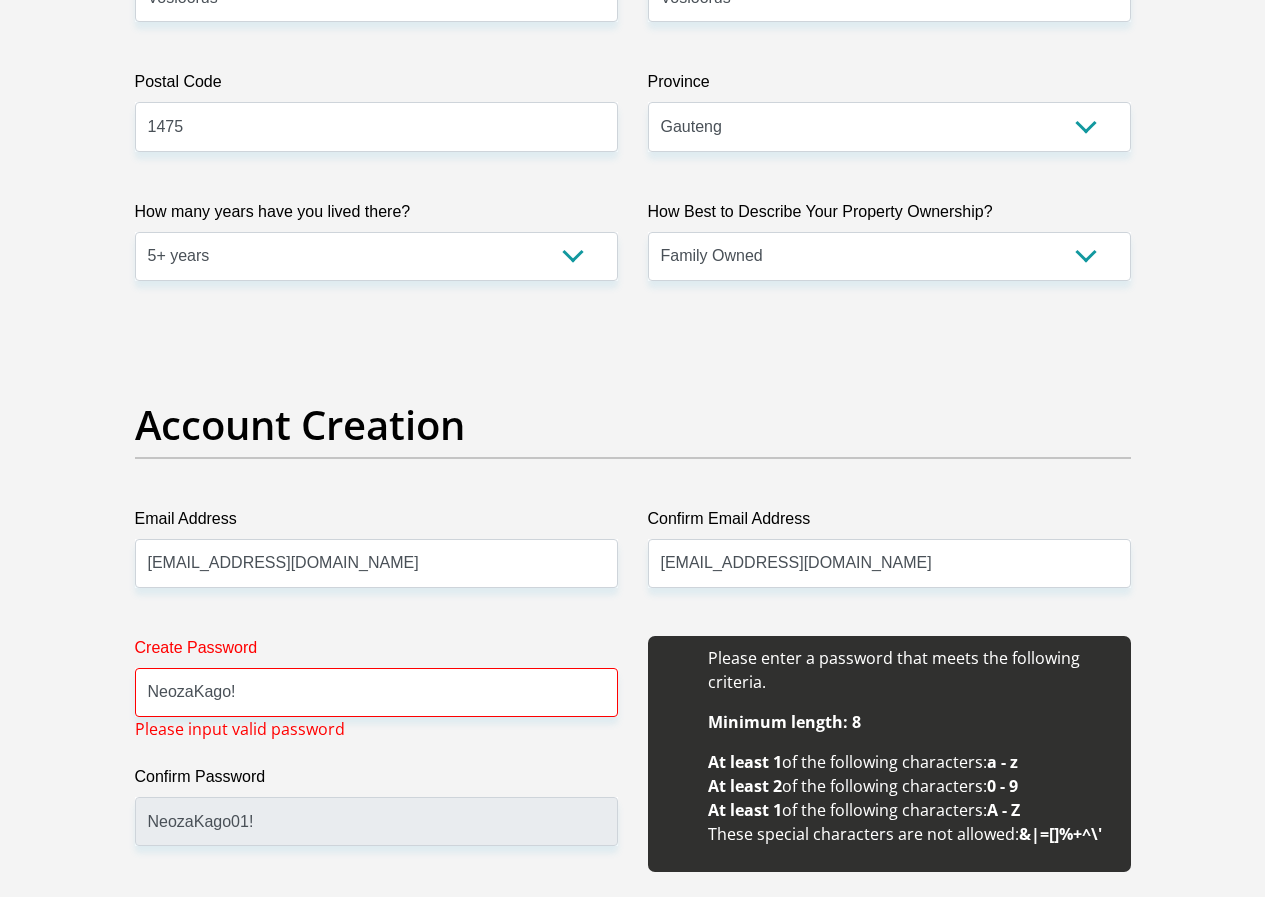 click on "Please input valid password" at bounding box center [240, 729] 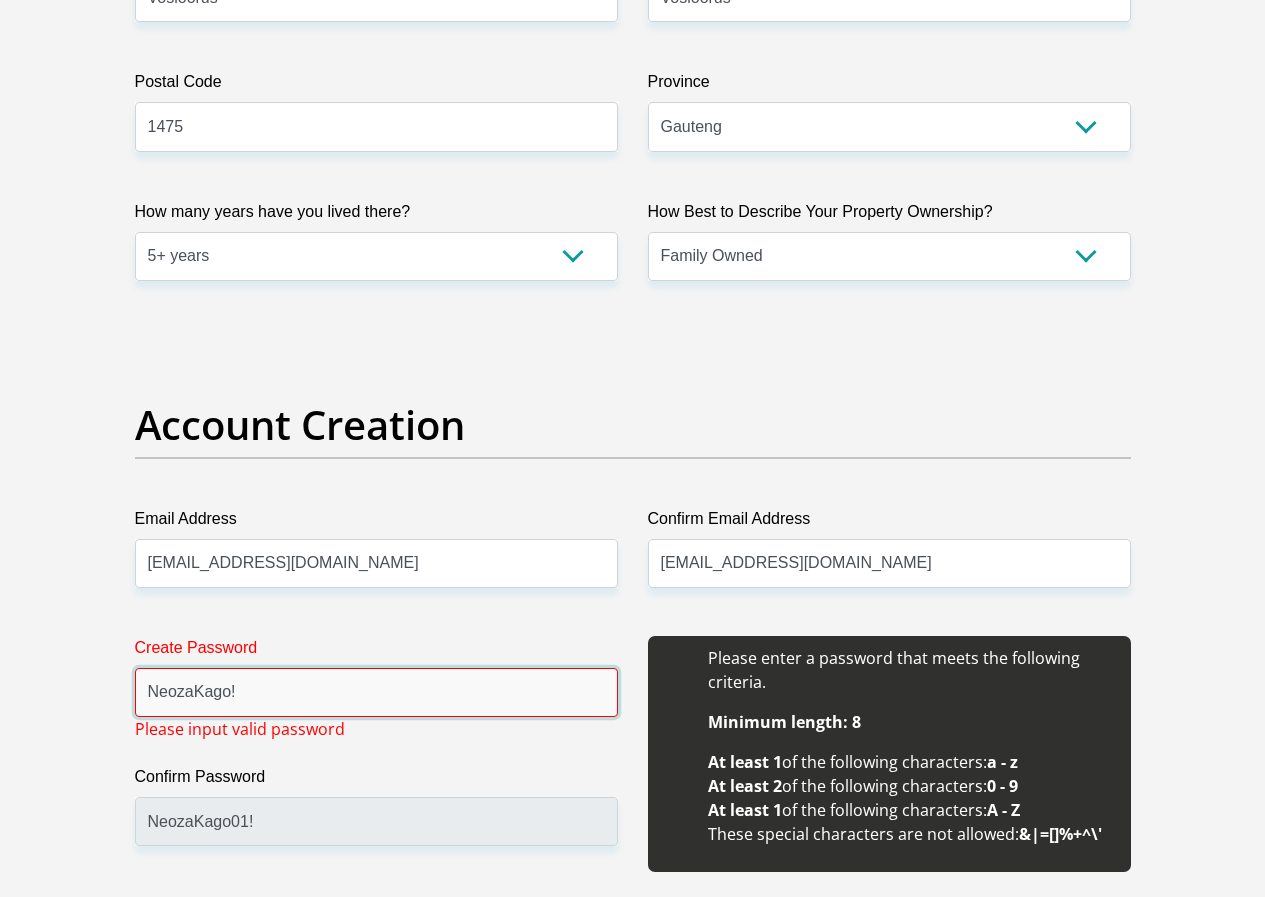 click on "NeozaKago!" at bounding box center [376, 692] 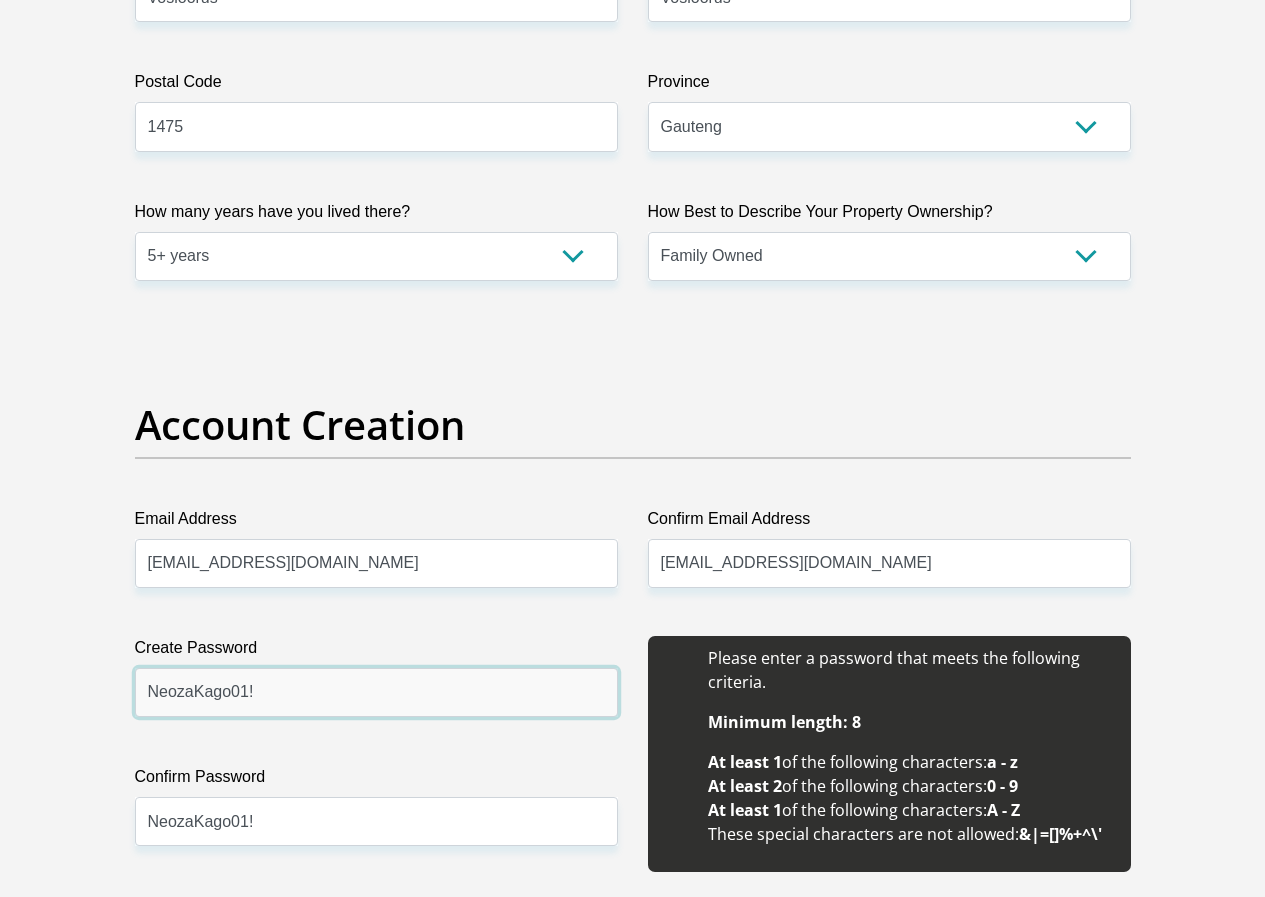 type on "NeozaKago01!" 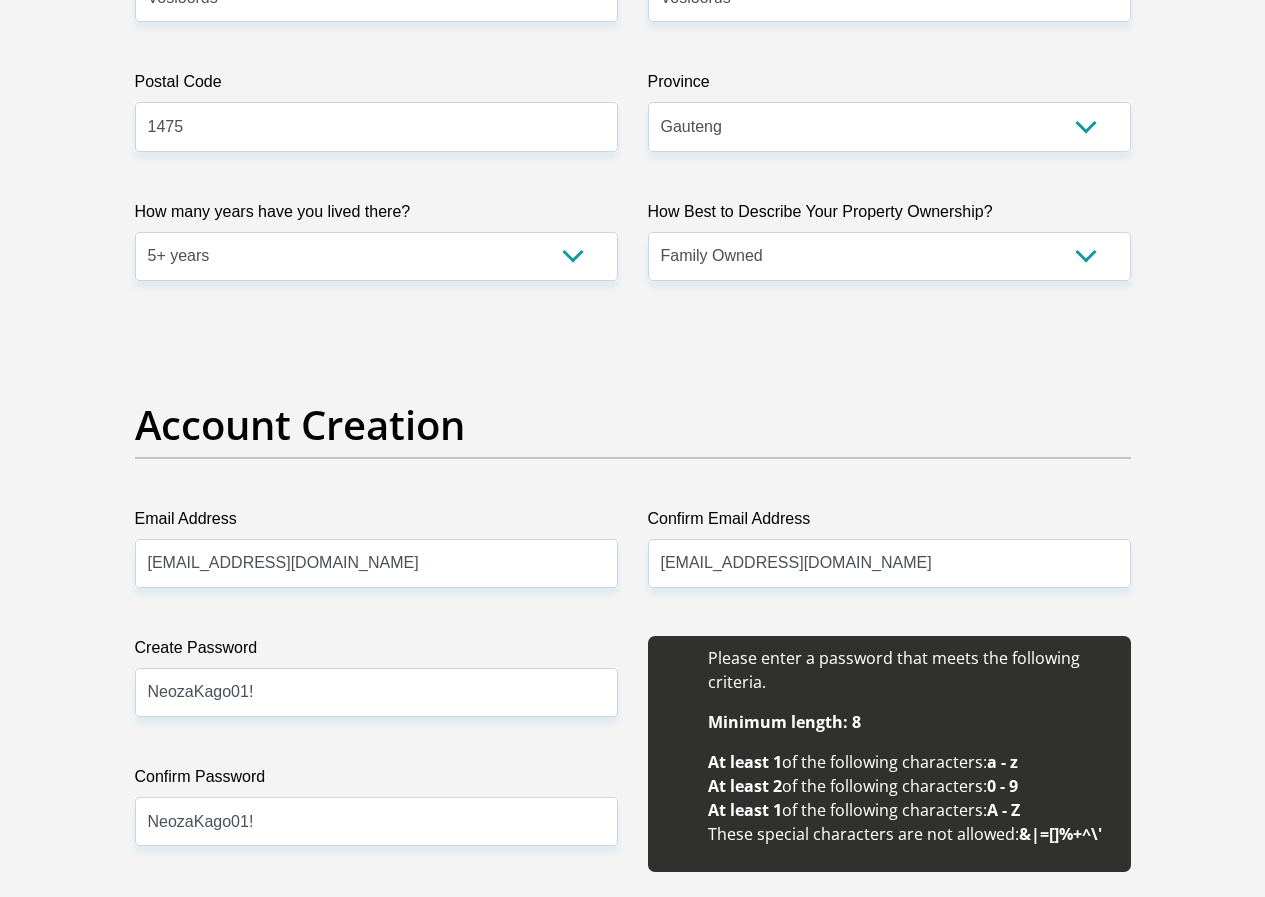 click on "Confirm Email Address
nketeletsoalo@gmail.com" at bounding box center [889, 547] 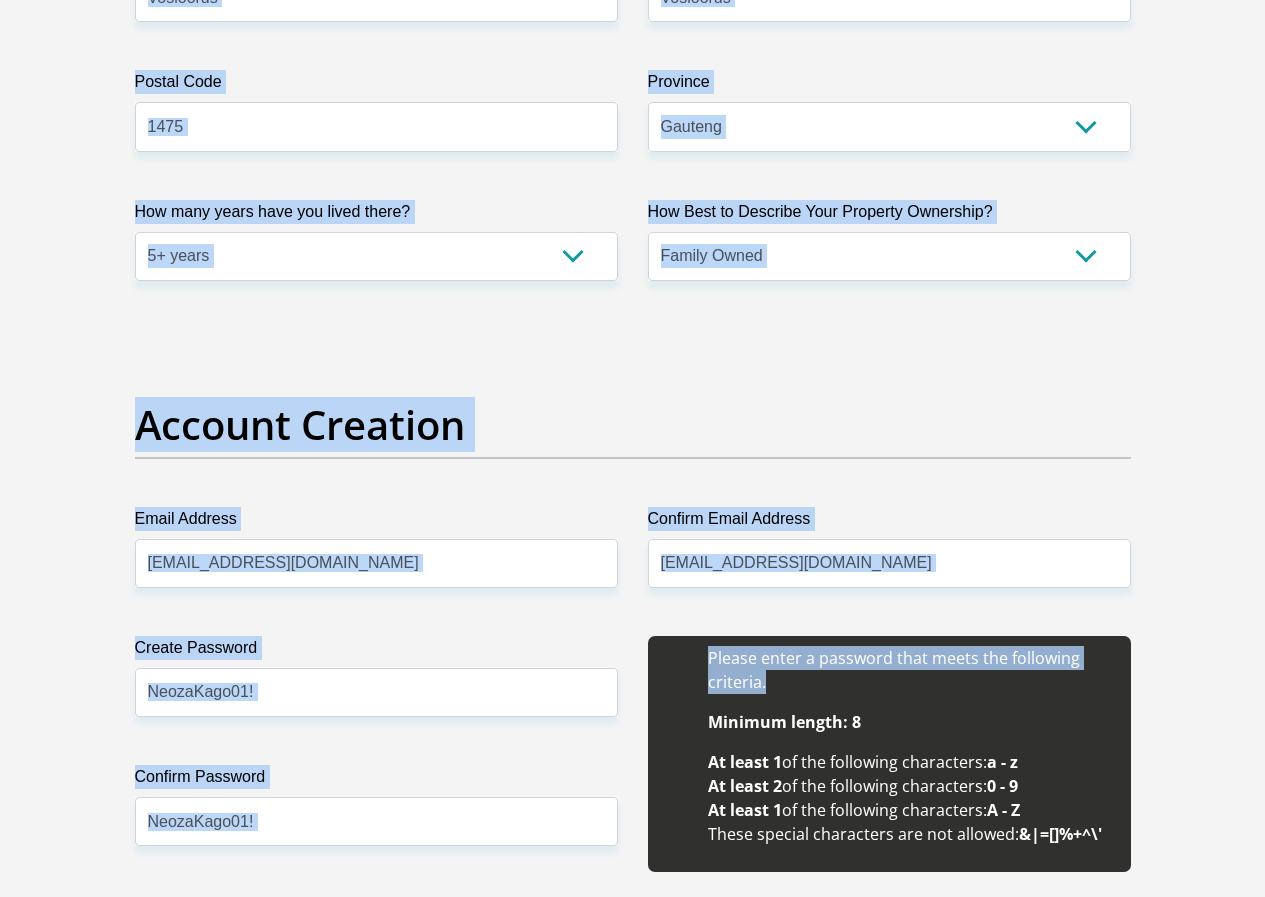 drag, startPoint x: 807, startPoint y: 616, endPoint x: 480, endPoint y: -58, distance: 749.13617 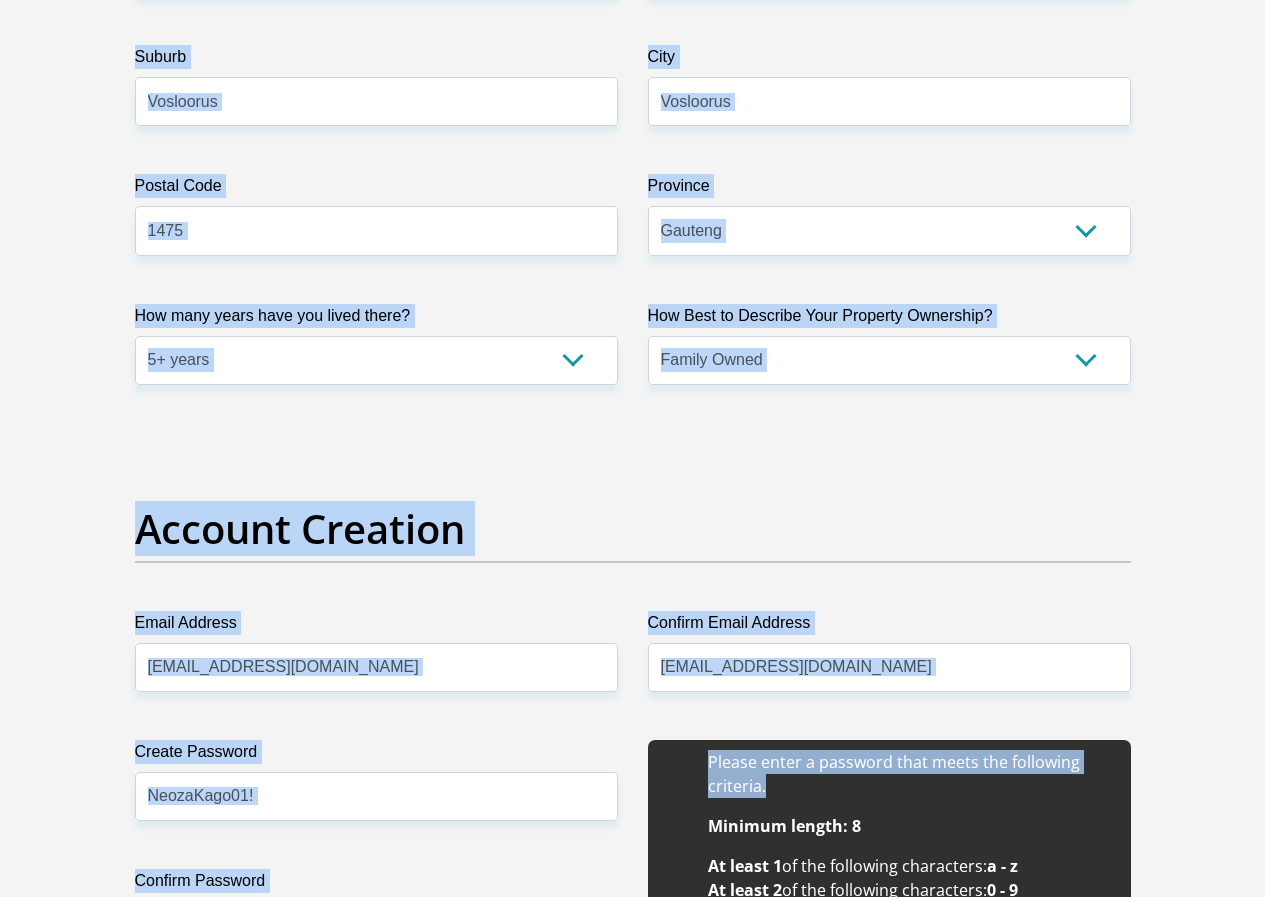 click on "Personal Details
Title
Mr
Ms
Mrs
Dr
Other
First Name
NketeVivienne
Surname
Letsoalo
ID Number
8010130540082
Please input valid ID number
Race
Black
Coloured
Indian
White
Other
Contact Number
0734143411
Please input valid contact number
Chad" at bounding box center (632, 2351) 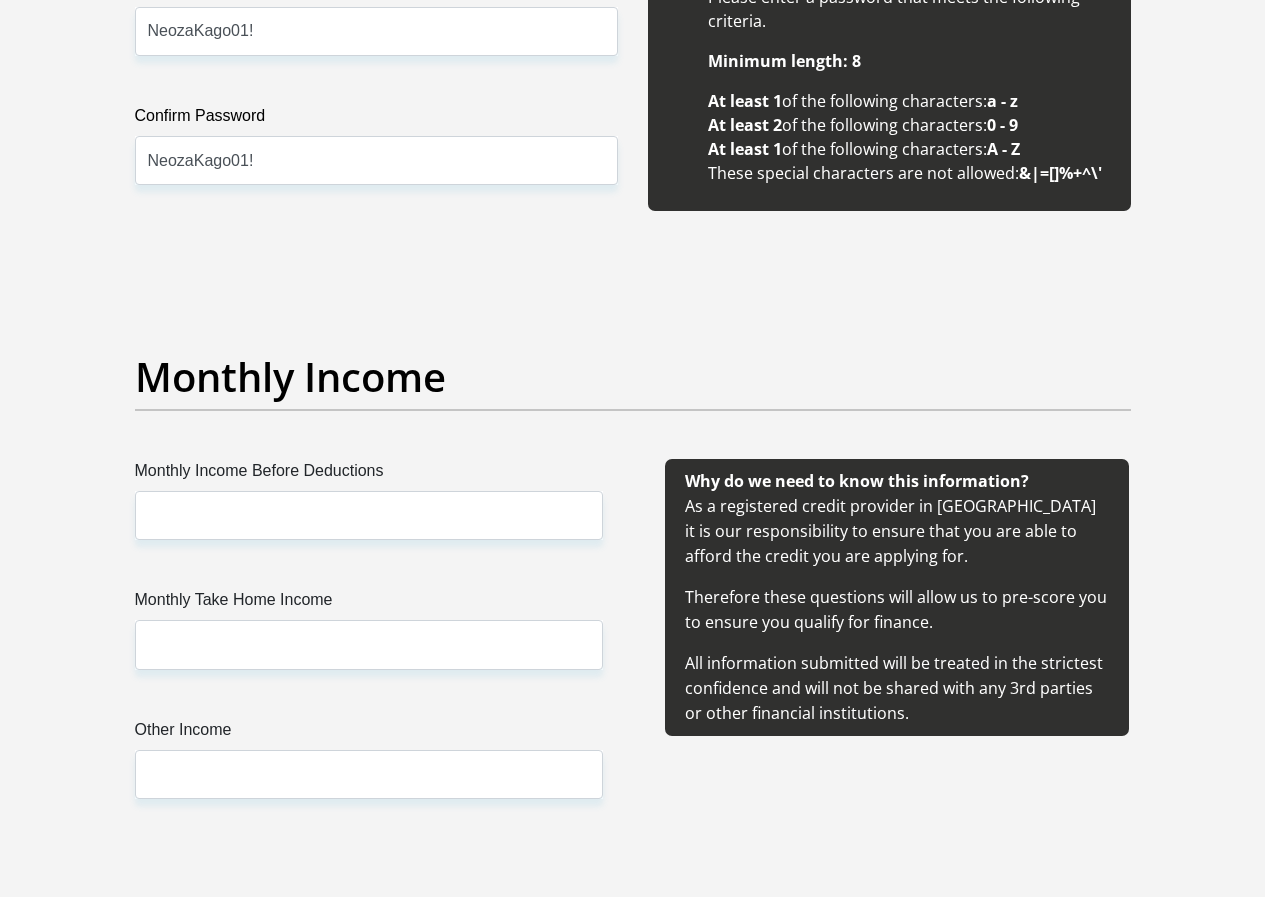 scroll, scrollTop: 2096, scrollLeft: 0, axis: vertical 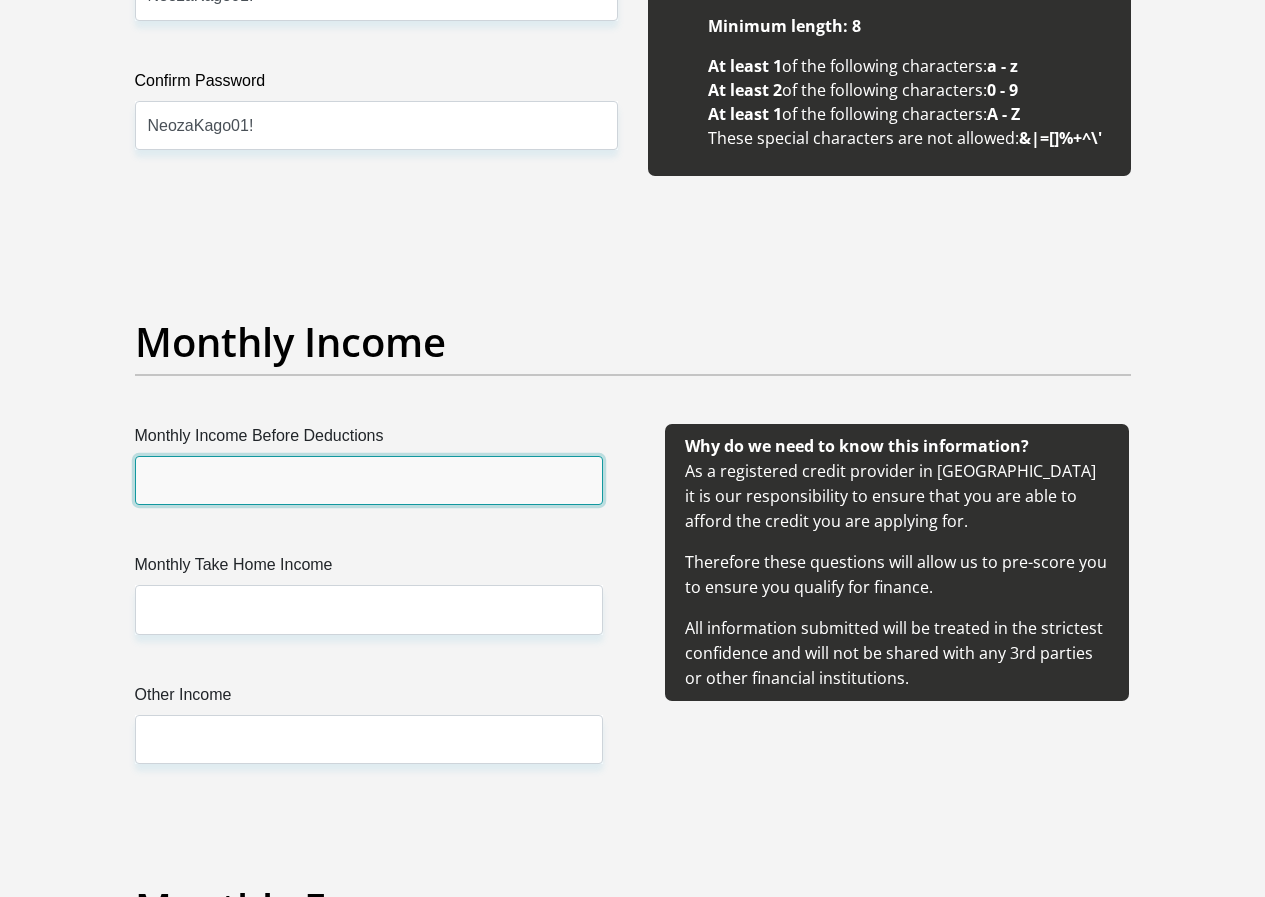 click on "Monthly Income Before Deductions" at bounding box center (369, 480) 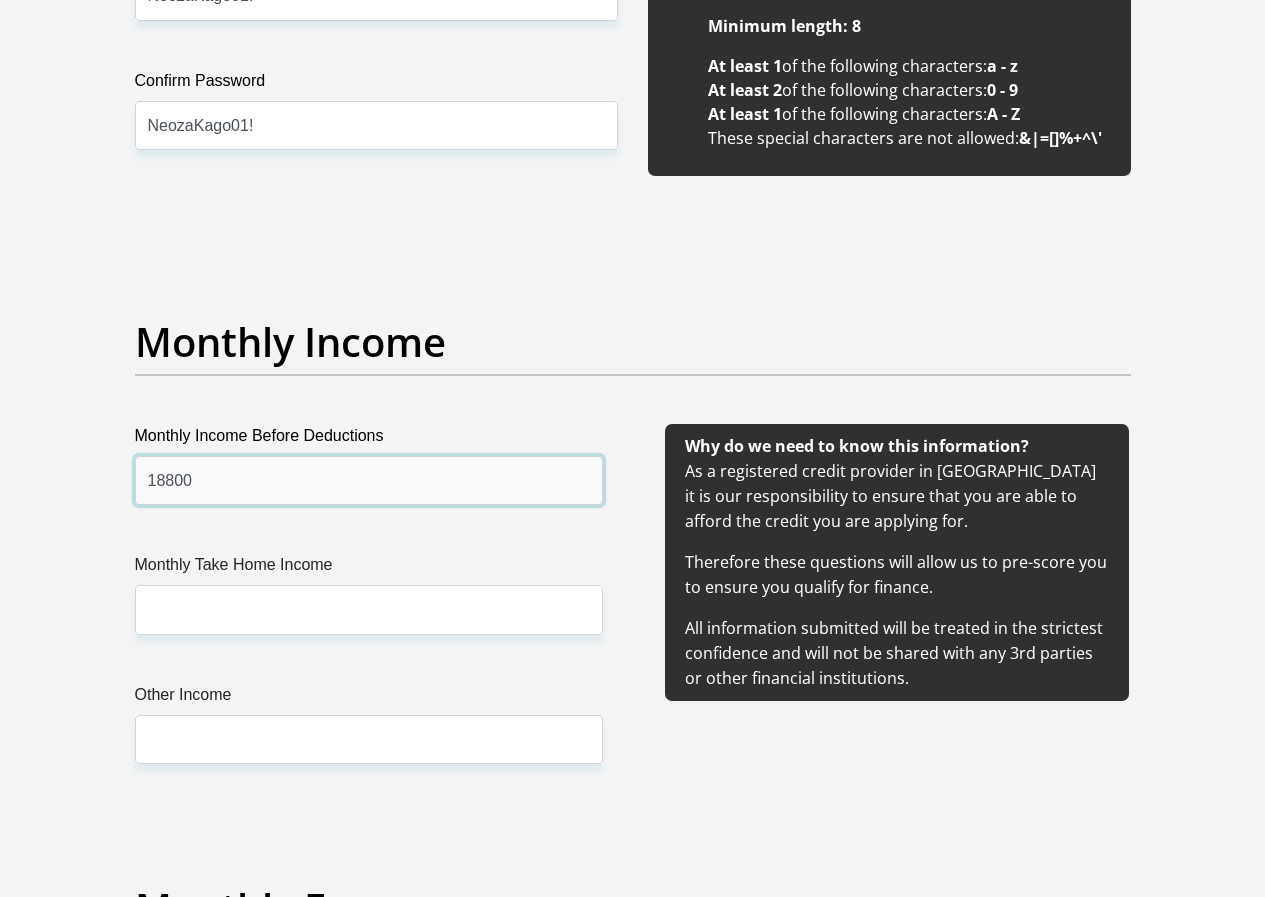 type on "18800" 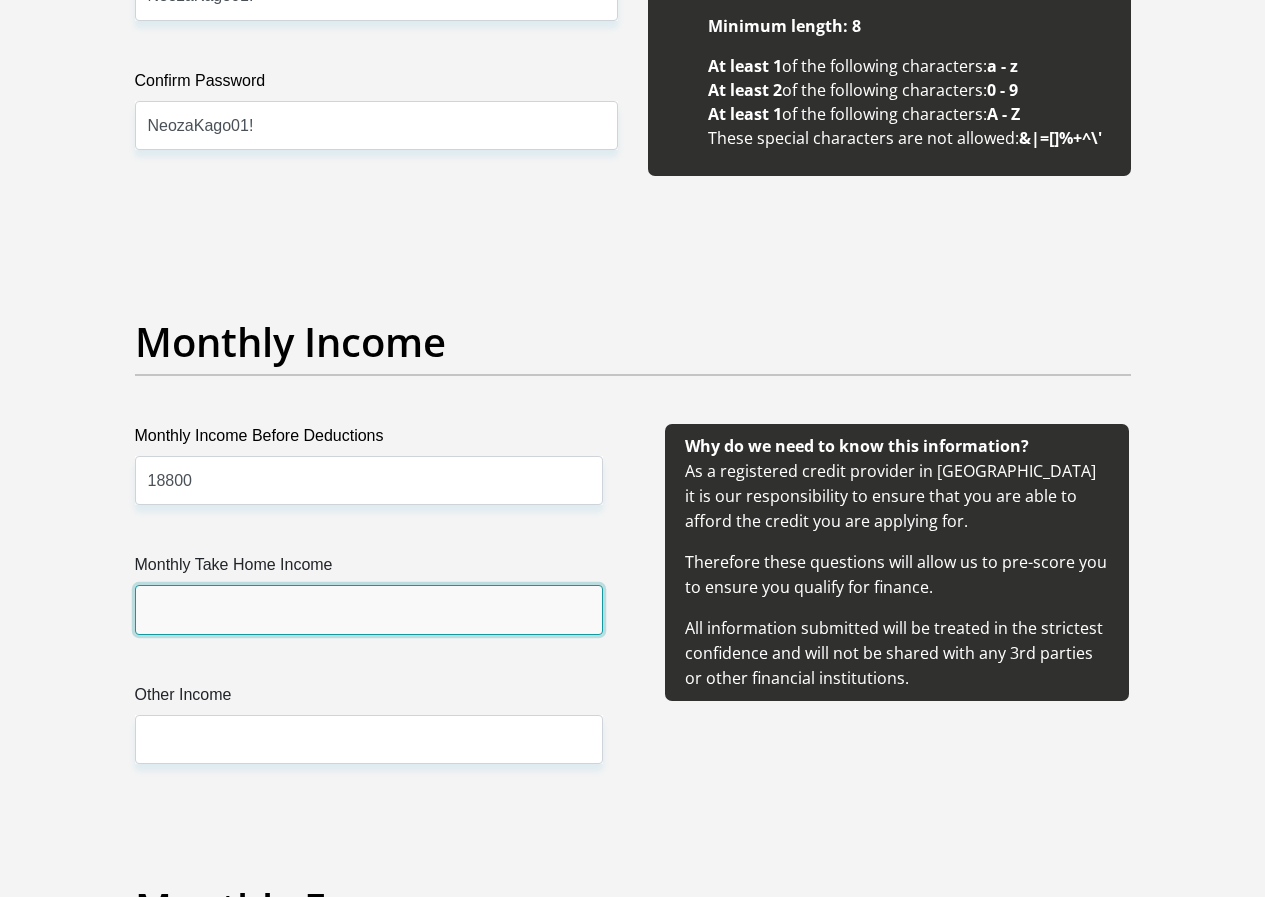 click on "Monthly Take Home Income" at bounding box center (369, 609) 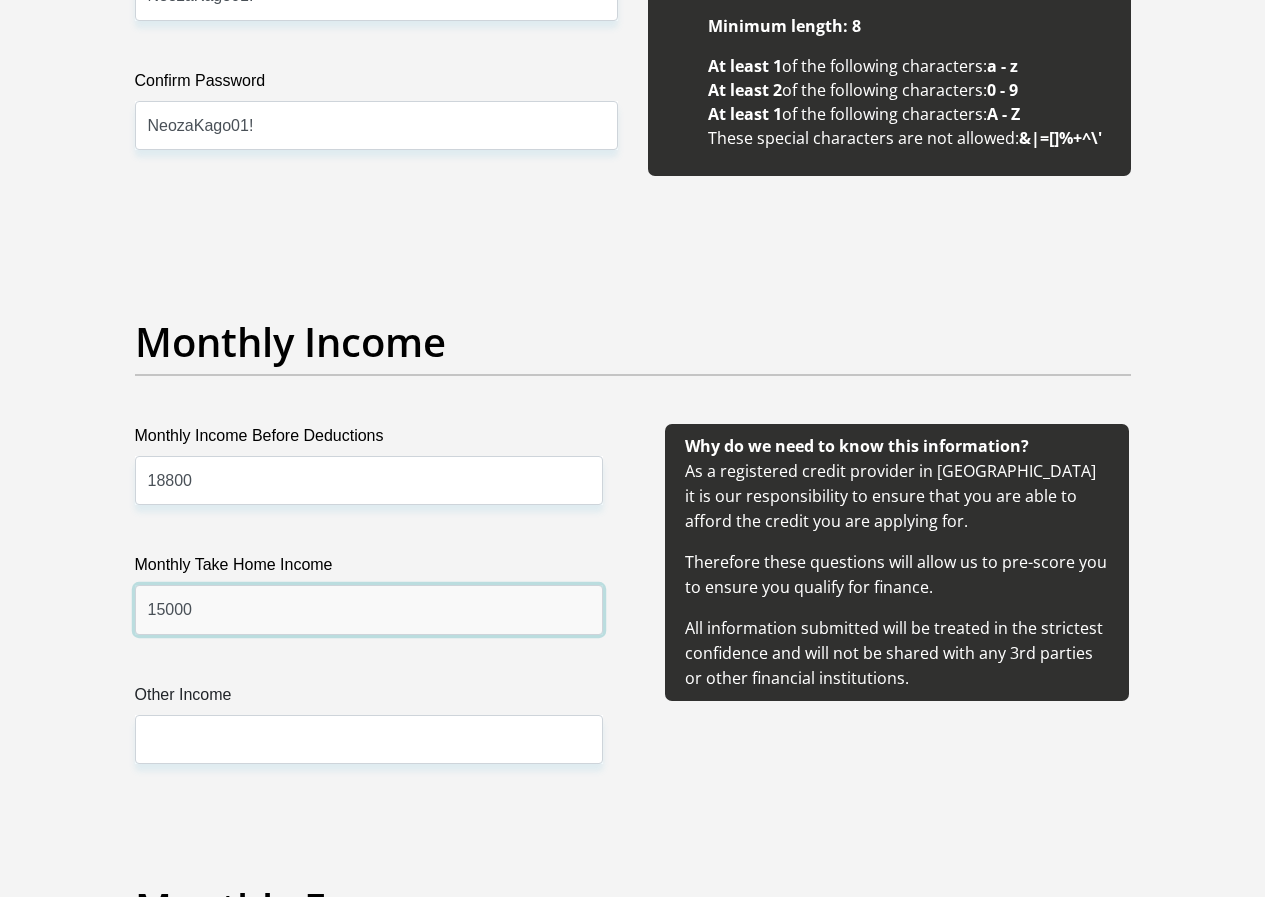 type on "15000" 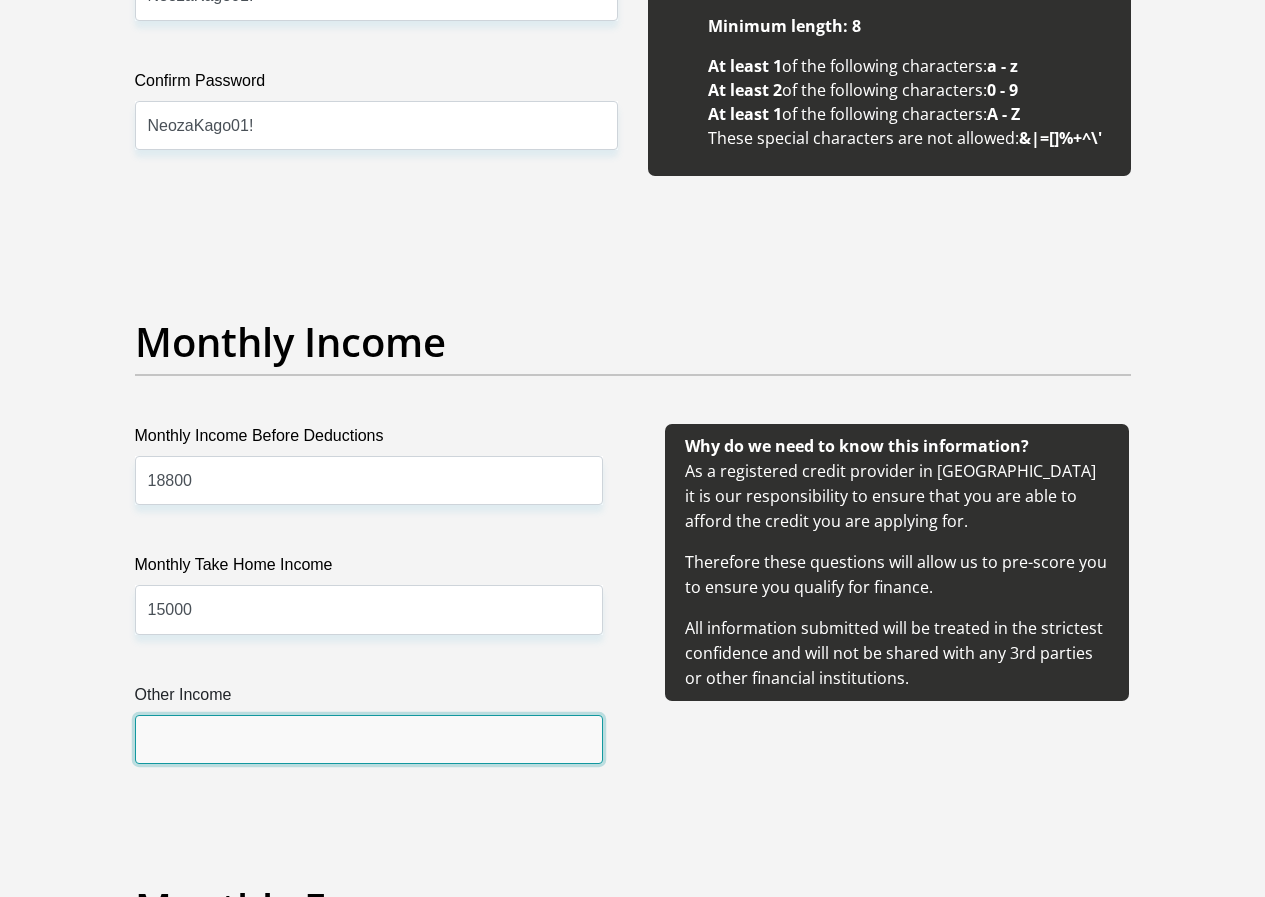click on "Other Income" at bounding box center (369, 739) 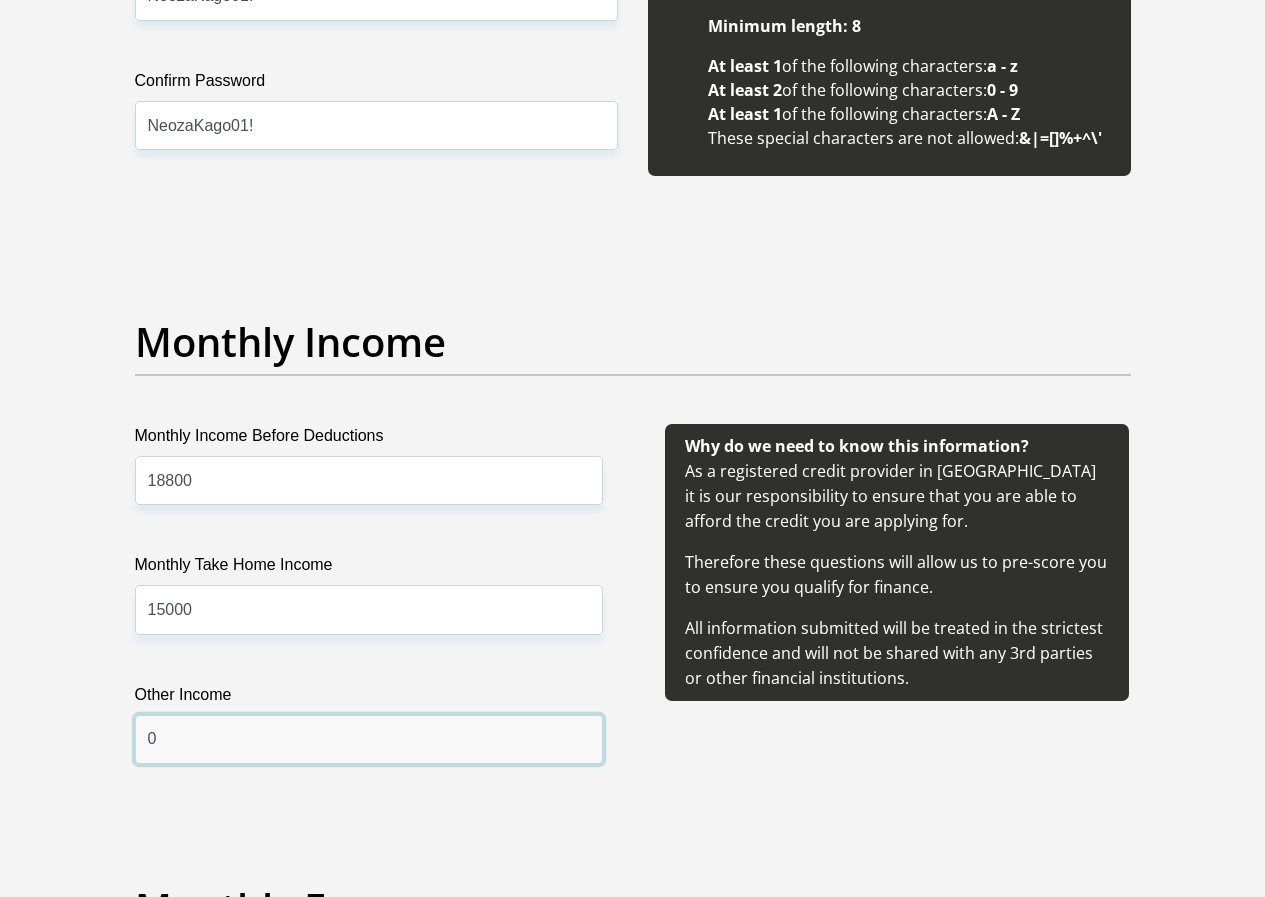 type on "0" 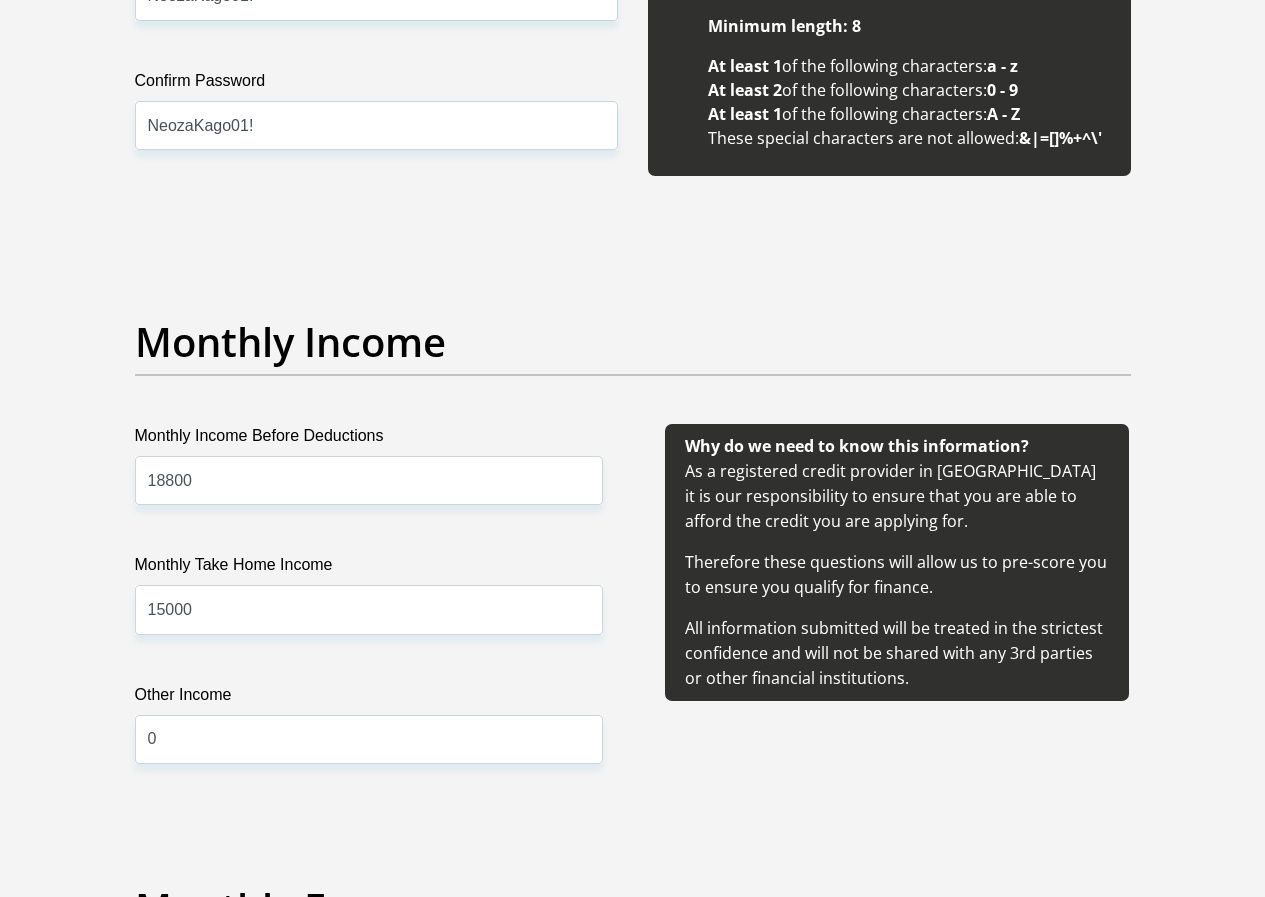 click on "Title
Mr
Ms
Mrs
Dr
Other
First Name
NketeVivienne
Surname
Letsoalo
ID Number
8010130540082
Please input valid ID number
Race
Black
Coloured
Indian
White
Other
Contact Number
0734143411
Please input valid contact number
Nationality
South Africa
Afghanistan
Aland Islands  Albania" at bounding box center (633, 1545) 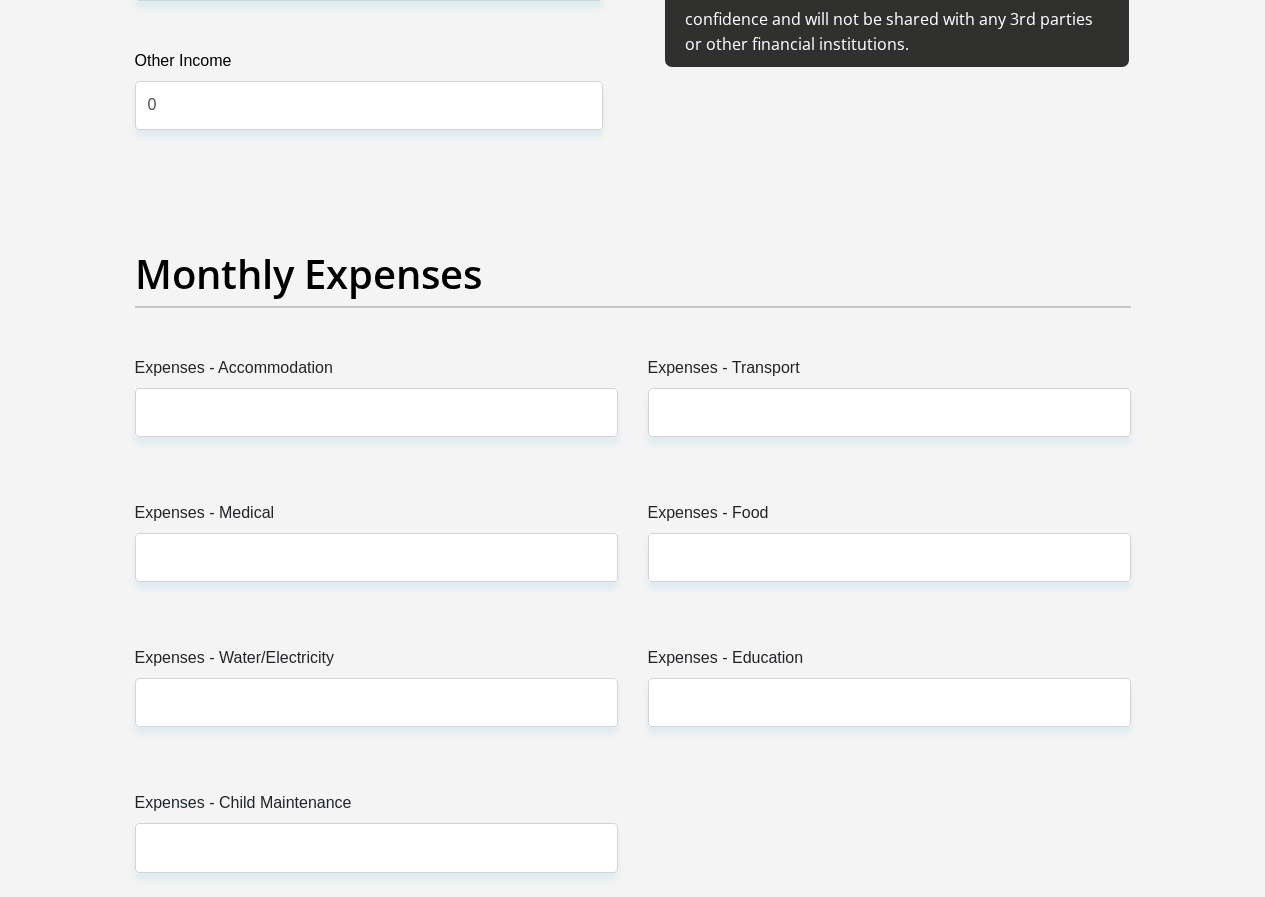 scroll, scrollTop: 2755, scrollLeft: 0, axis: vertical 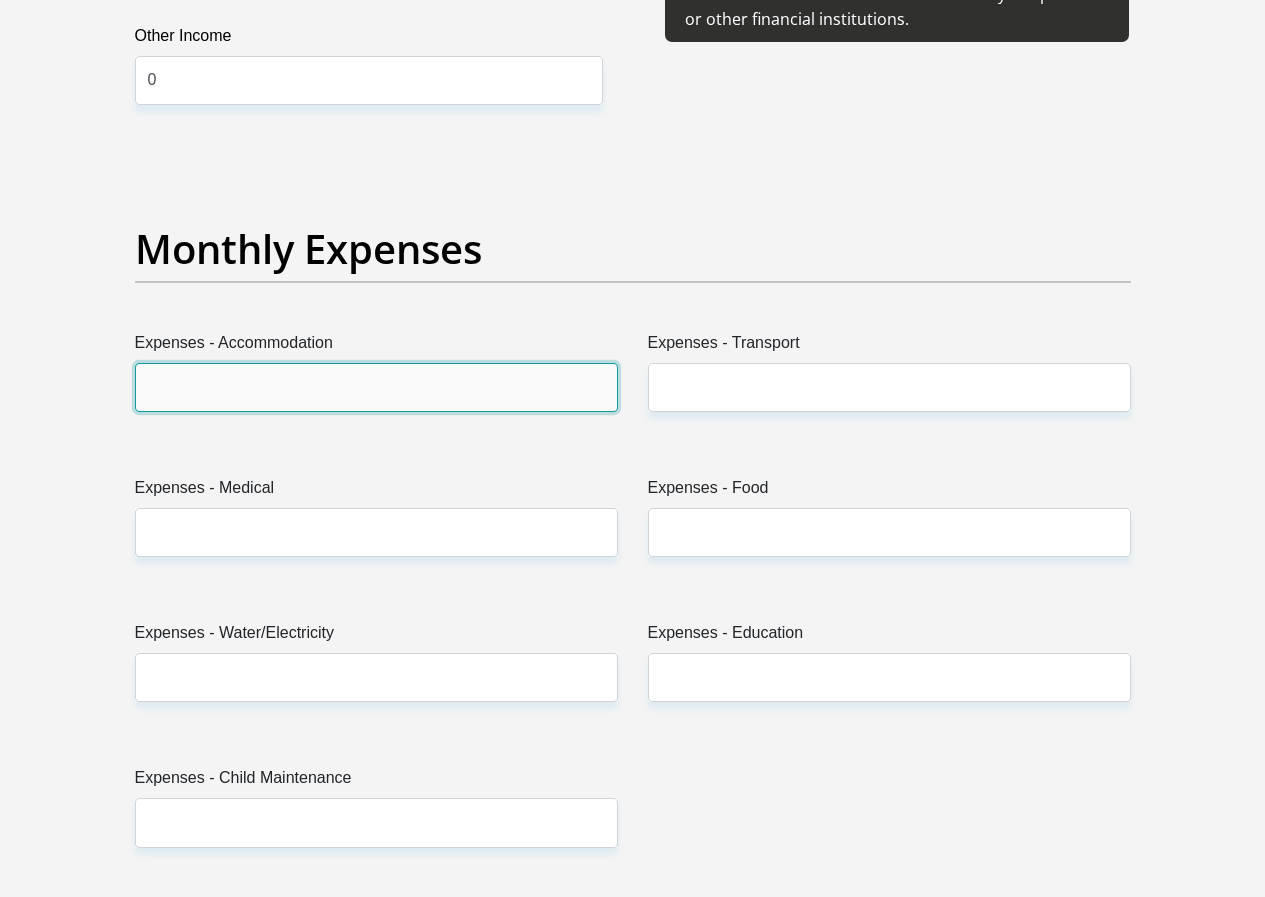 click on "Expenses - Accommodation" at bounding box center [376, 387] 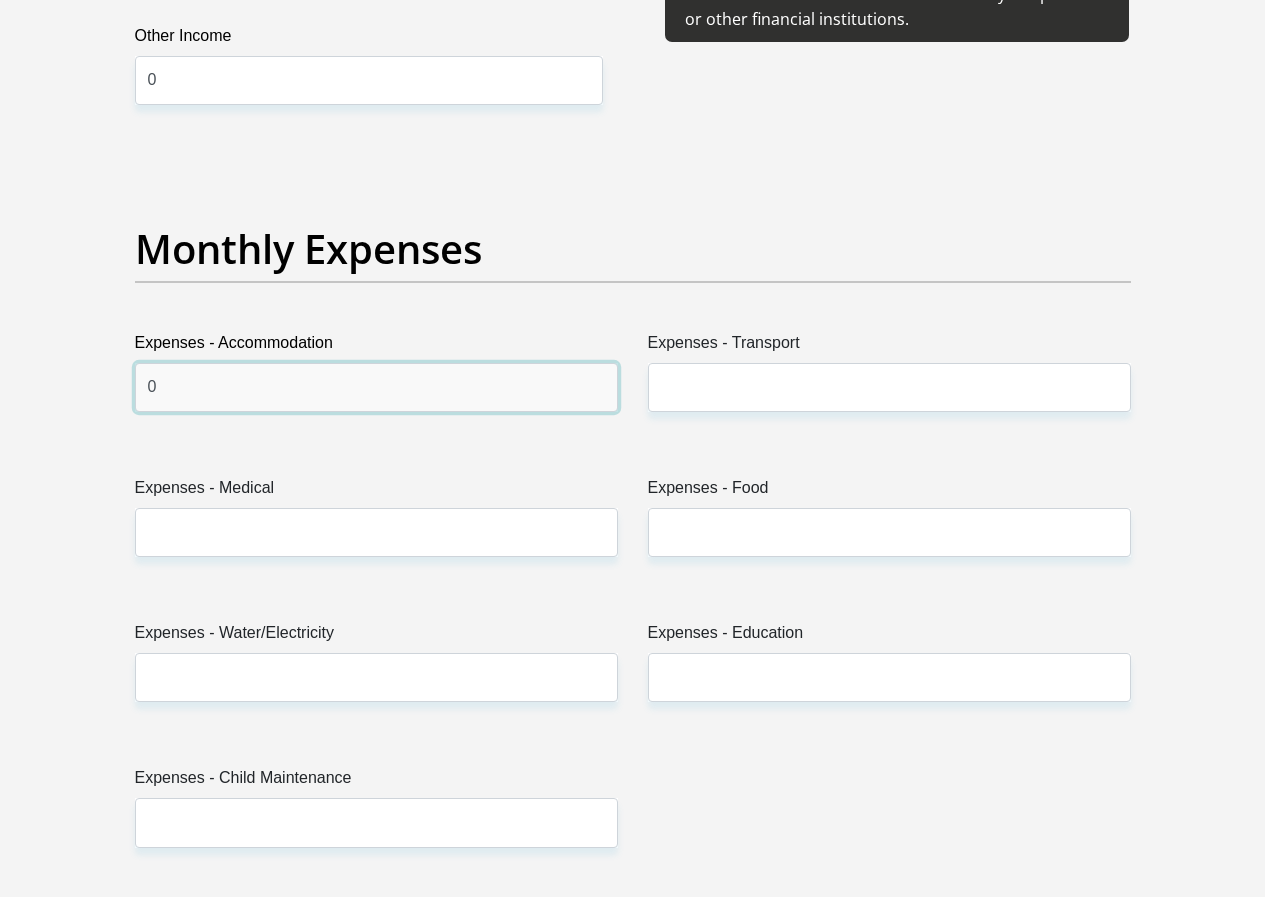 type on "0" 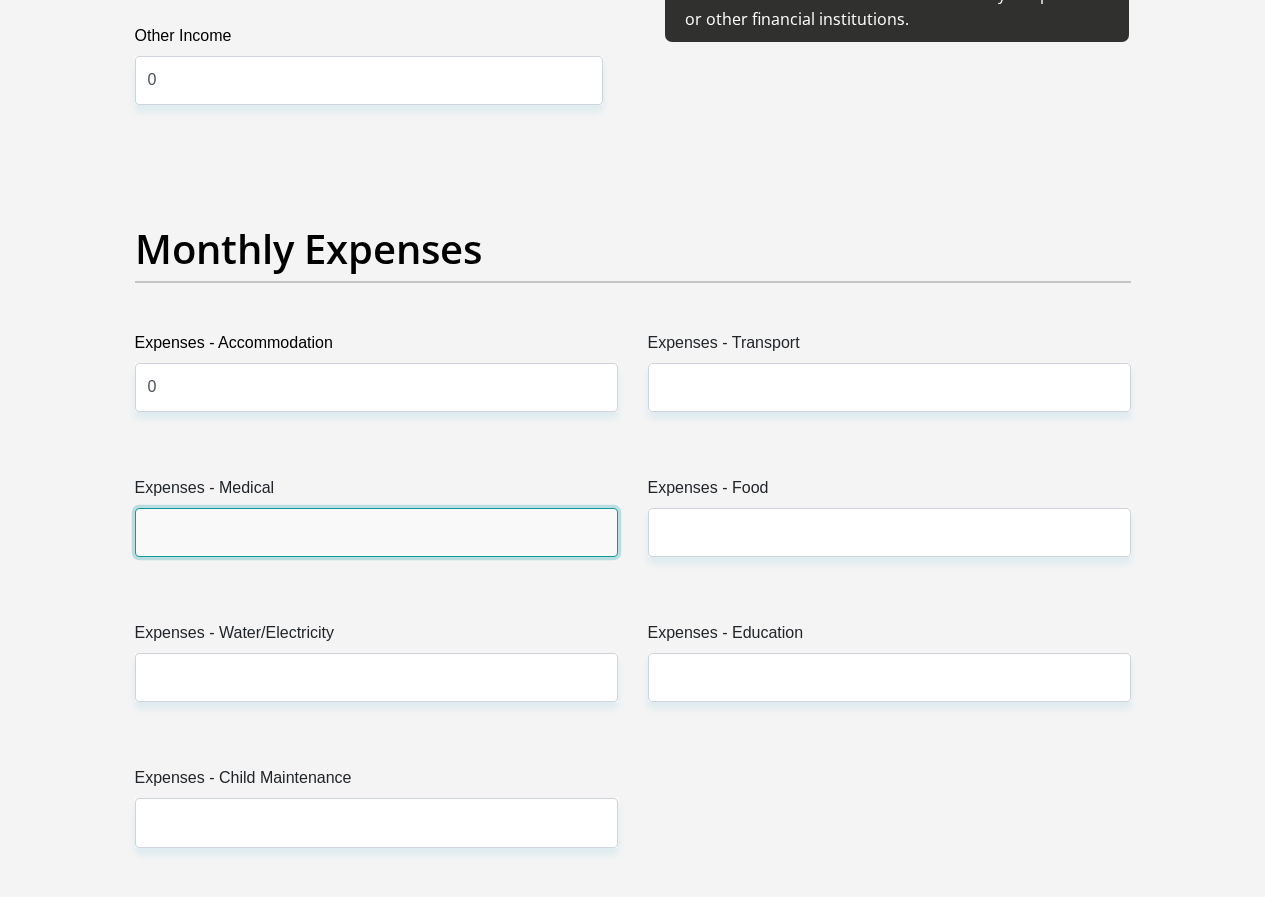 click on "Expenses - Medical" at bounding box center (376, 532) 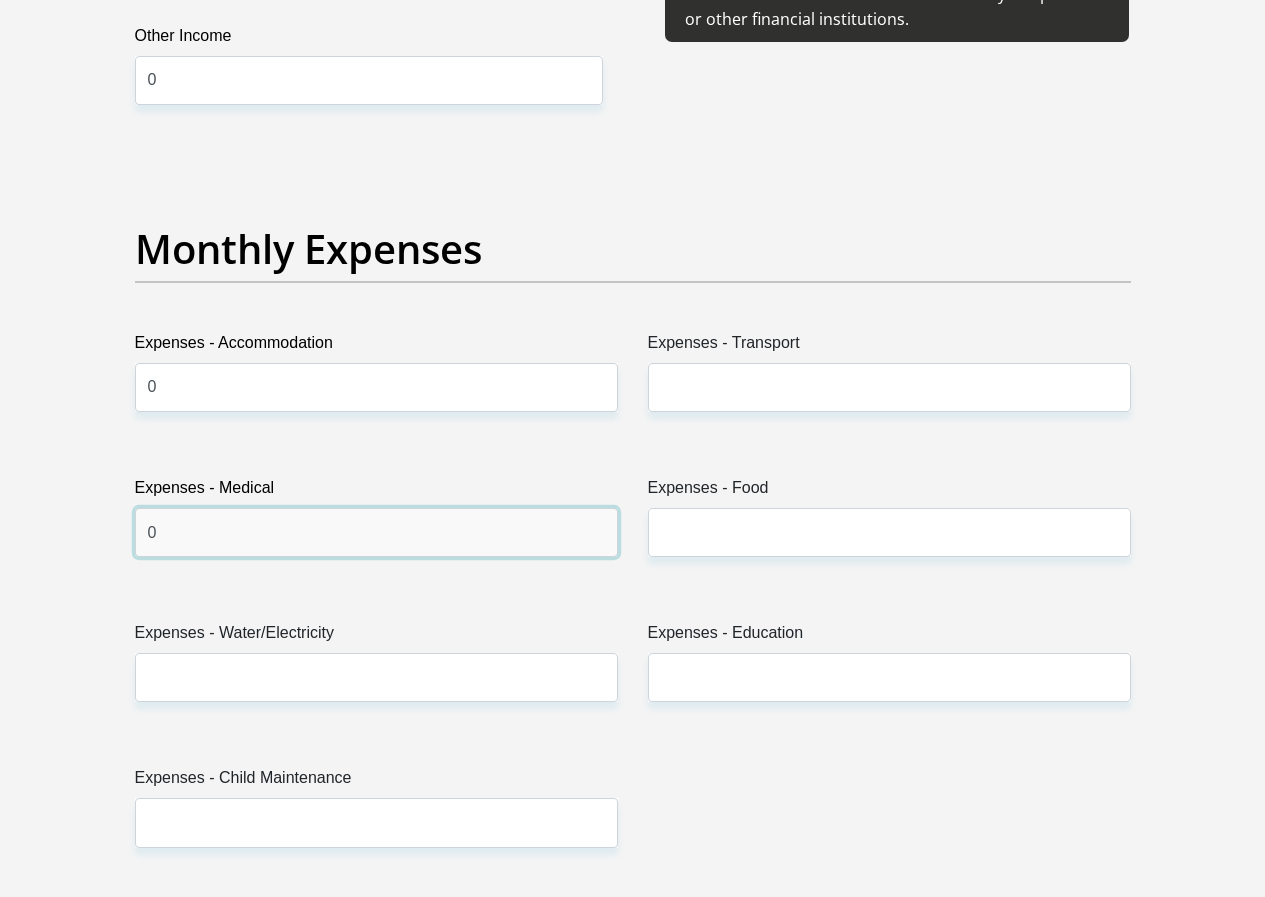 type on "0" 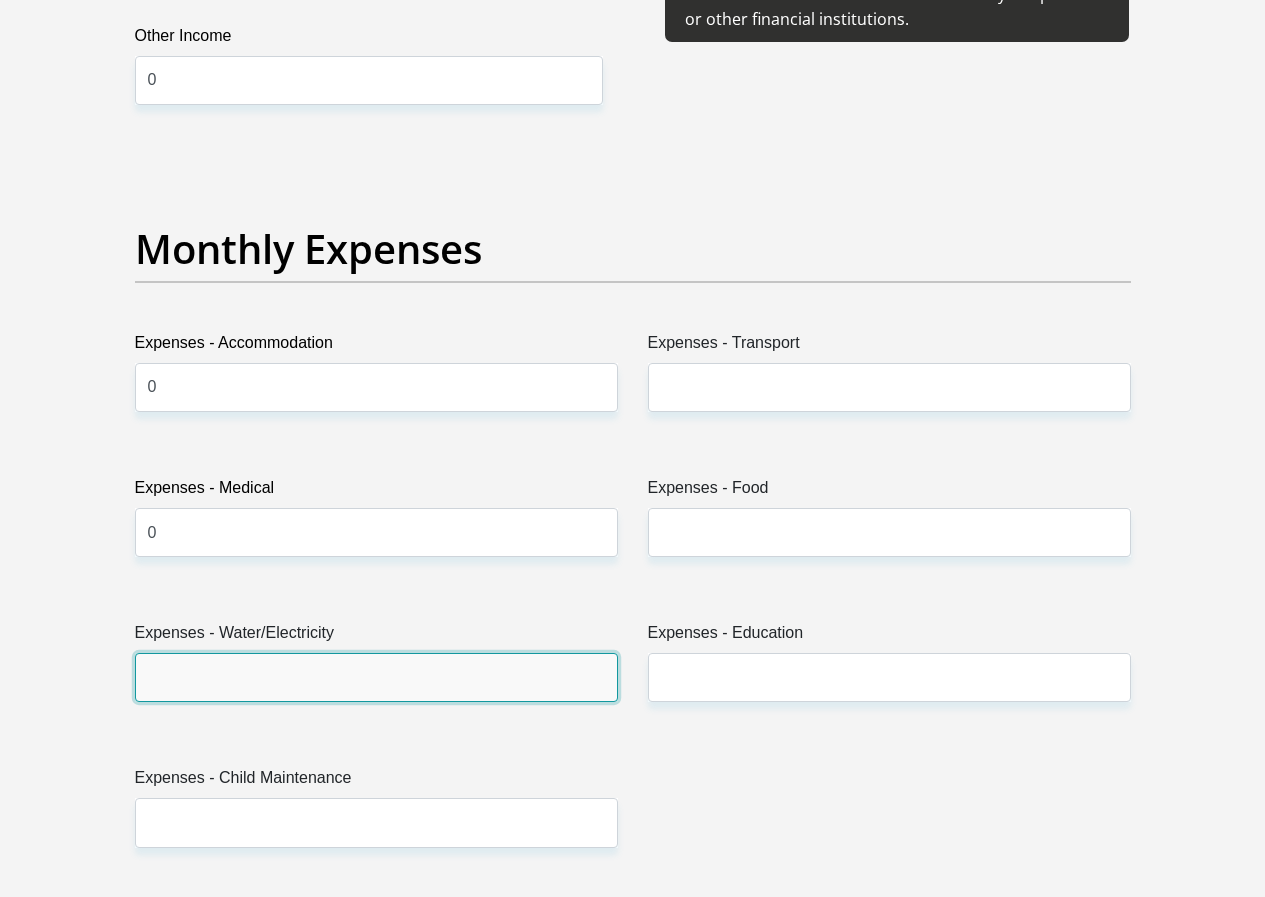 click on "Expenses - Water/Electricity" at bounding box center [376, 677] 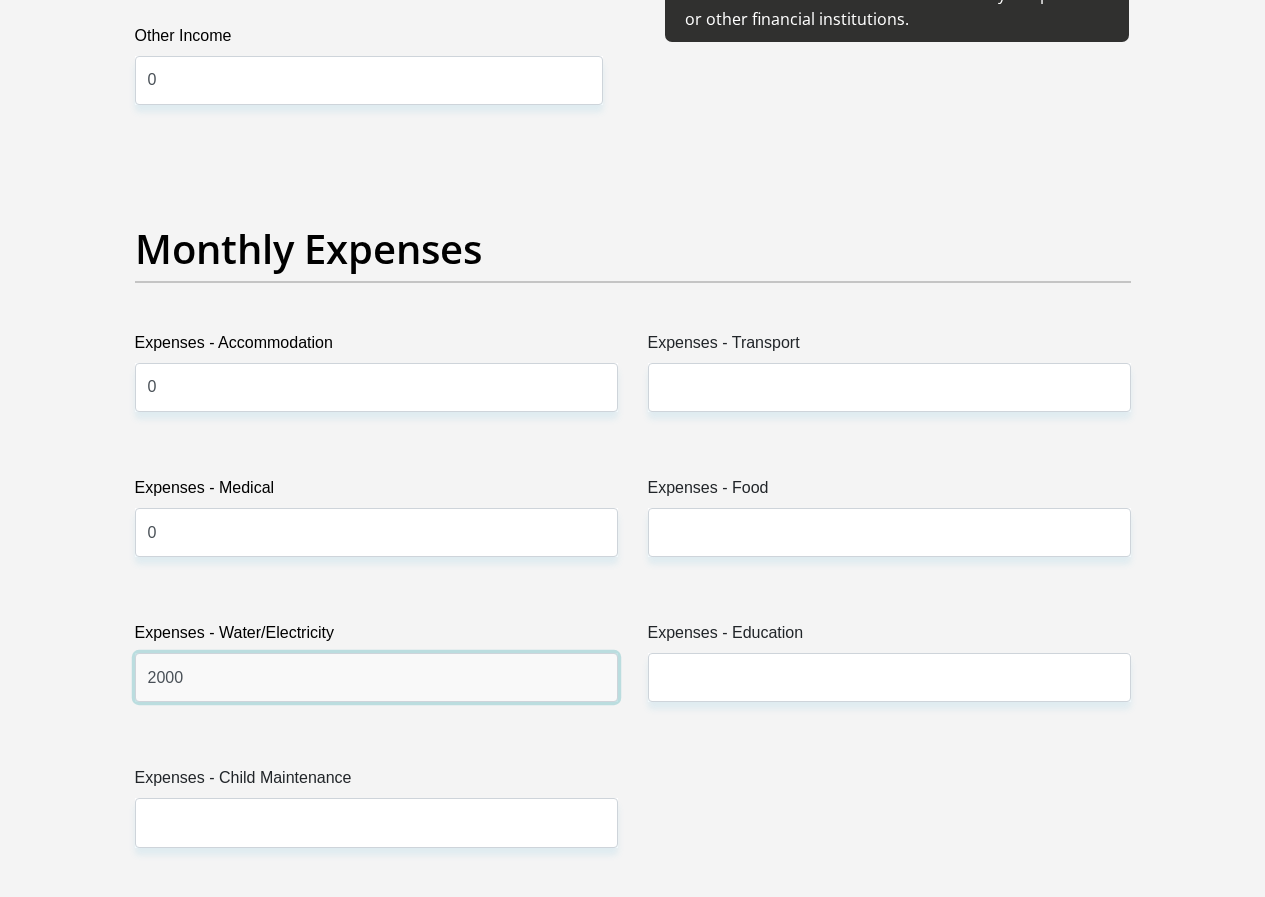 type on "2000" 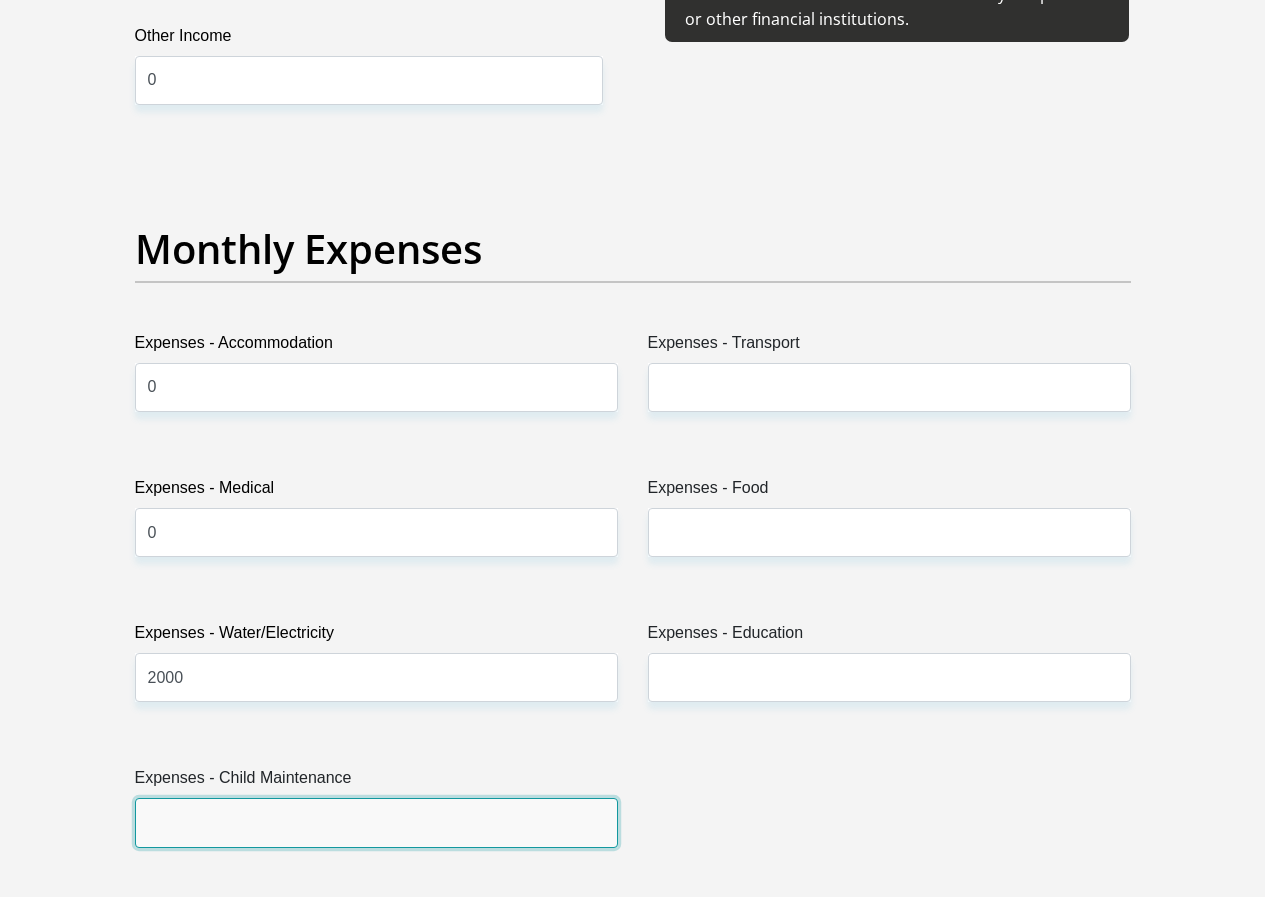 click on "Expenses - Child Maintenance" at bounding box center (376, 822) 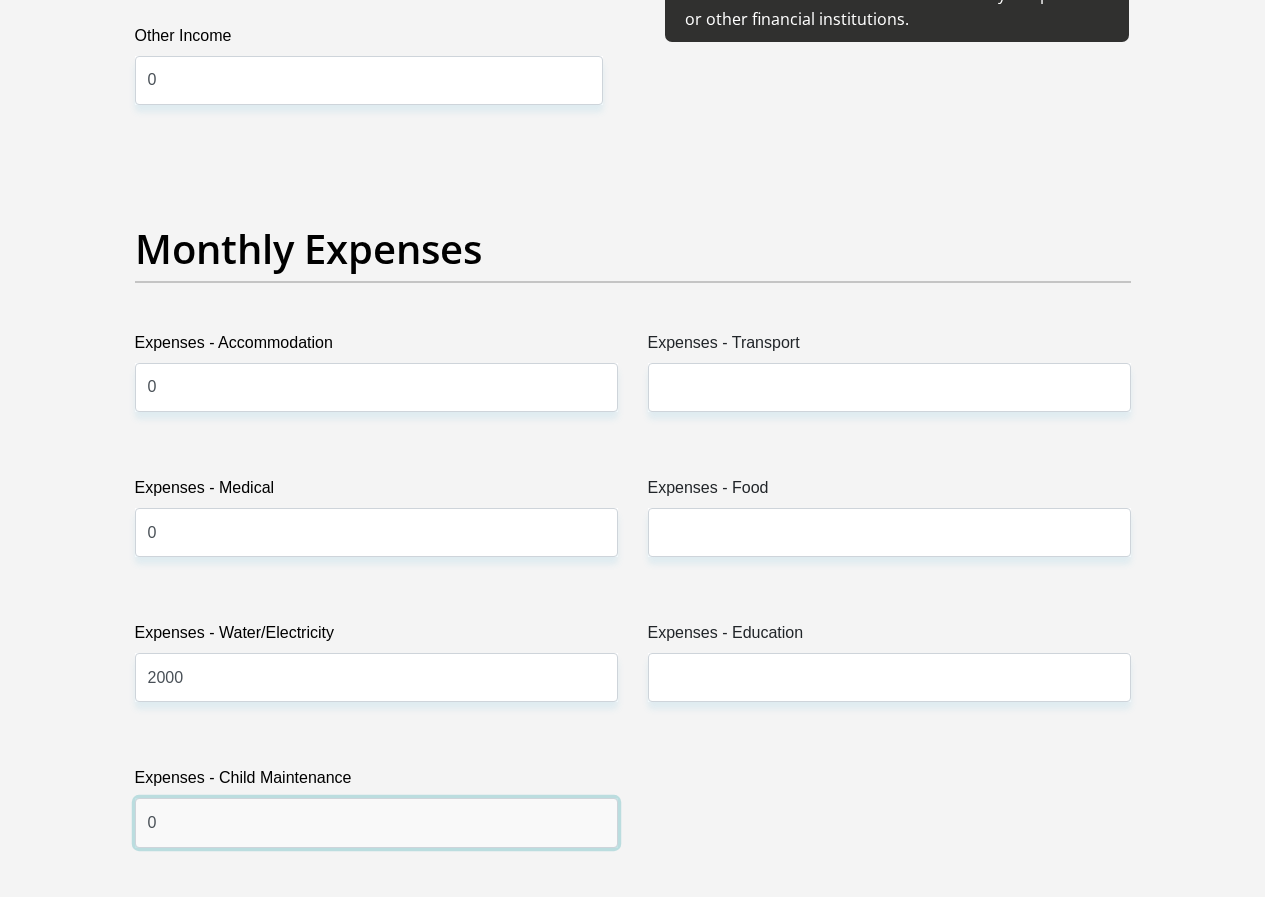 type on "0" 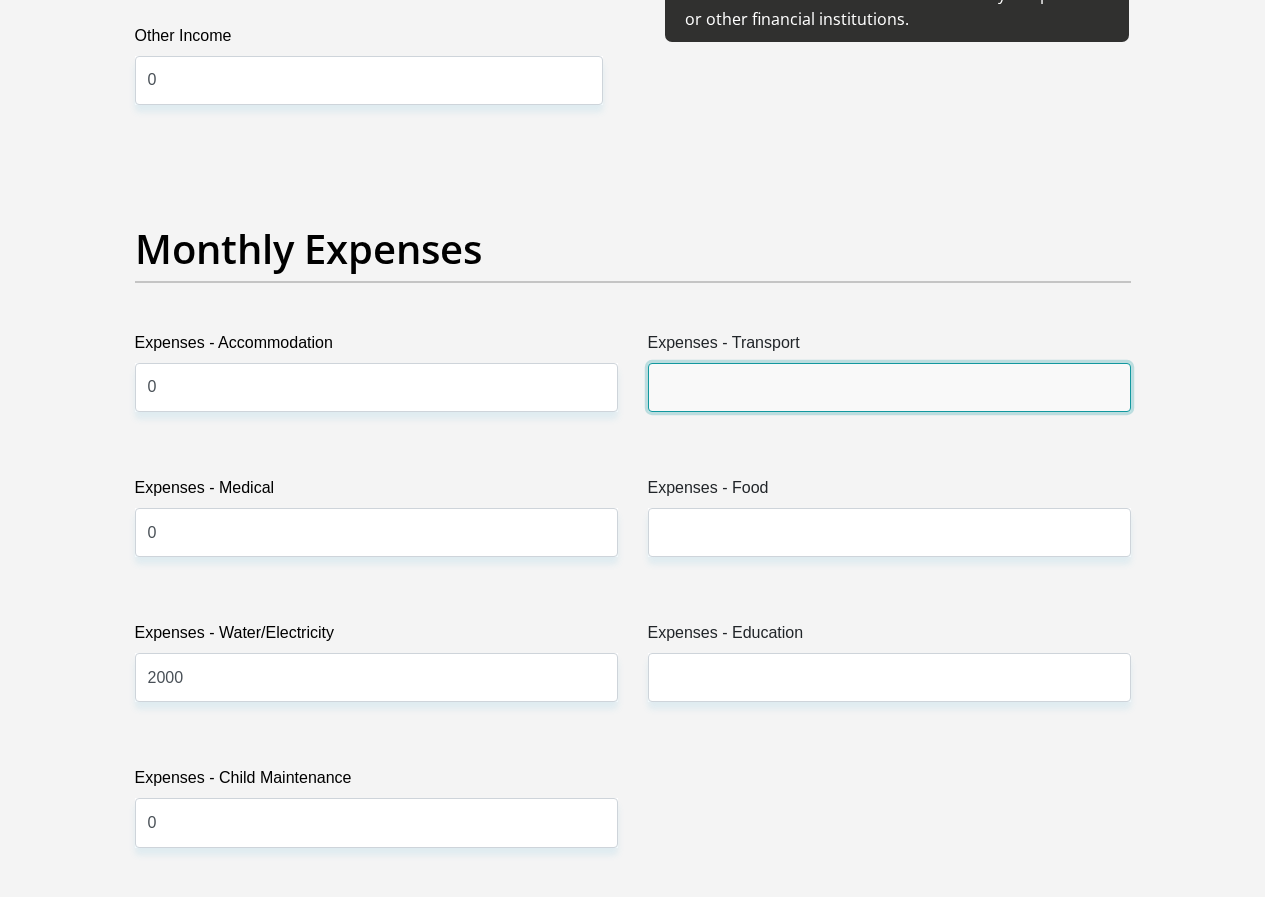 click on "Expenses - Transport" at bounding box center [889, 387] 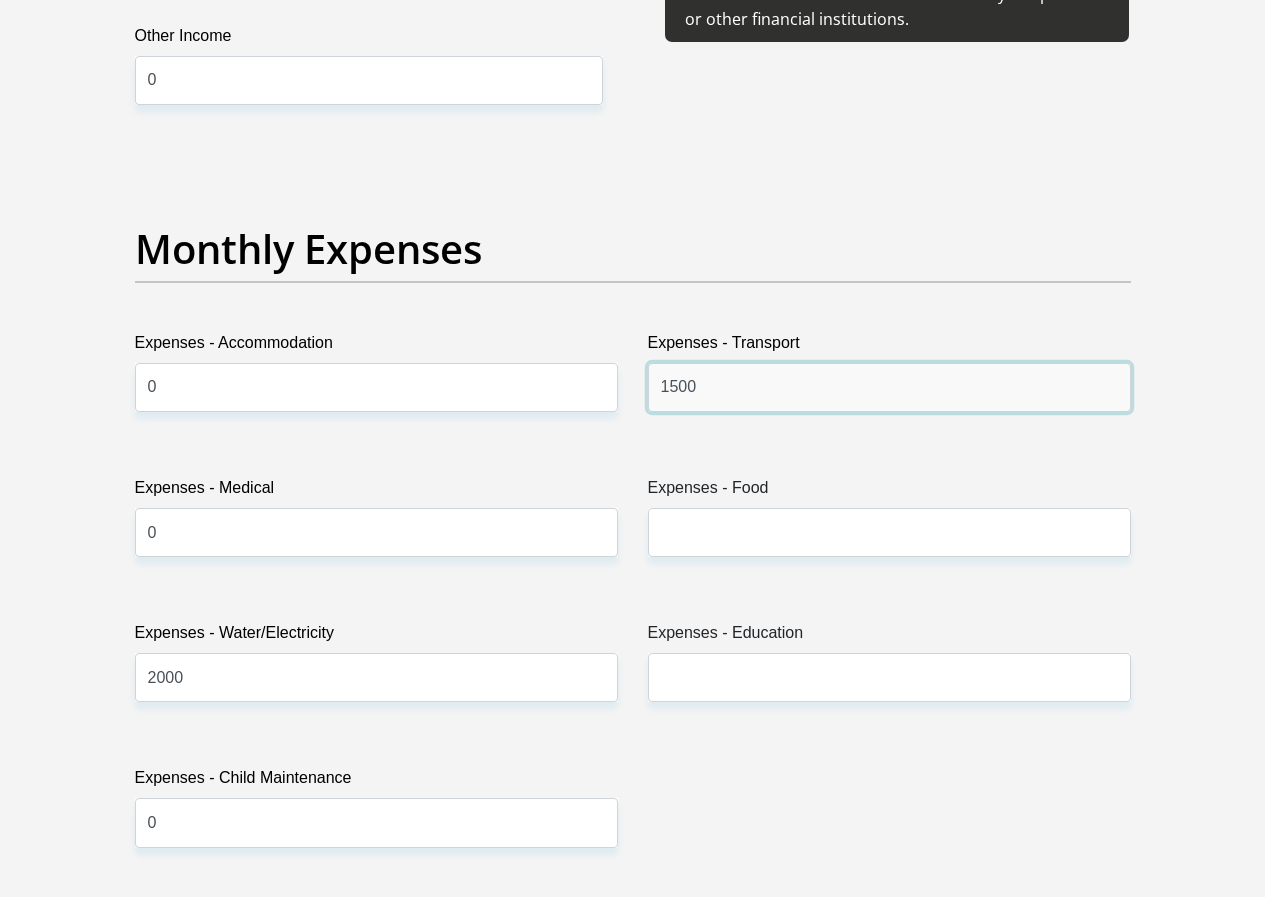 type on "1500" 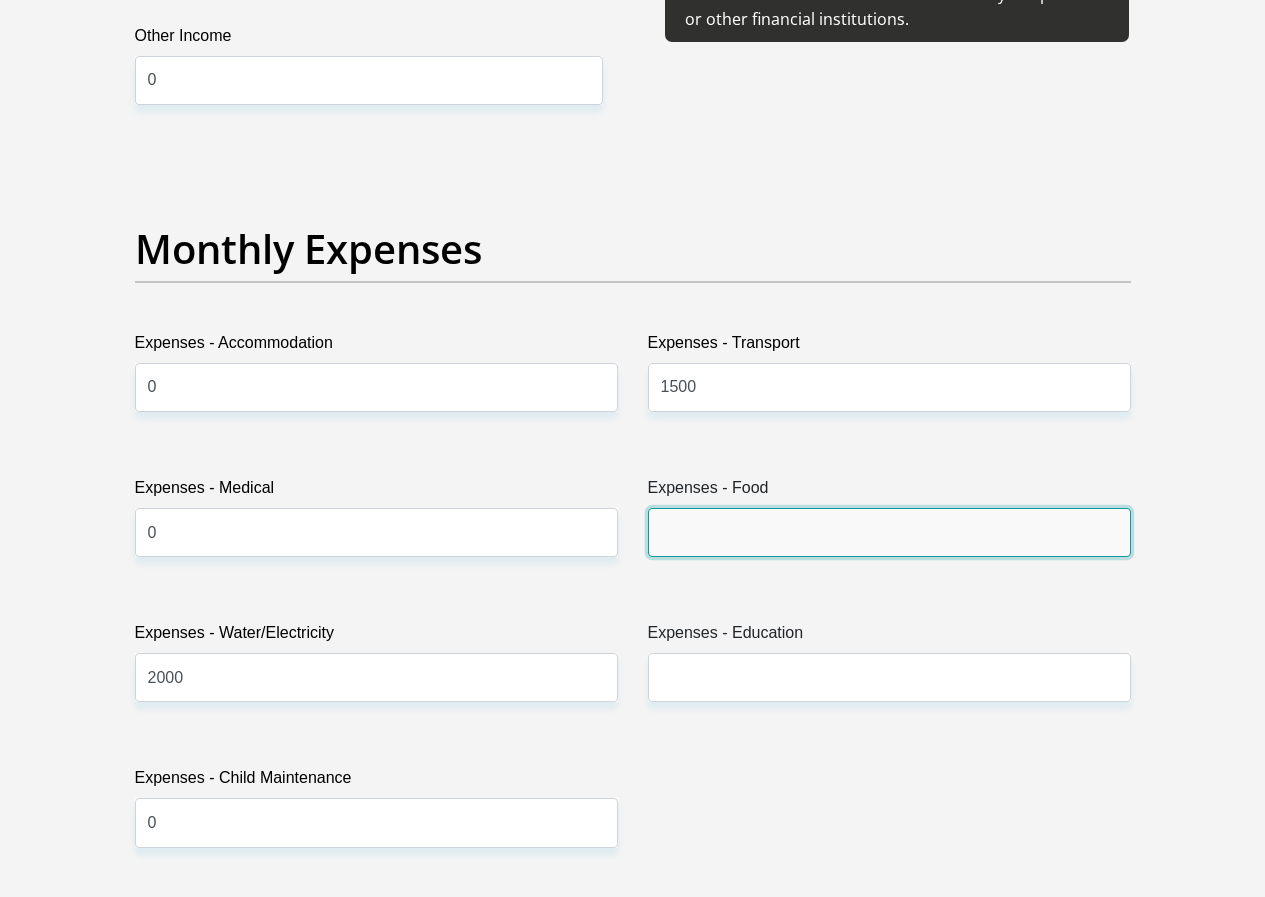 click on "Expenses - Food" at bounding box center [889, 532] 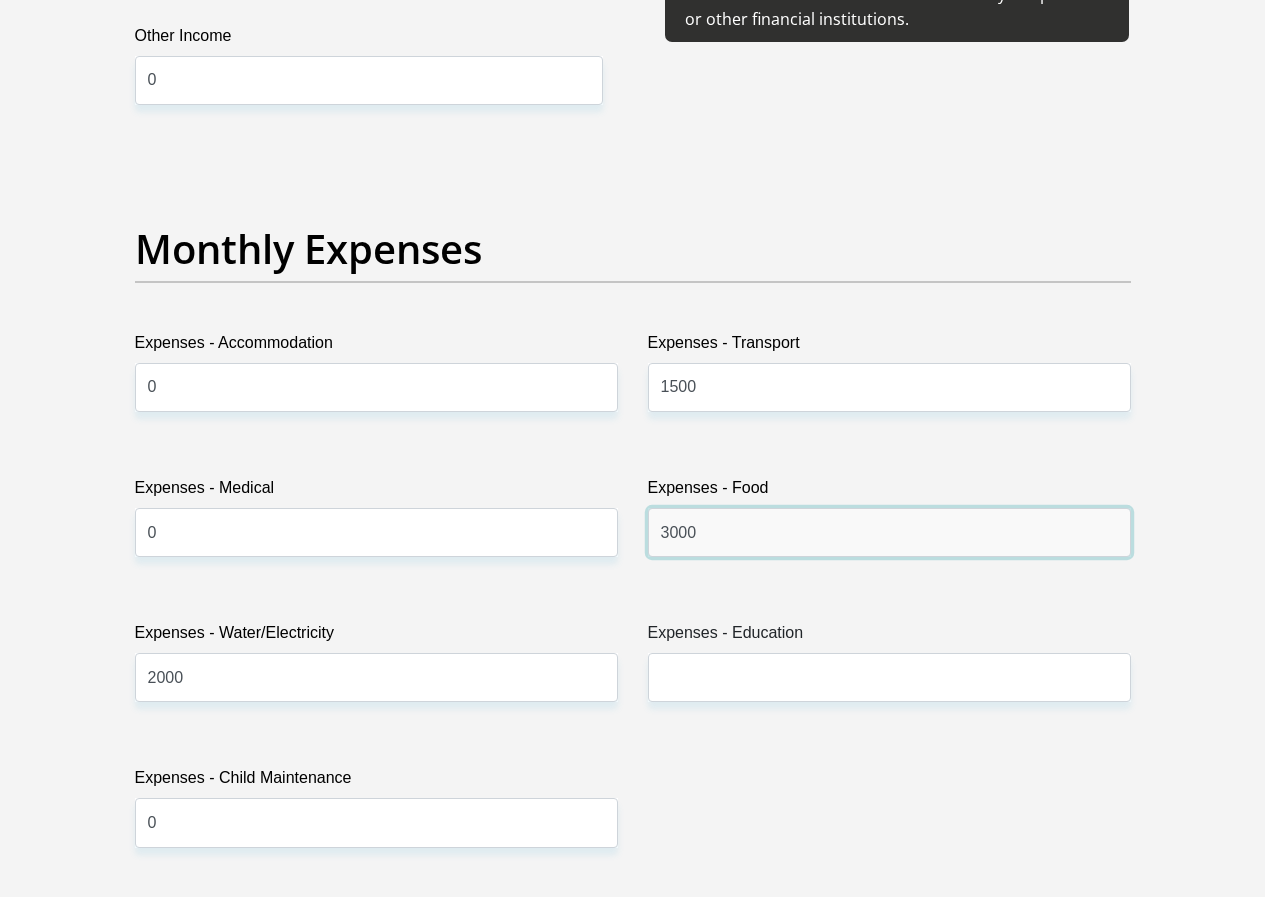 type on "3000" 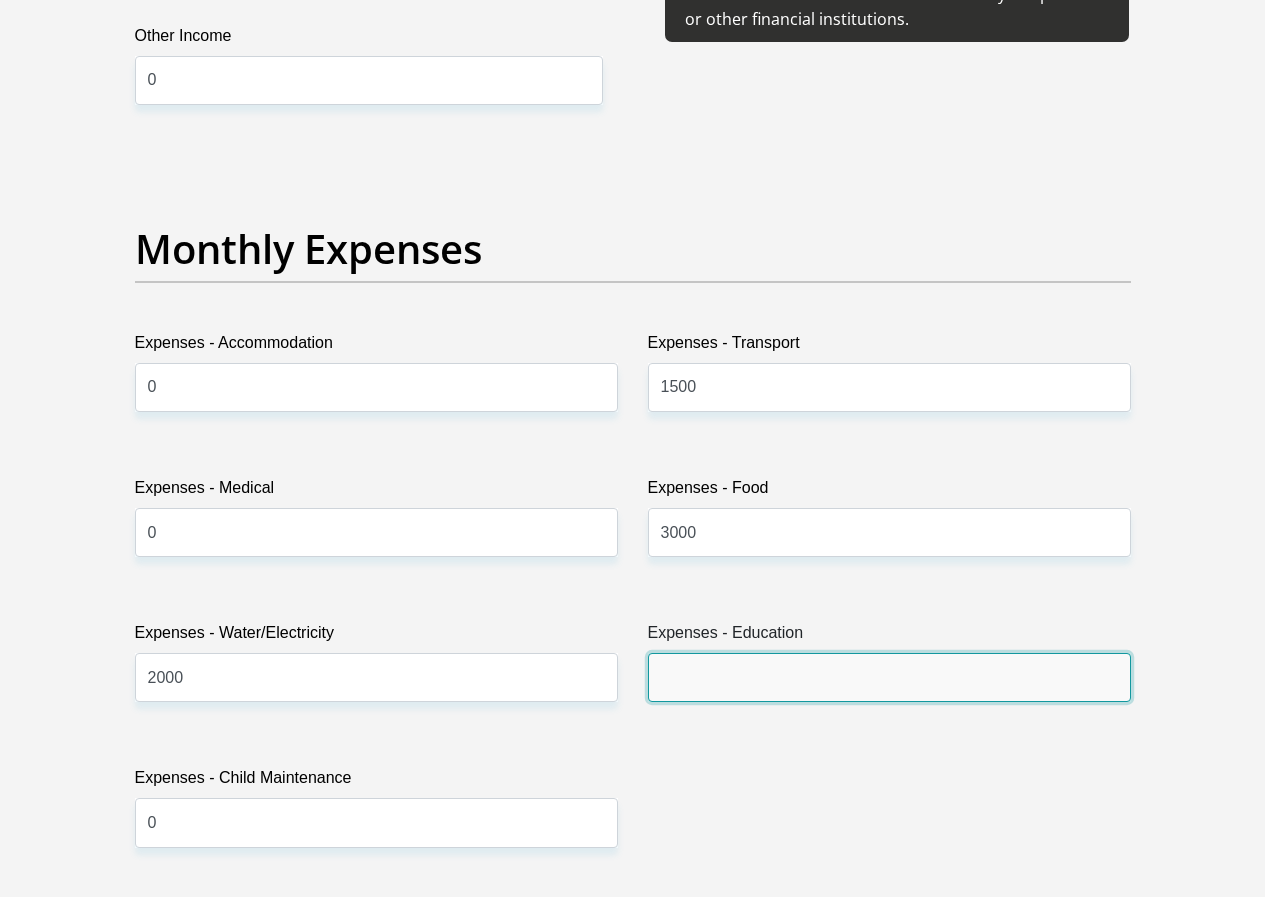 click on "Expenses - Education" at bounding box center (889, 677) 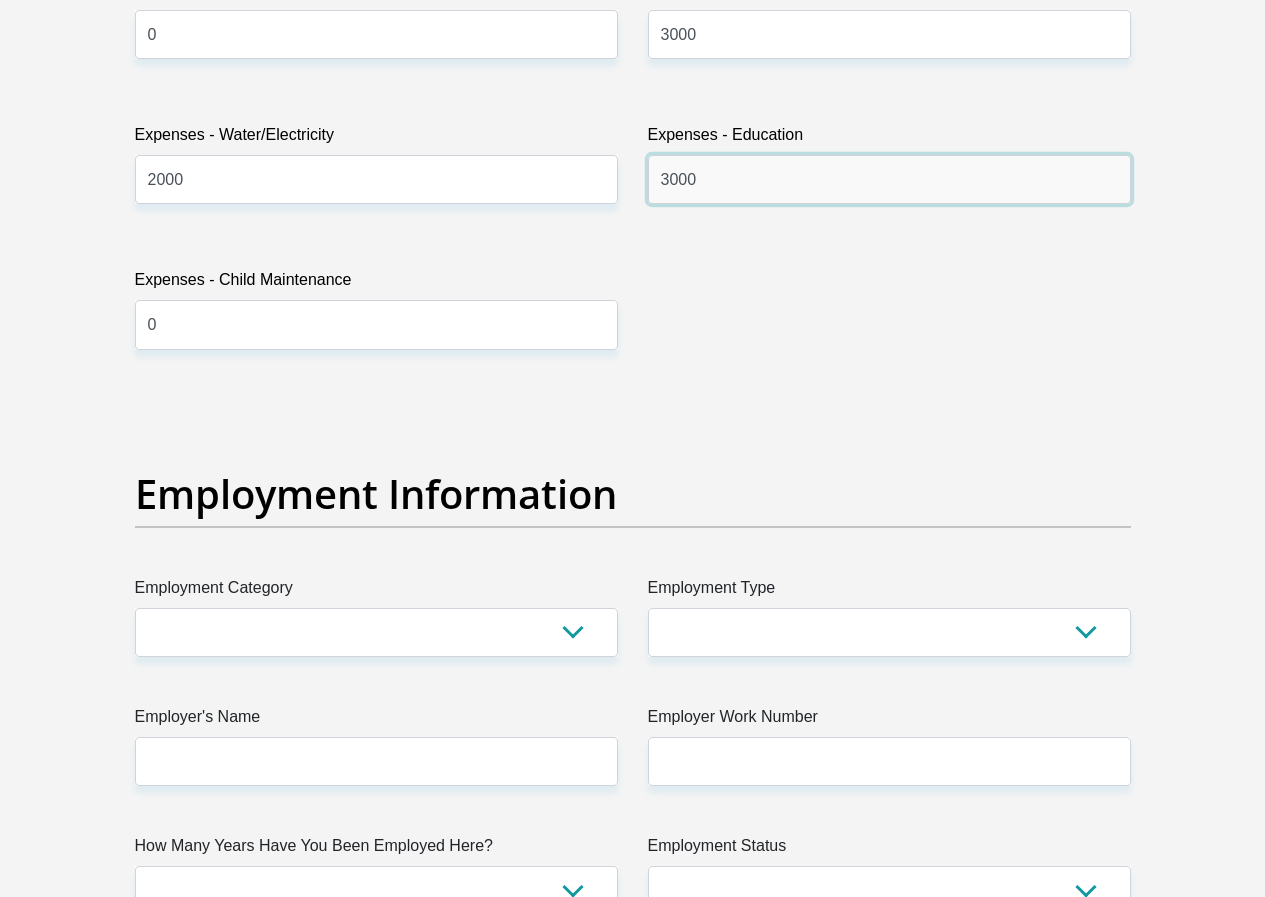 scroll, scrollTop: 3255, scrollLeft: 0, axis: vertical 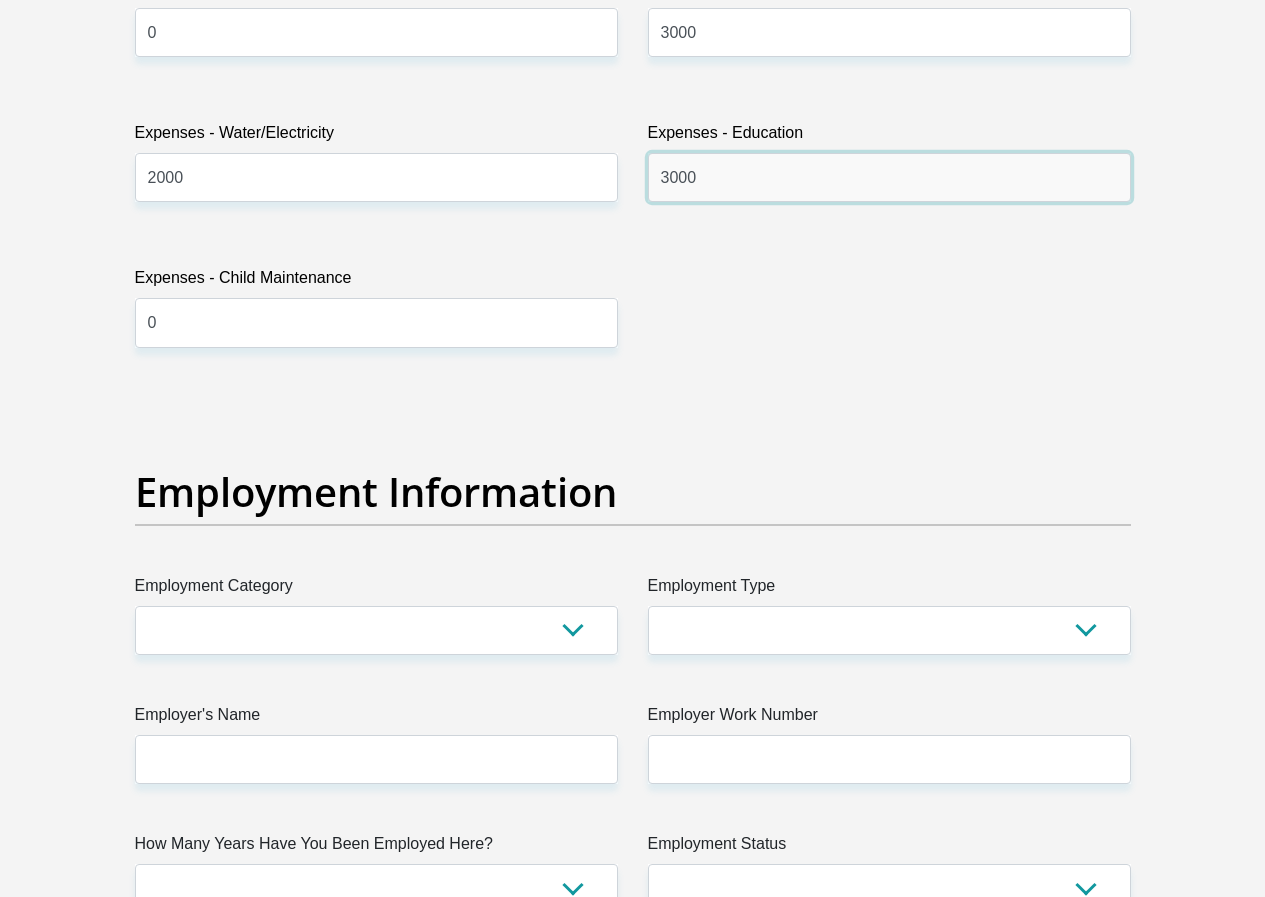 type on "3000" 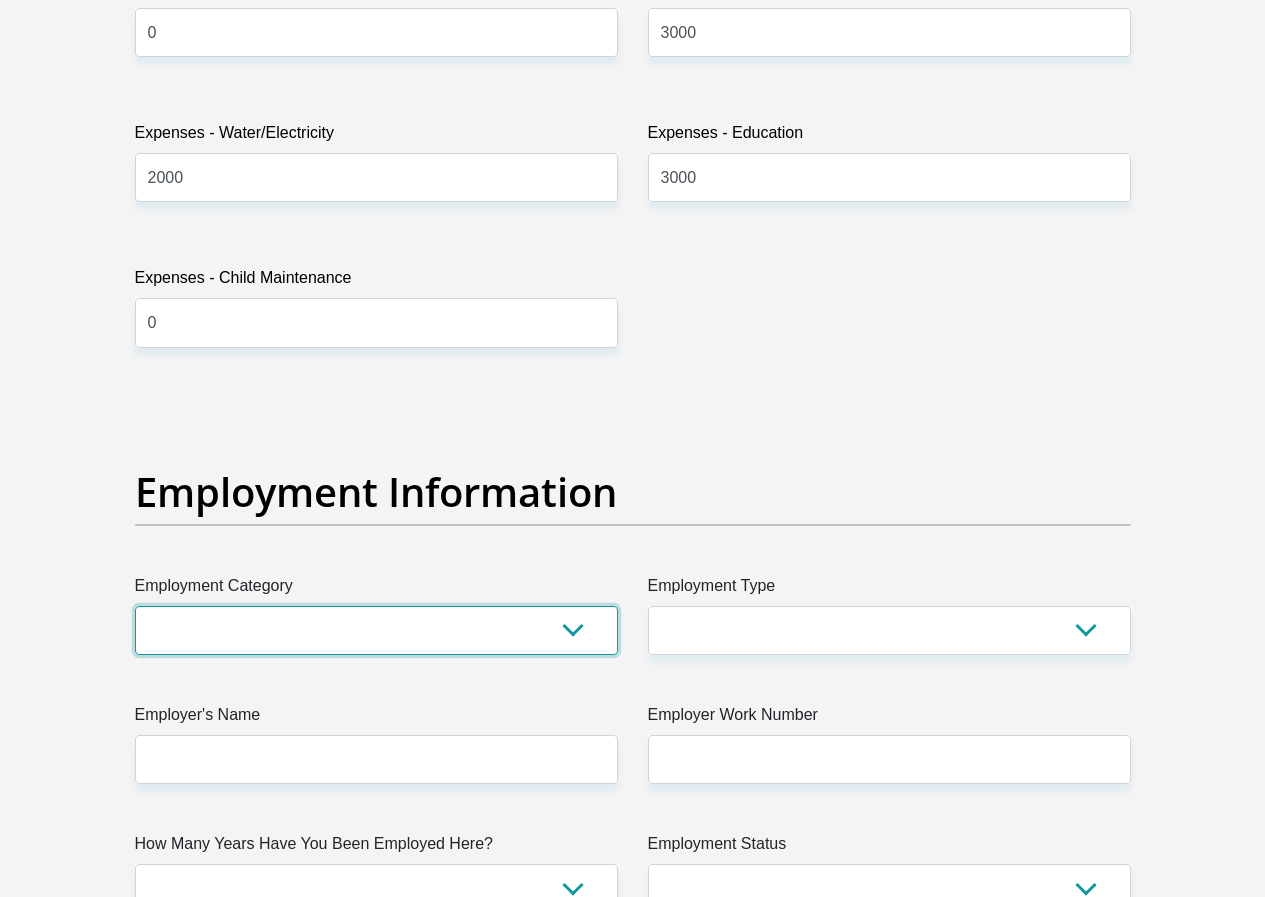 click on "AGRICULTURE
ALCOHOL & TOBACCO
CONSTRUCTION MATERIALS
METALLURGY
EQUIPMENT FOR RENEWABLE ENERGY
SPECIALIZED CONTRACTORS
CAR
GAMING (INCL. INTERNET
OTHER WHOLESALE
UNLICENSED PHARMACEUTICALS
CURRENCY EXCHANGE HOUSES
OTHER FINANCIAL INSTITUTIONS & INSURANCE
REAL ESTATE AGENTS
OIL & GAS
OTHER MATERIALS (E.G. IRON ORE)
PRECIOUS STONES & PRECIOUS METALS
POLITICAL ORGANIZATIONS
RELIGIOUS ORGANIZATIONS(NOT SECTS)
ACTI. HAVING BUSINESS DEAL WITH PUBLIC ADMINISTRATION
LAUNDROMATS" at bounding box center [376, 630] 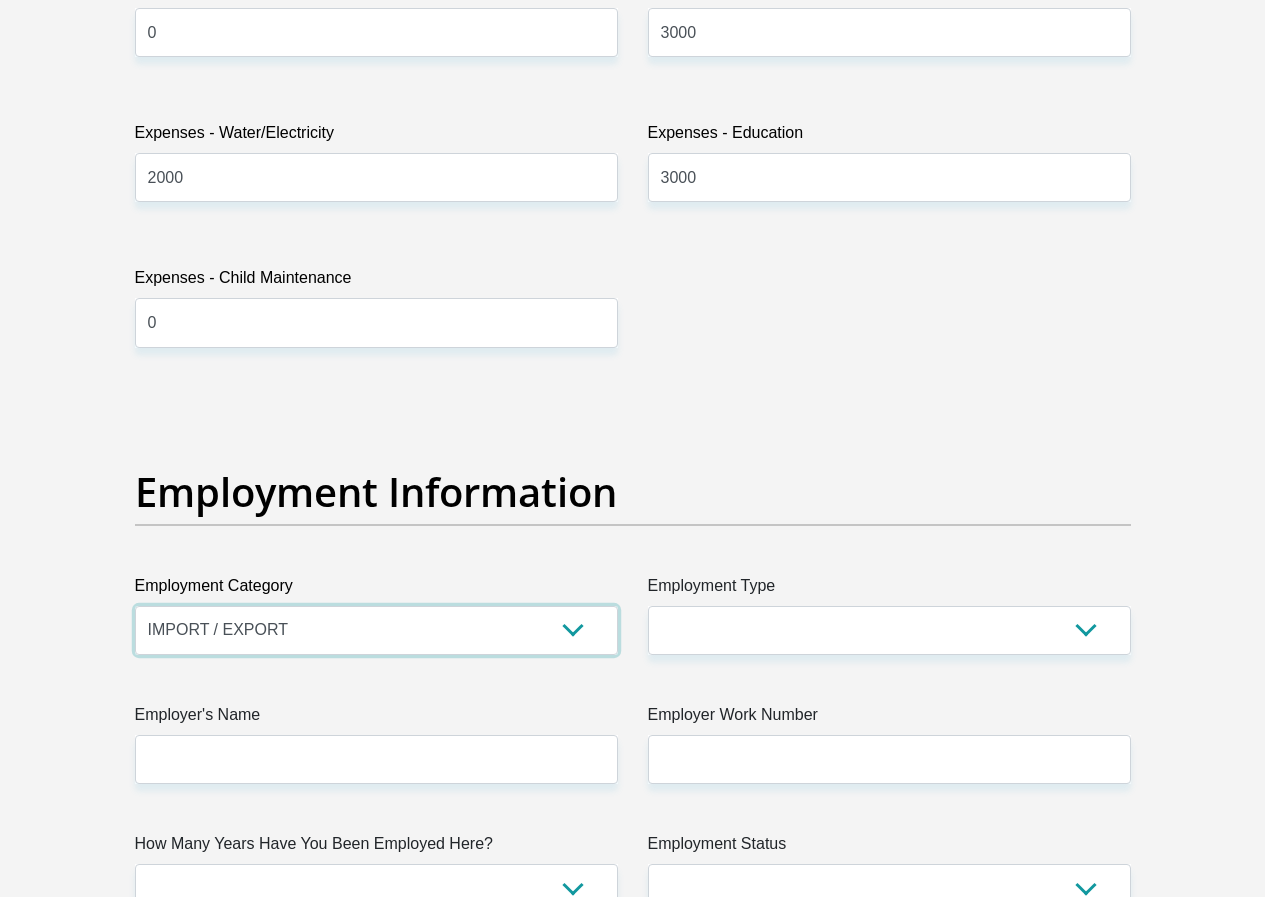 select on "61" 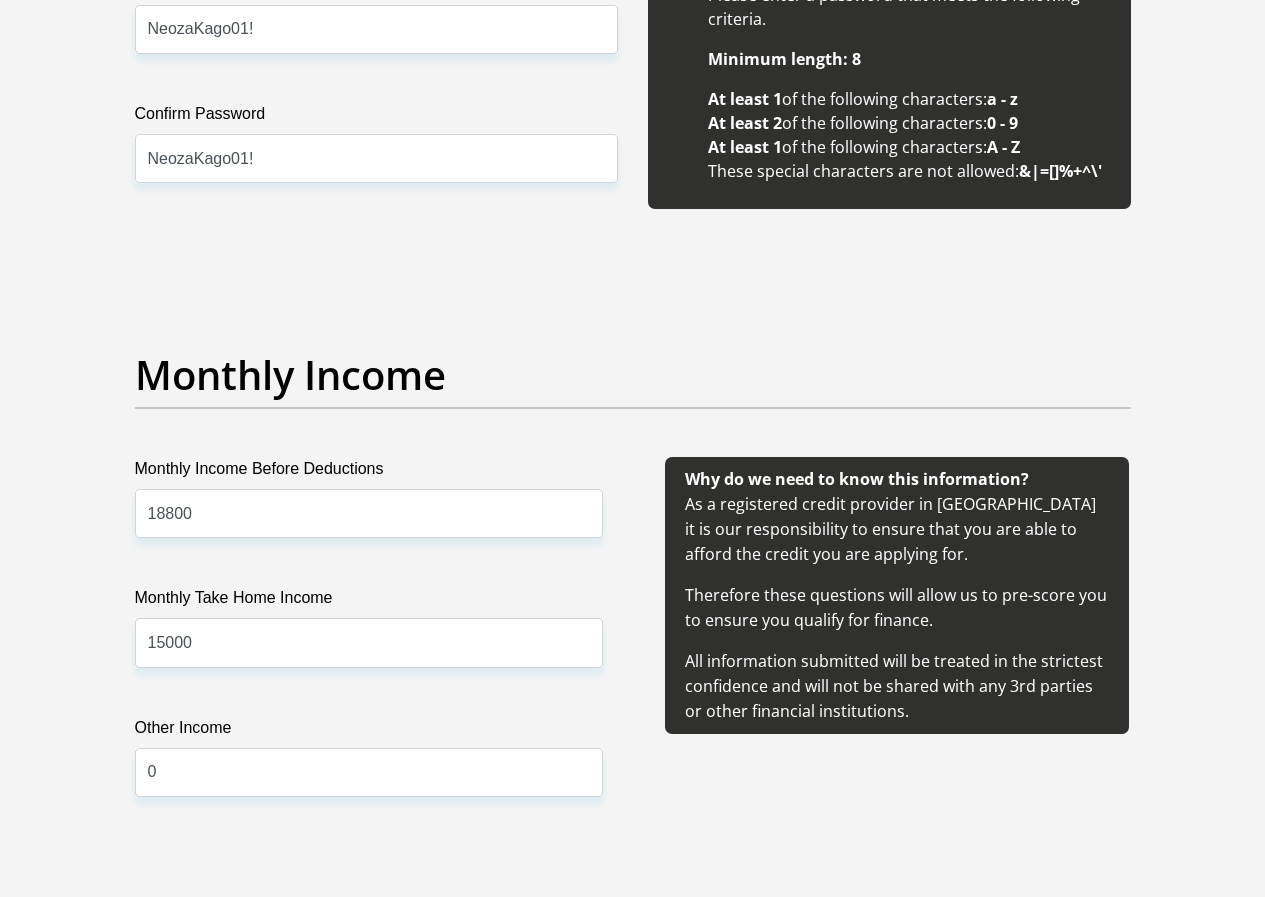 scroll, scrollTop: 2055, scrollLeft: 0, axis: vertical 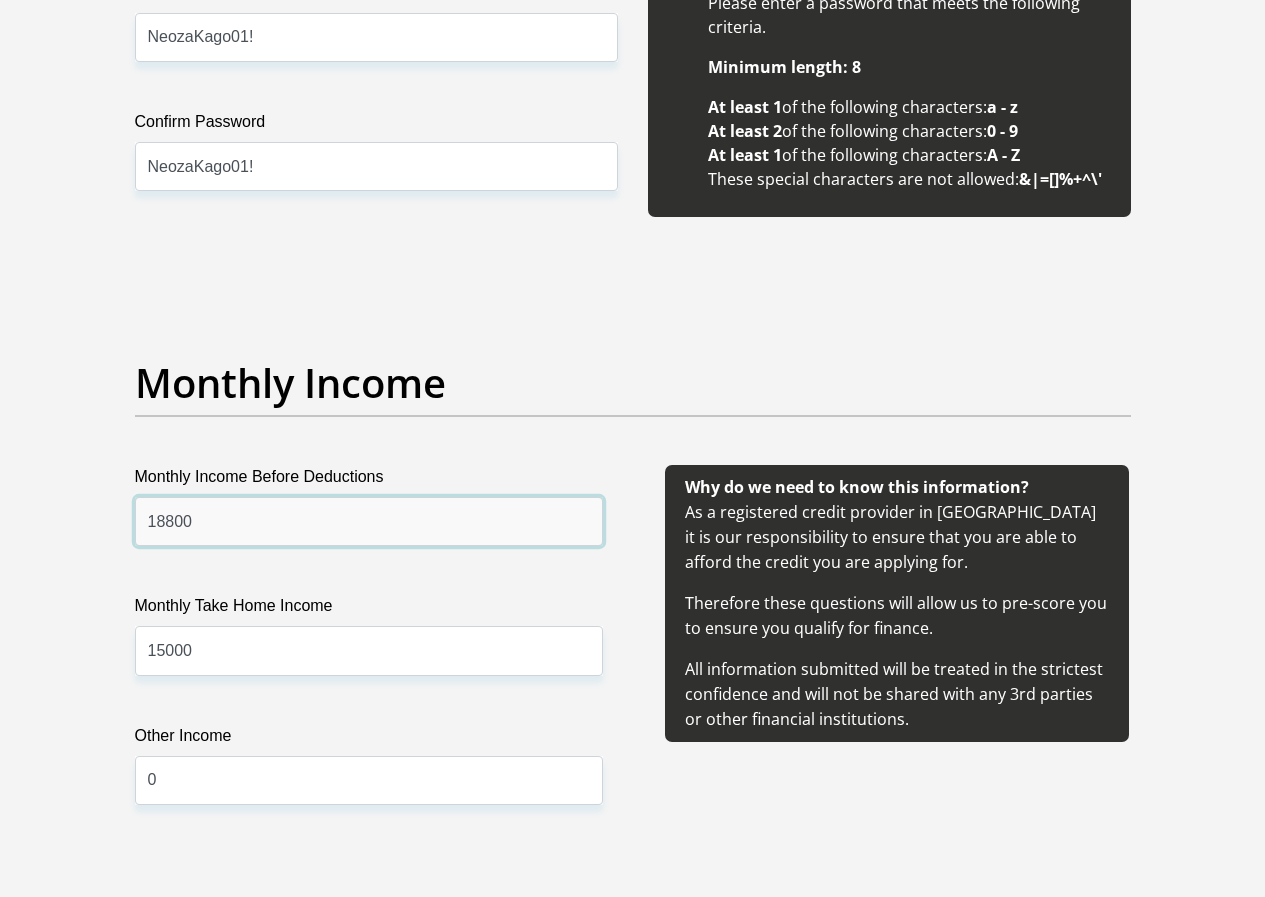 click on "18800" at bounding box center [369, 521] 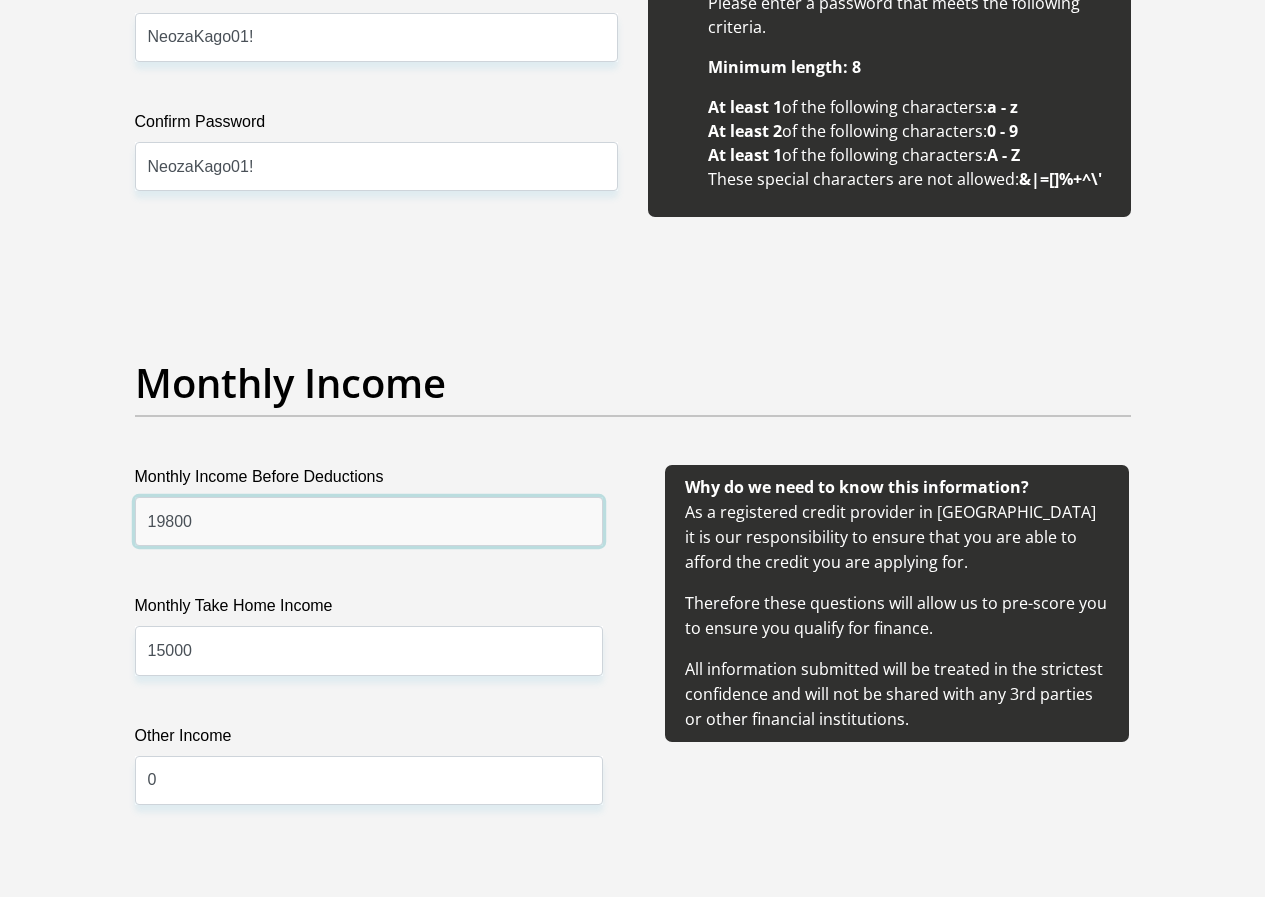 type on "19800" 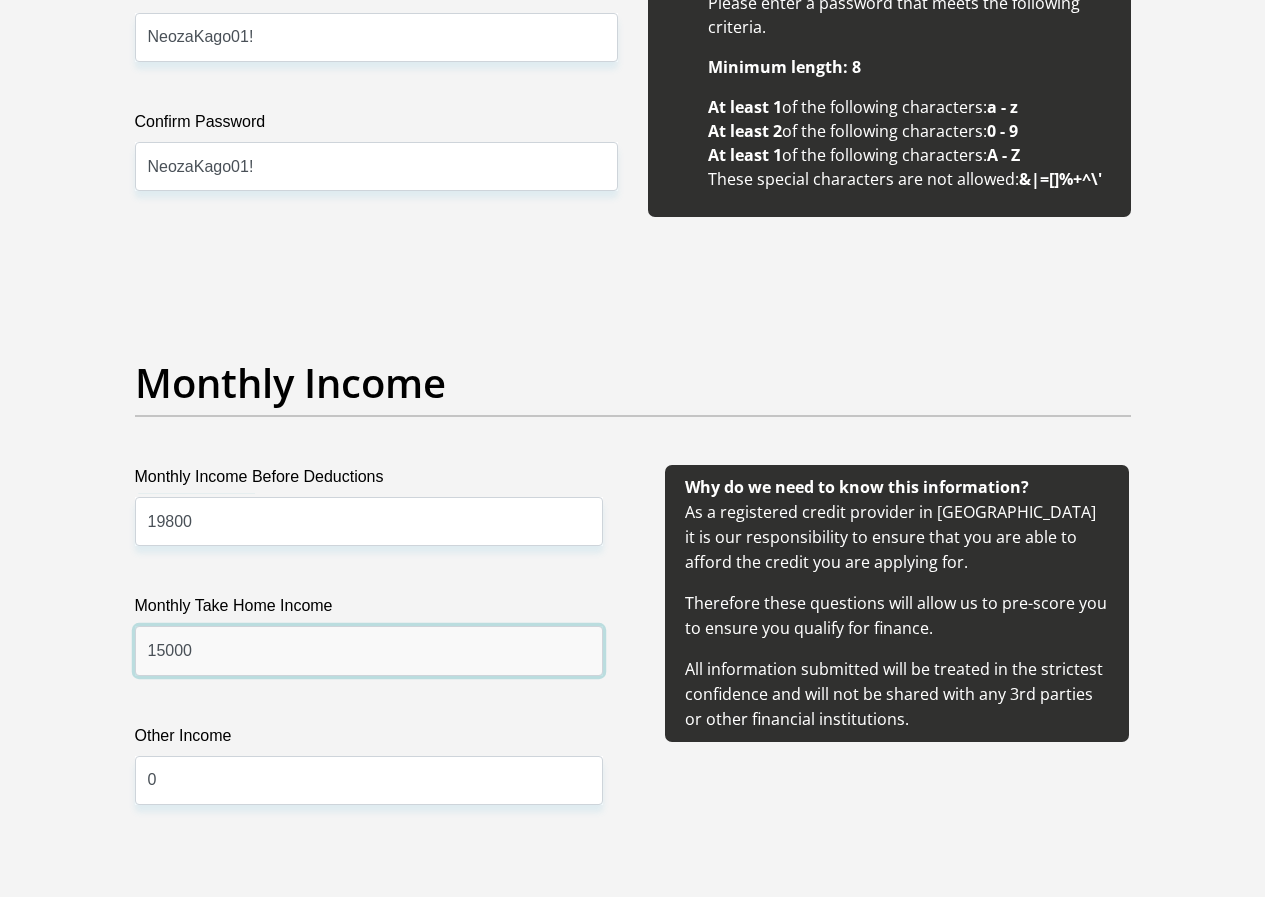 drag, startPoint x: 164, startPoint y: 583, endPoint x: 158, endPoint y: 598, distance: 16.155495 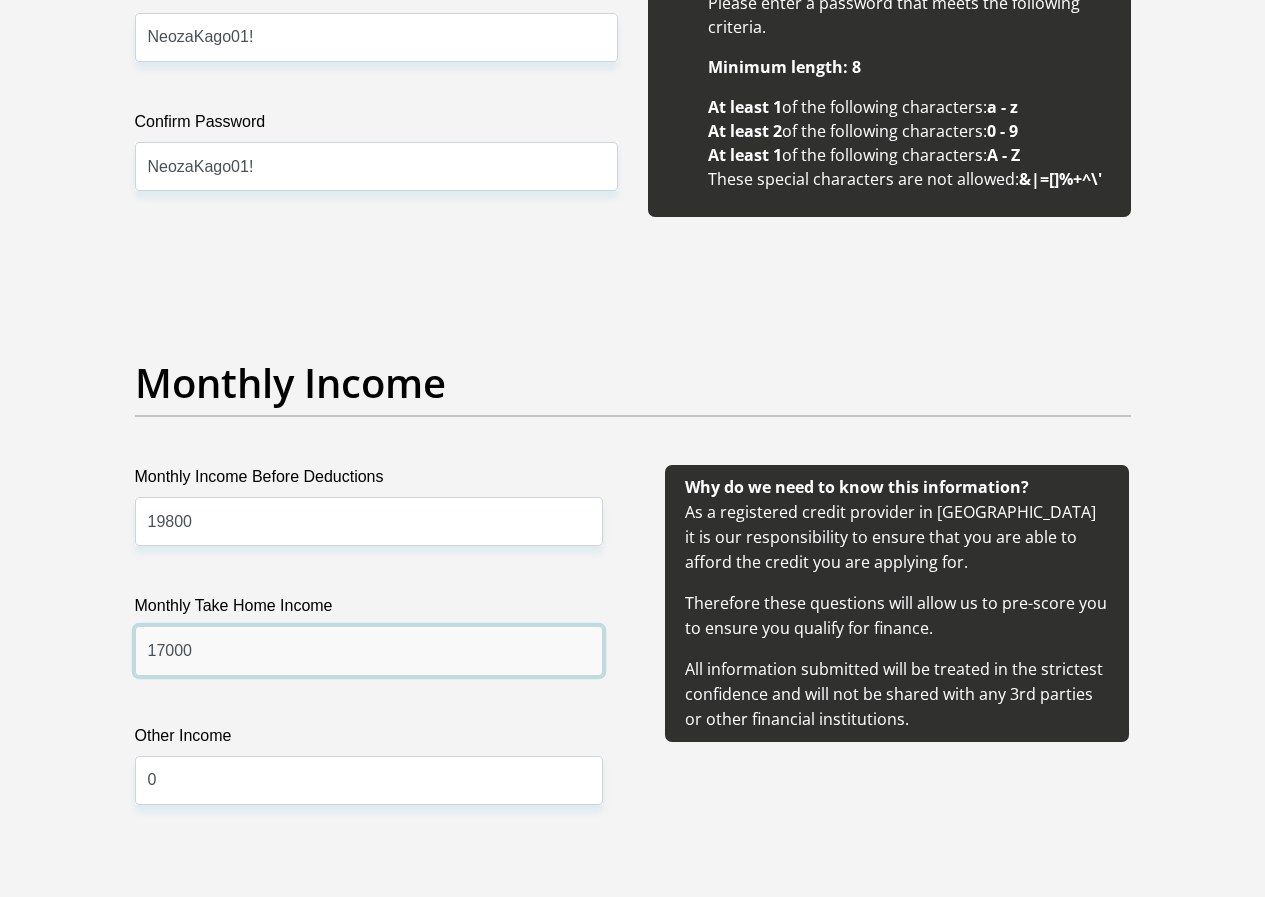 type on "17000" 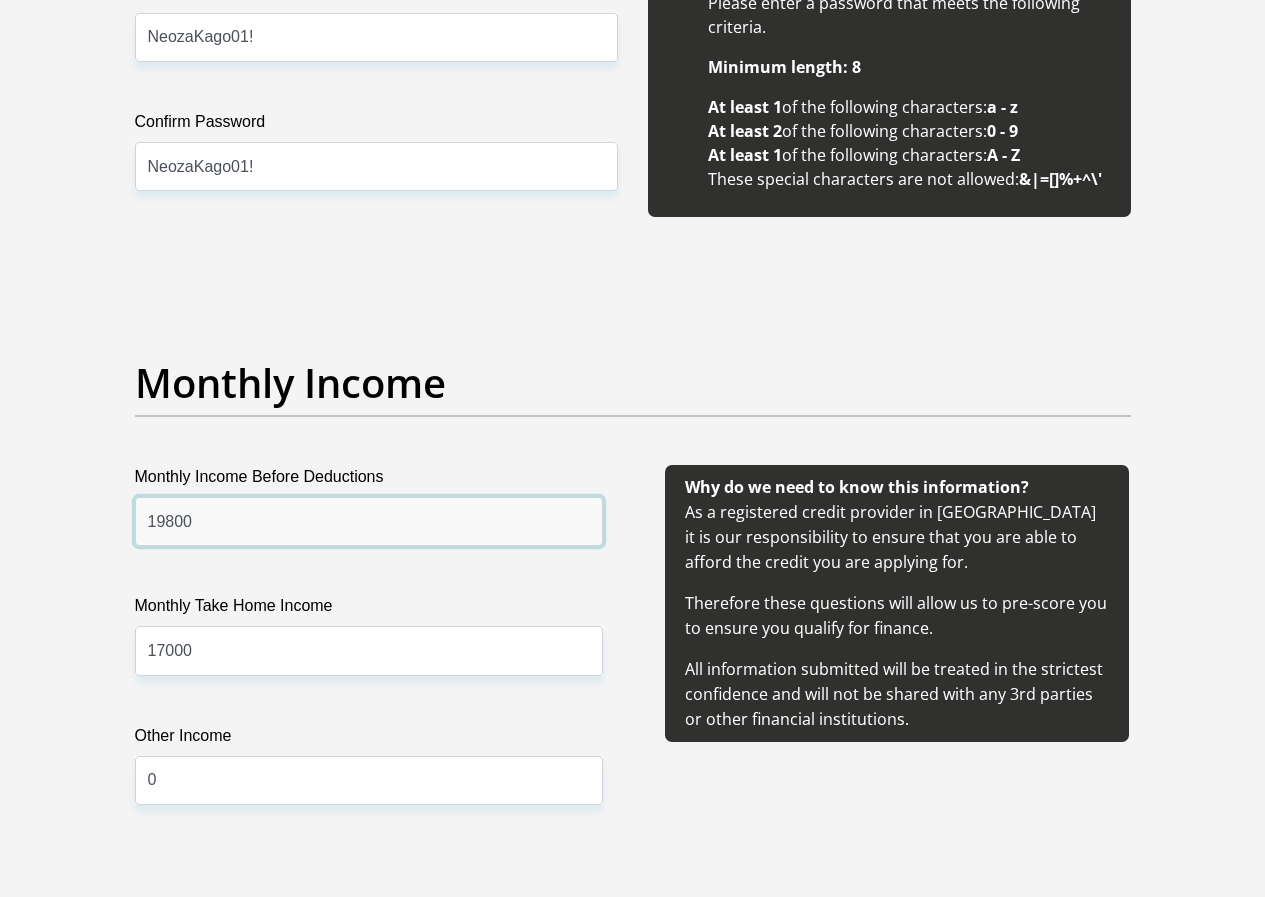 click on "19800" at bounding box center [369, 521] 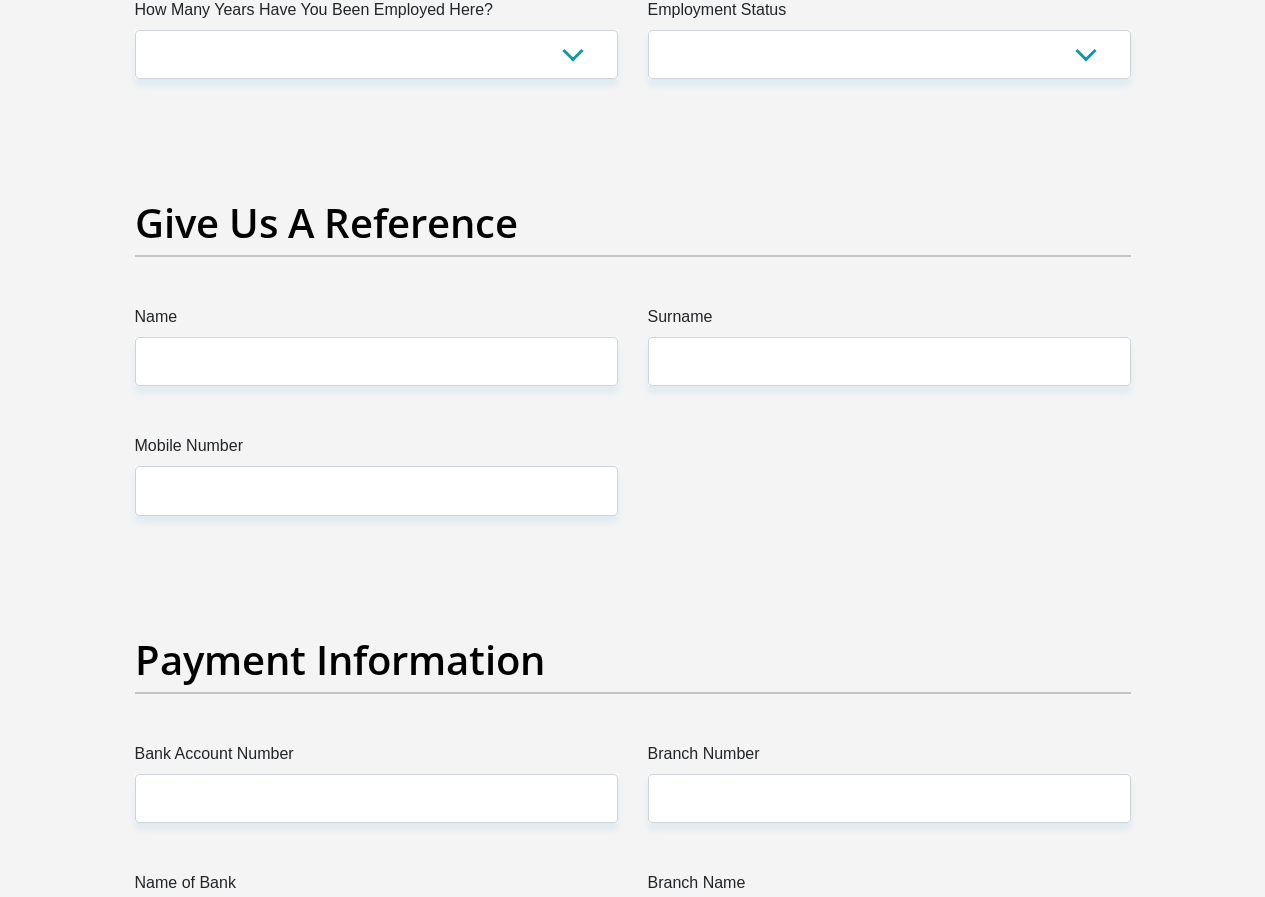 scroll, scrollTop: 4097, scrollLeft: 0, axis: vertical 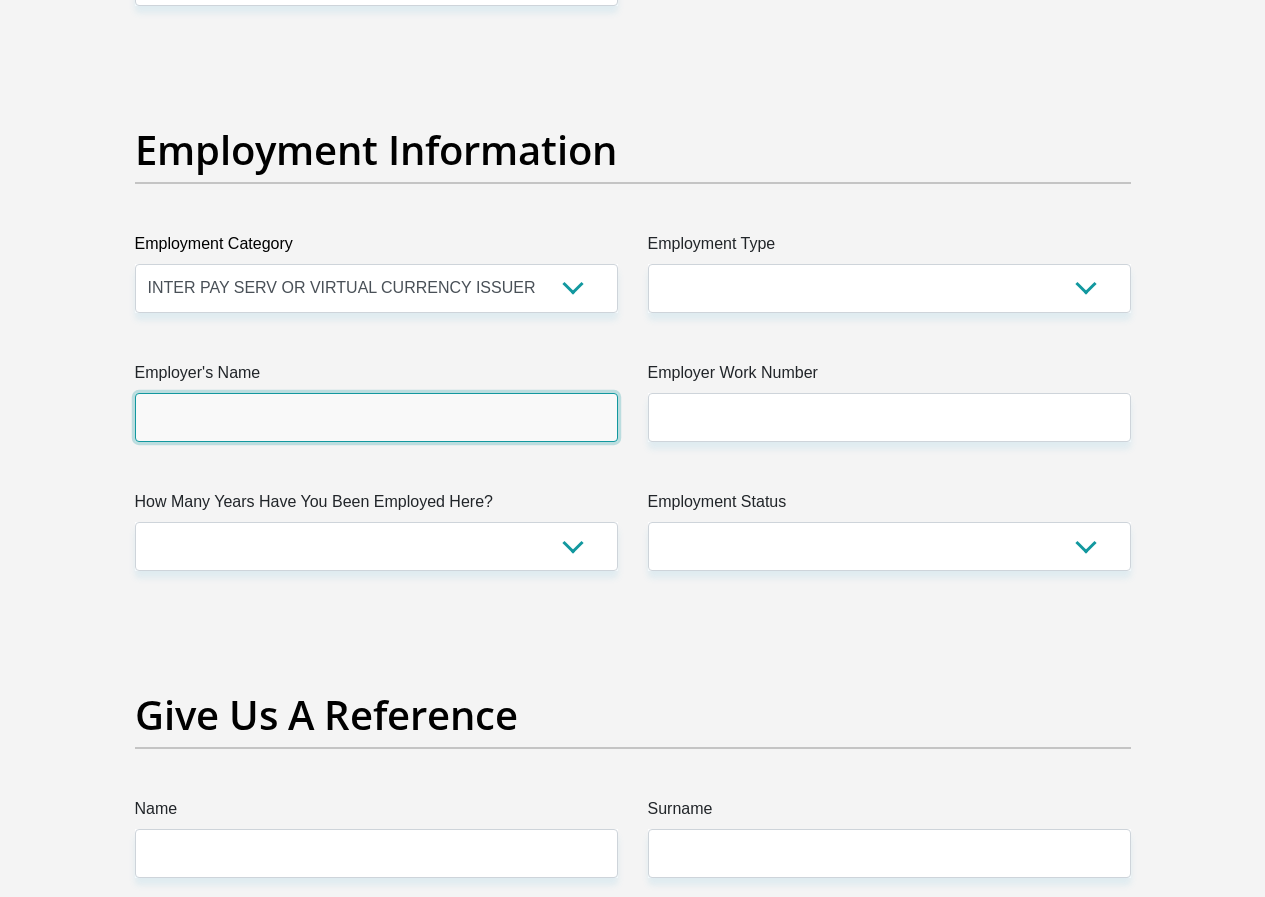 click on "Employer's Name" at bounding box center (376, 417) 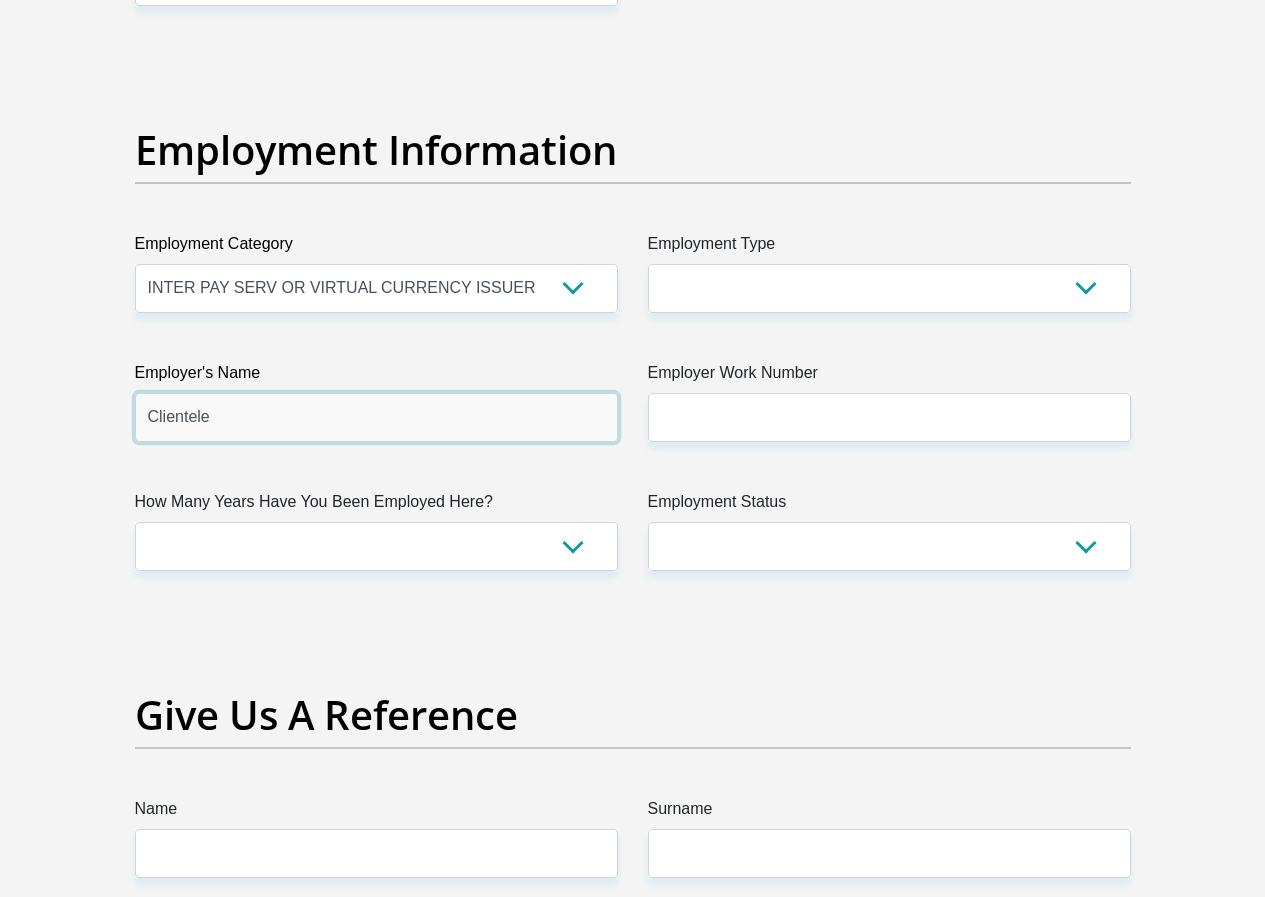type on "Clientele" 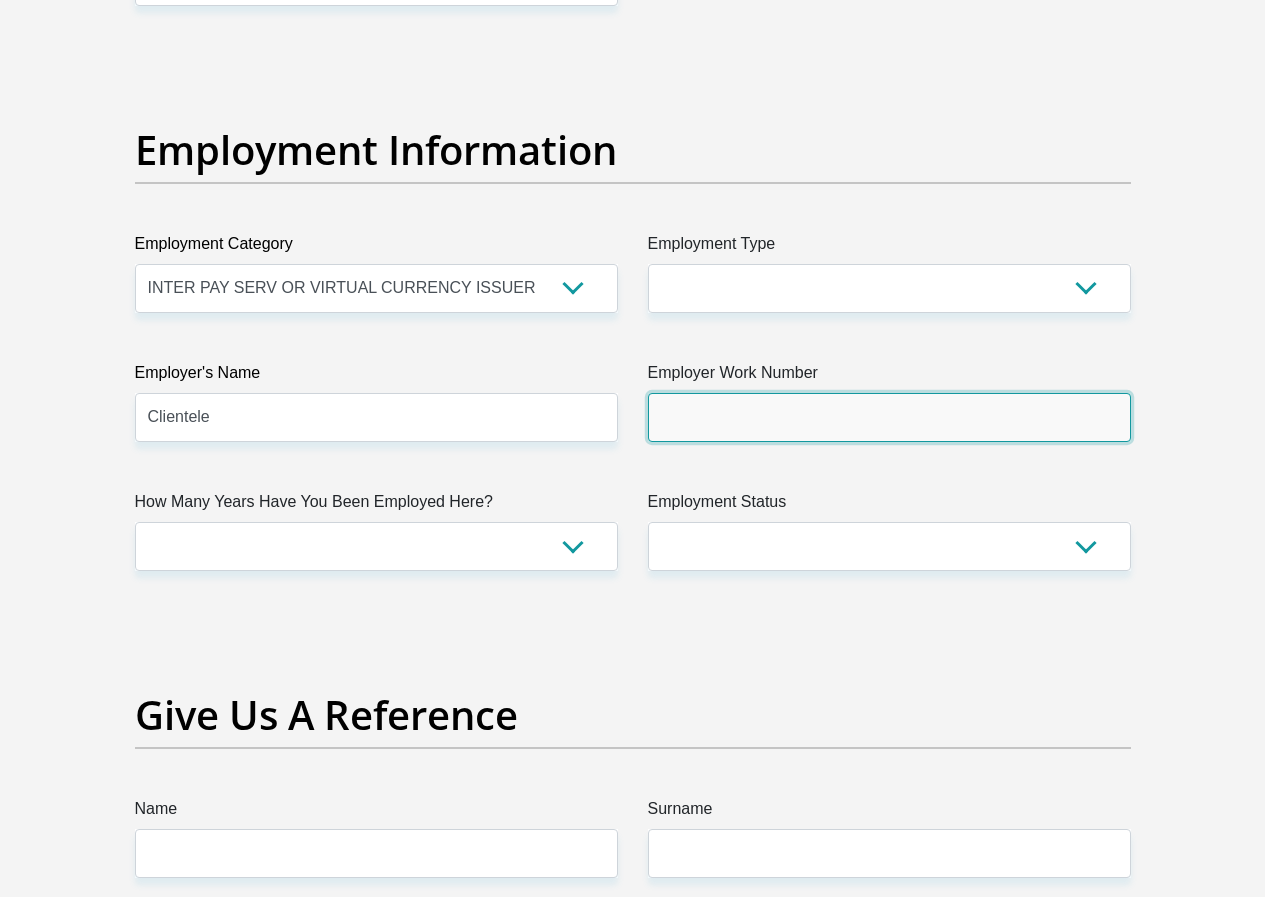 click on "Employer Work Number" at bounding box center [889, 417] 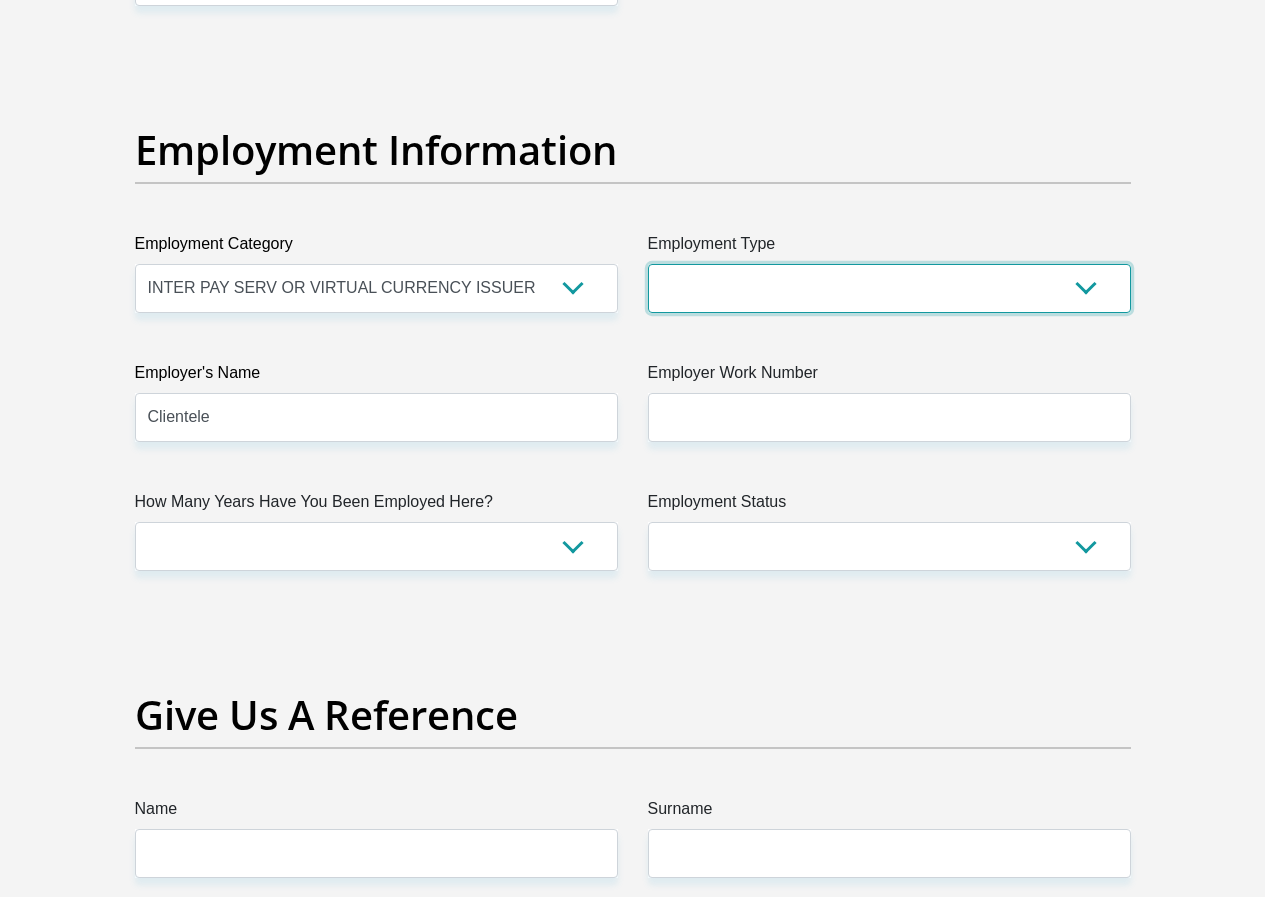 click on "College/Lecturer
Craft Seller
Creative
Driver
Executive
Farmer
Forces - Non Commissioned
Forces - Officer
Hawker
Housewife
Labourer
Licenced Professional
Manager
Miner
Non Licenced Professional
Office Staff/Clerk
Outside Worker
Pensioner
Permanent Teacher
Production/Manufacturing
Sales
Self-Employed
Semi-Professional Worker
Service Industry  Social Worker  Student" at bounding box center (889, 288) 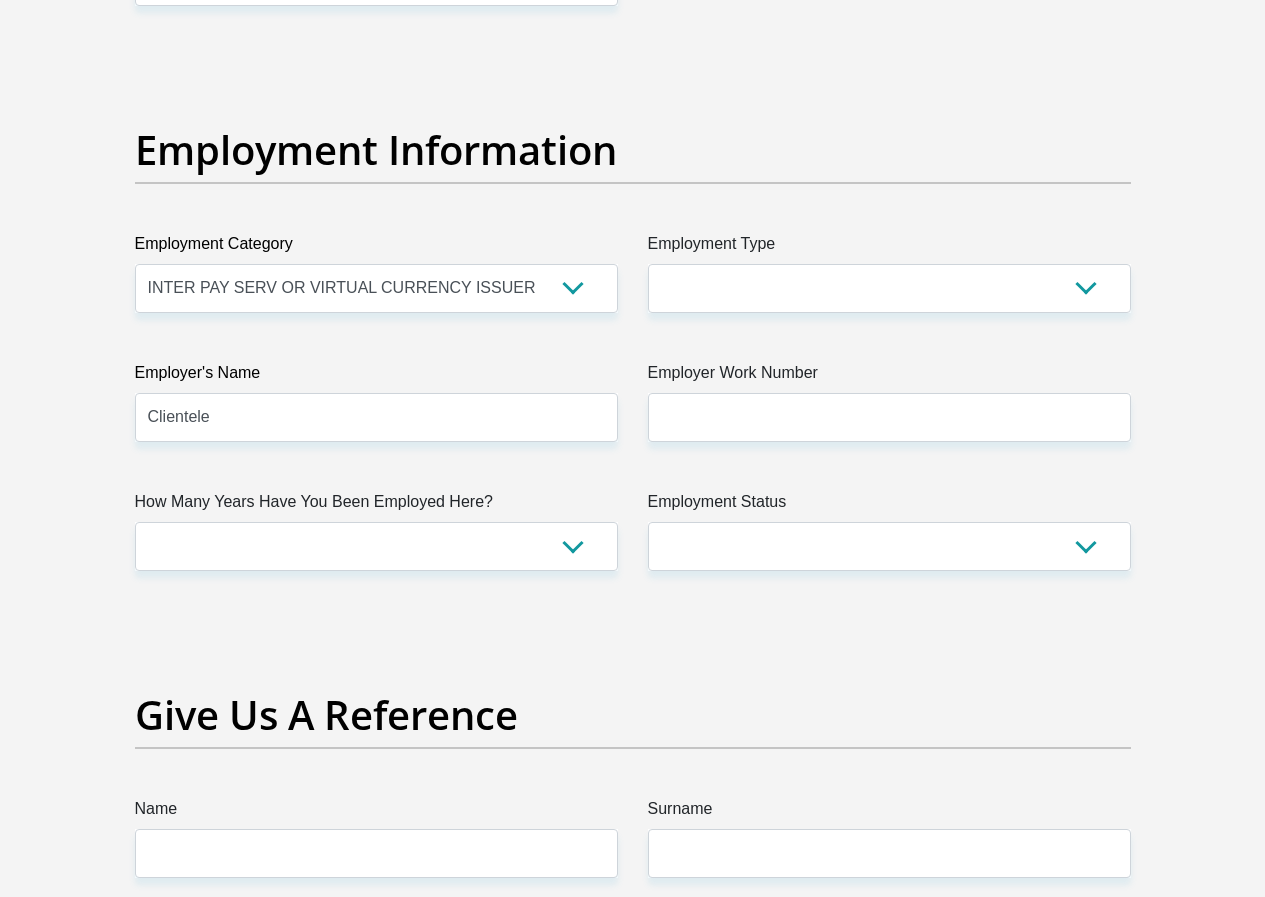 click on "Title
Mr
Ms
Mrs
Dr
Other
First Name
NketeVivienne
Surname
Letsoalo
ID Number
8010130540082
Please input valid ID number
Race
Black
Coloured
Indian
White
Other
Contact Number
0734143411
Please input valid contact number
Nationality
South Africa
Afghanistan
Aland Islands  Albania" at bounding box center [633, 44] 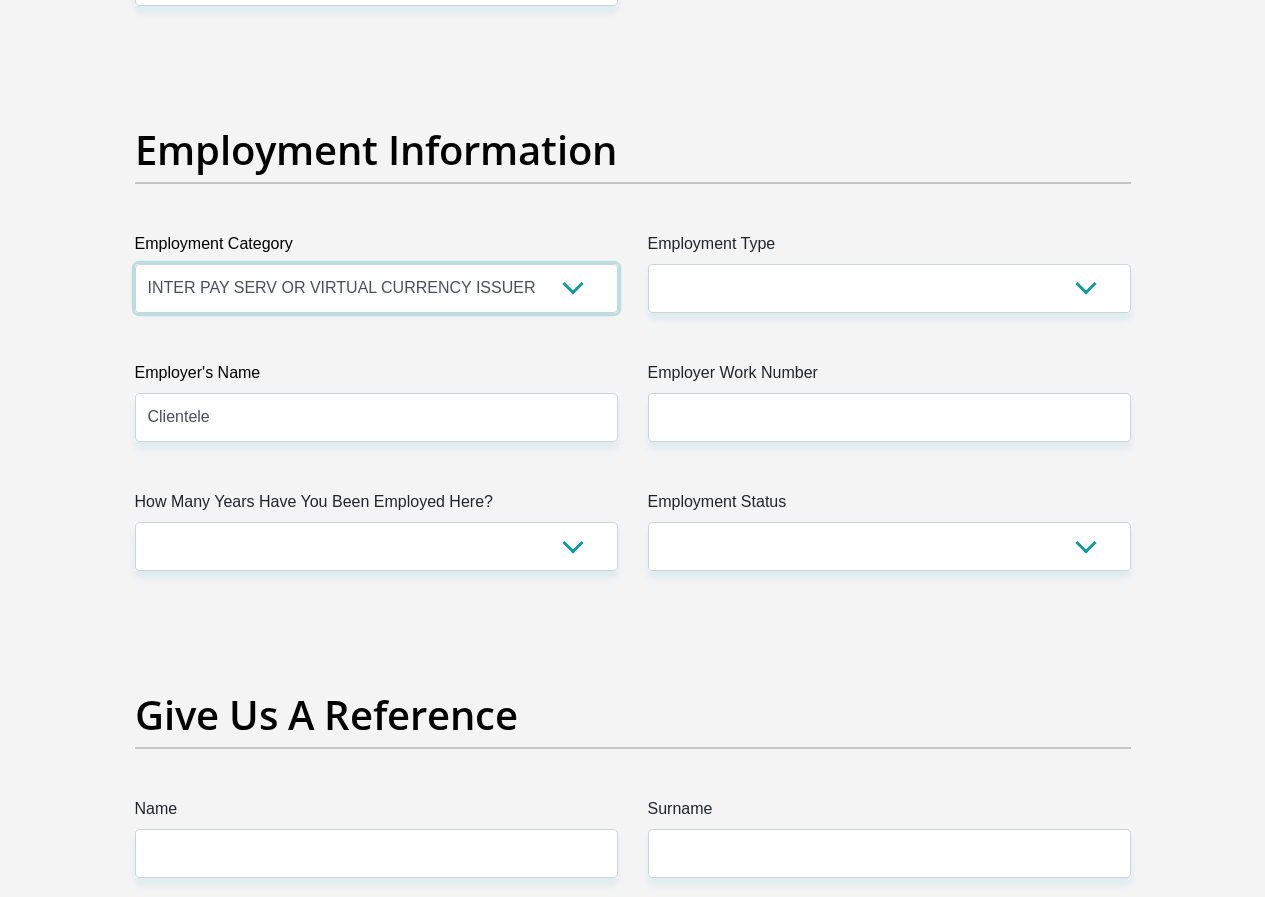 click on "AGRICULTURE
ALCOHOL & TOBACCO
CONSTRUCTION MATERIALS
METALLURGY
EQUIPMENT FOR RENEWABLE ENERGY
SPECIALIZED CONTRACTORS
CAR
GAMING (INCL. INTERNET
OTHER WHOLESALE
UNLICENSED PHARMACEUTICALS
CURRENCY EXCHANGE HOUSES
OTHER FINANCIAL INSTITUTIONS & INSURANCE
REAL ESTATE AGENTS
OIL & GAS
OTHER MATERIALS (E.G. IRON ORE)
PRECIOUS STONES & PRECIOUS METALS
POLITICAL ORGANIZATIONS
RELIGIOUS ORGANIZATIONS(NOT SECTS)
ACTI. HAVING BUSINESS DEAL WITH PUBLIC ADMINISTRATION
LAUNDROMATS" at bounding box center (376, 288) 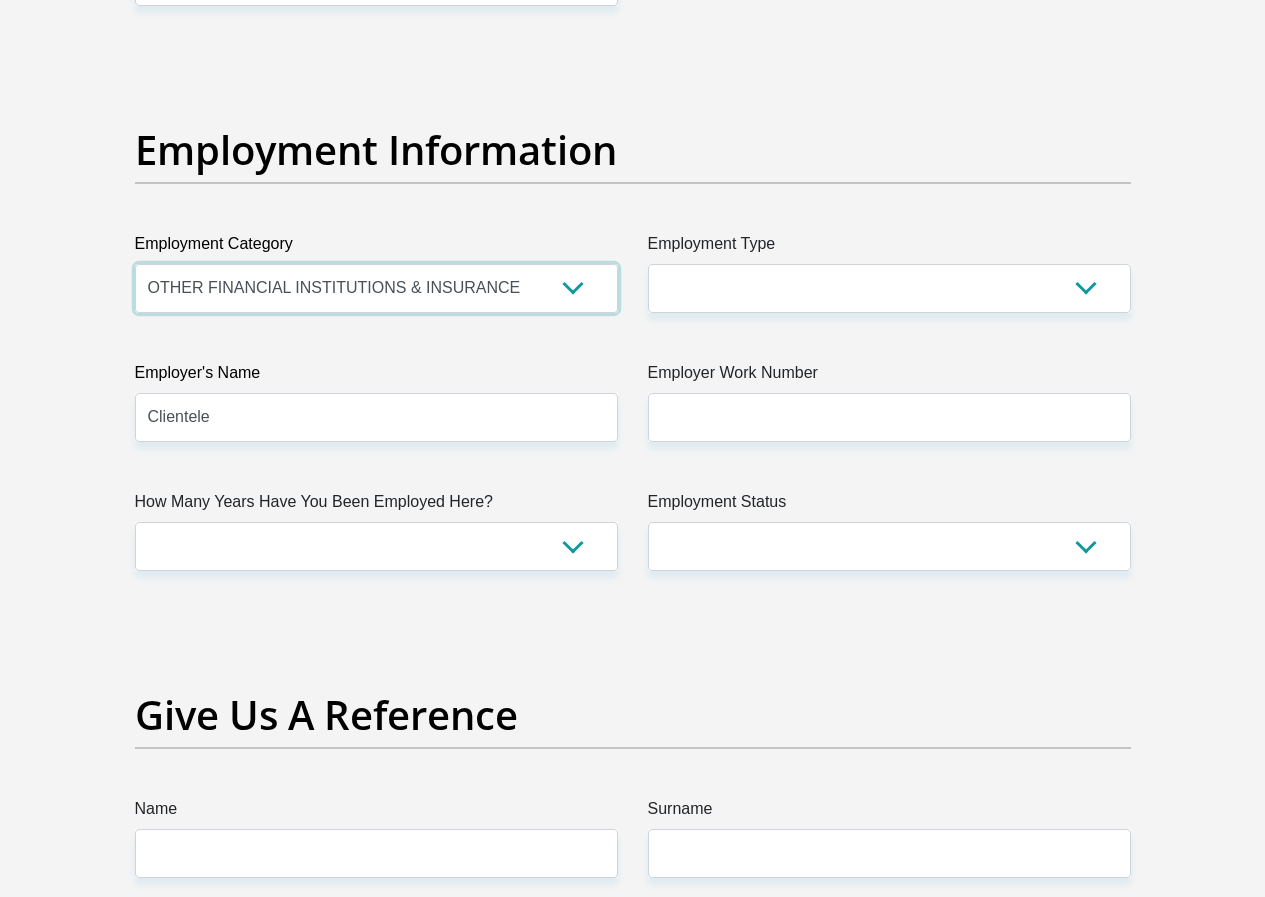 click on "AGRICULTURE
ALCOHOL & TOBACCO
CONSTRUCTION MATERIALS
METALLURGY
EQUIPMENT FOR RENEWABLE ENERGY
SPECIALIZED CONTRACTORS
CAR
GAMING (INCL. INTERNET
OTHER WHOLESALE
UNLICENSED PHARMACEUTICALS
CURRENCY EXCHANGE HOUSES
OTHER FINANCIAL INSTITUTIONS & INSURANCE
REAL ESTATE AGENTS
OIL & GAS
OTHER MATERIALS (E.G. IRON ORE)
PRECIOUS STONES & PRECIOUS METALS
POLITICAL ORGANIZATIONS
RELIGIOUS ORGANIZATIONS(NOT SECTS)
ACTI. HAVING BUSINESS DEAL WITH PUBLIC ADMINISTRATION
LAUNDROMATS" at bounding box center (376, 288) 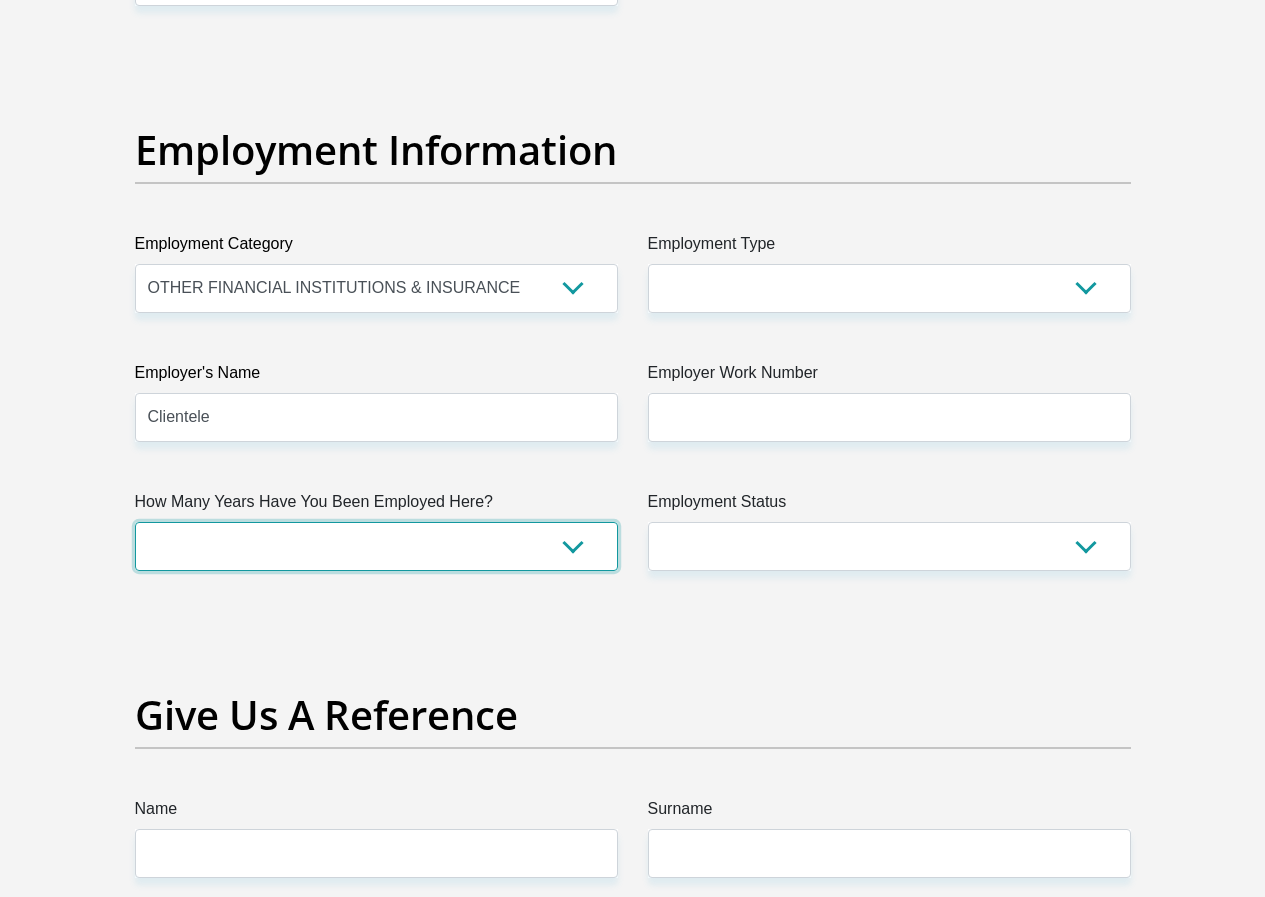 click on "less than 1 year
1-3 years
3-5 years
5+ years" at bounding box center [376, 546] 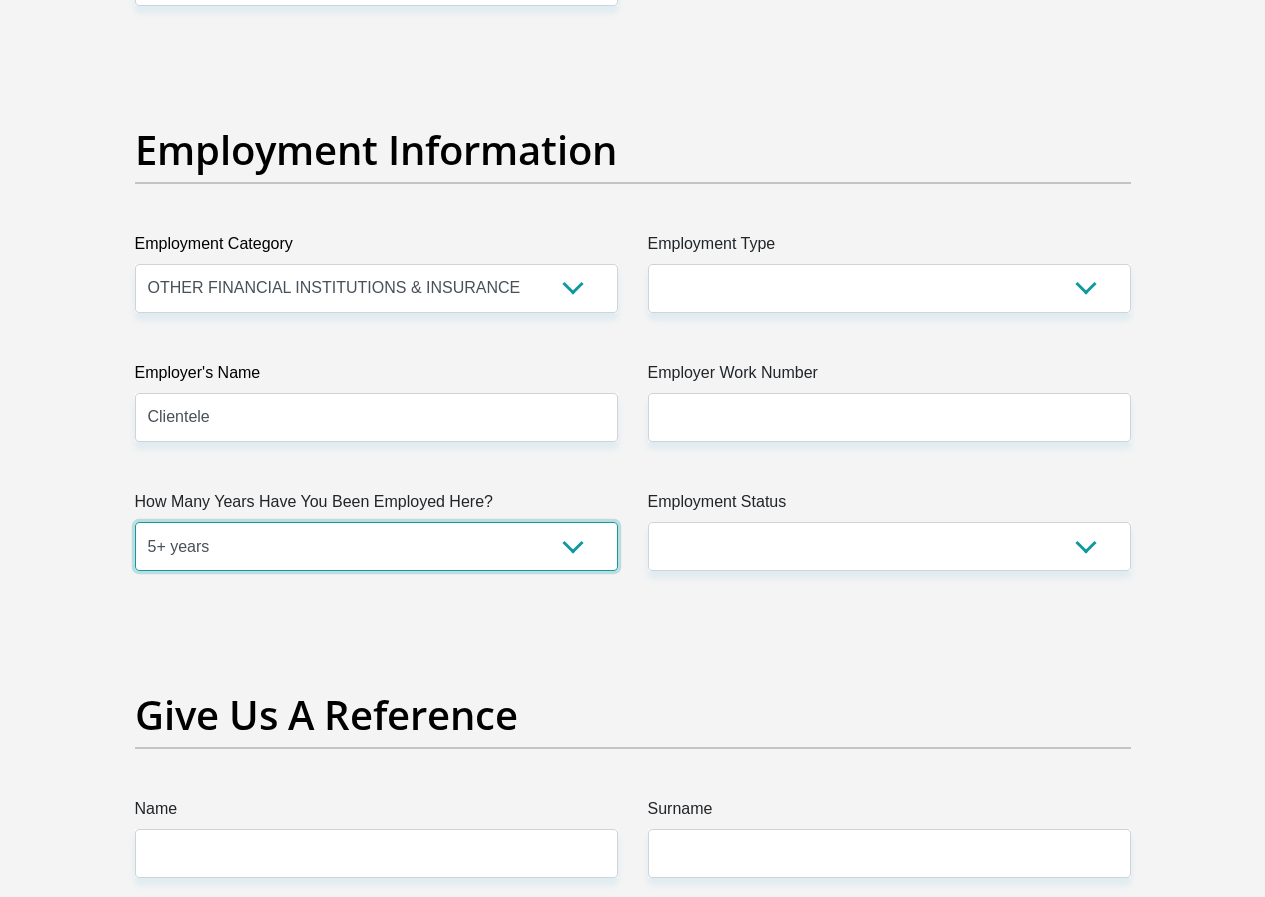 click on "less than 1 year
1-3 years
3-5 years
5+ years" at bounding box center (376, 546) 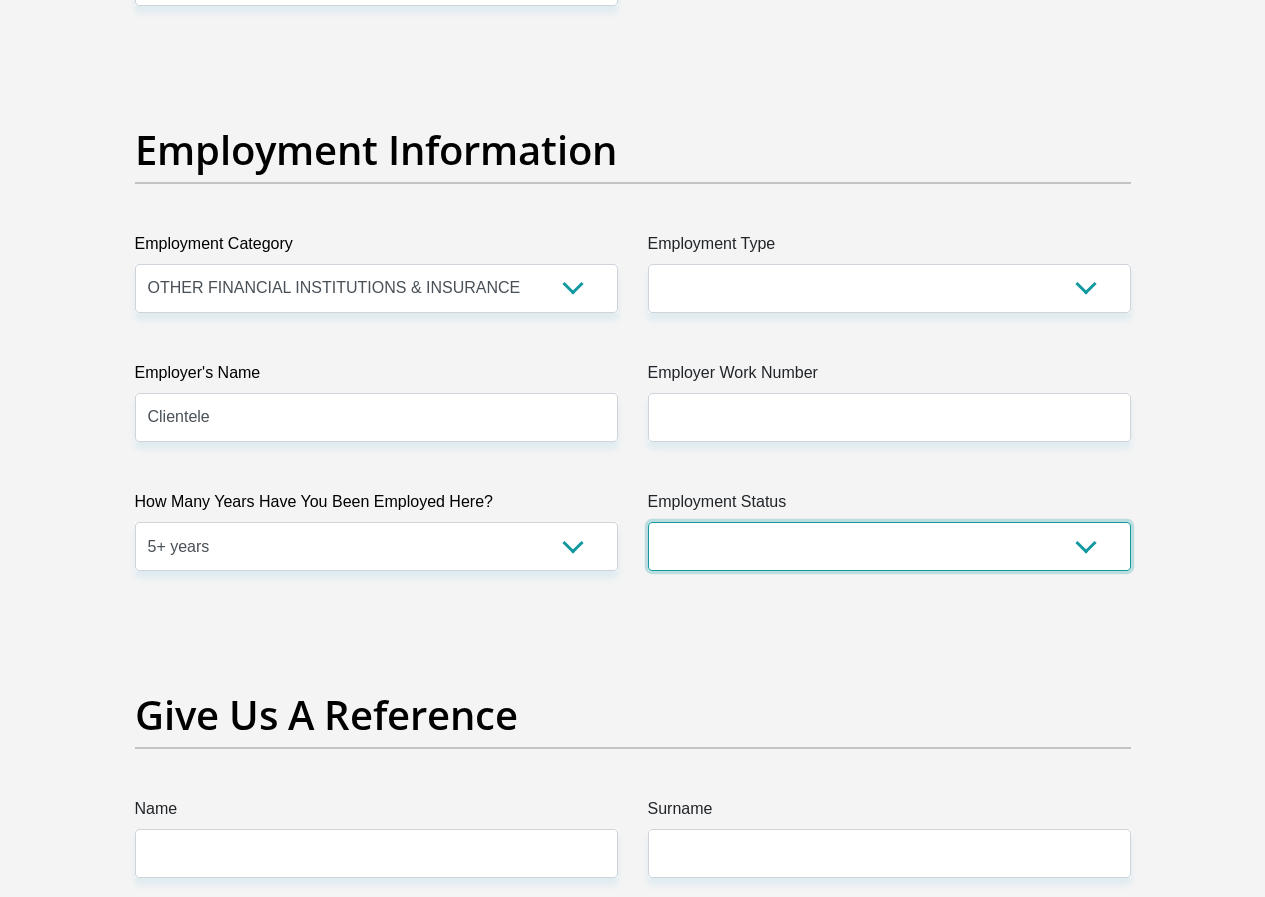 click on "Permanent/Full-time
Part-time/Casual
Contract Worker
Self-Employed
Housewife
Retired
Student
Medically Boarded
Disability
Unemployed" at bounding box center [889, 546] 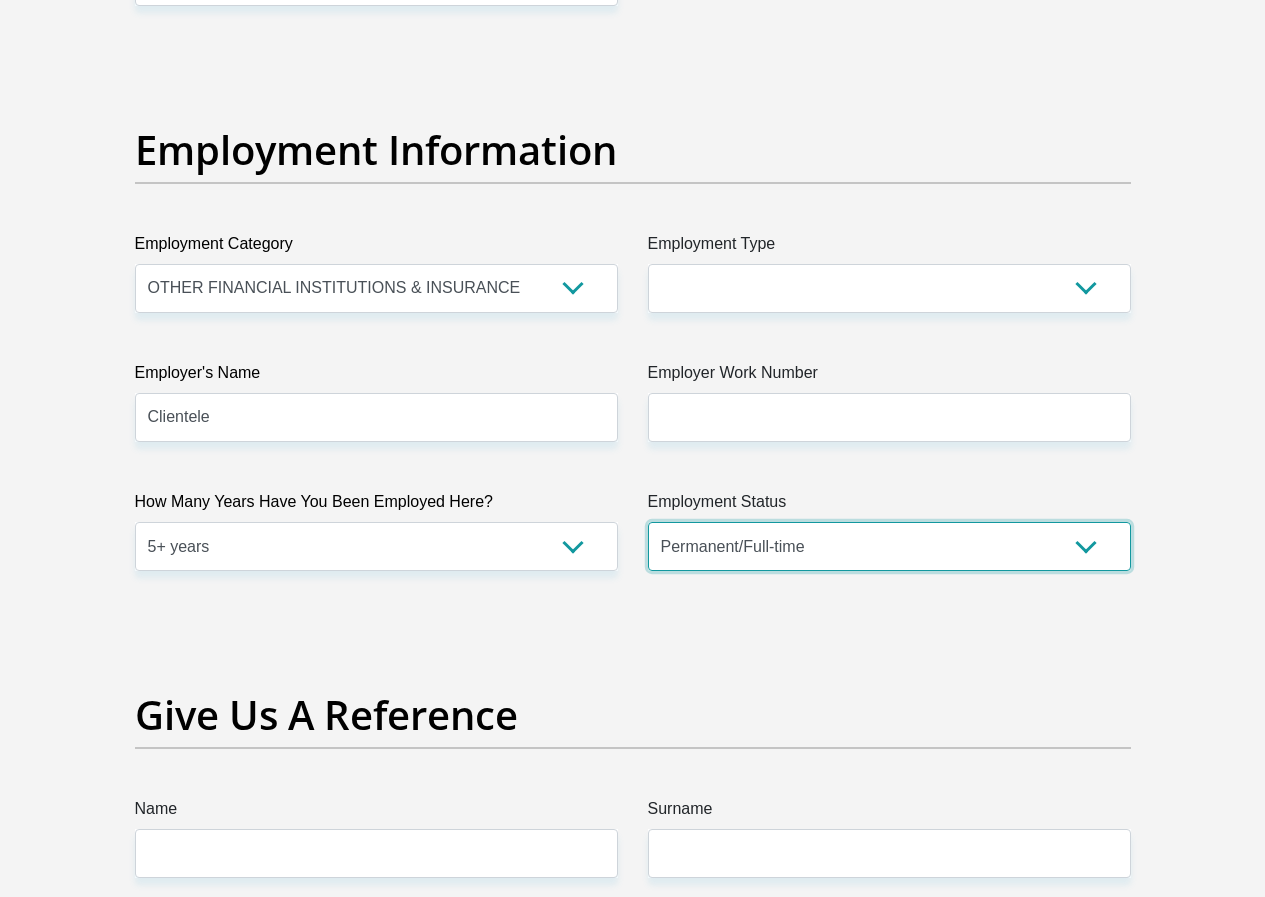 click on "Permanent/Full-time
Part-time/Casual
Contract Worker
Self-Employed
Housewife
Retired
Student
Medically Boarded
Disability
Unemployed" at bounding box center (889, 546) 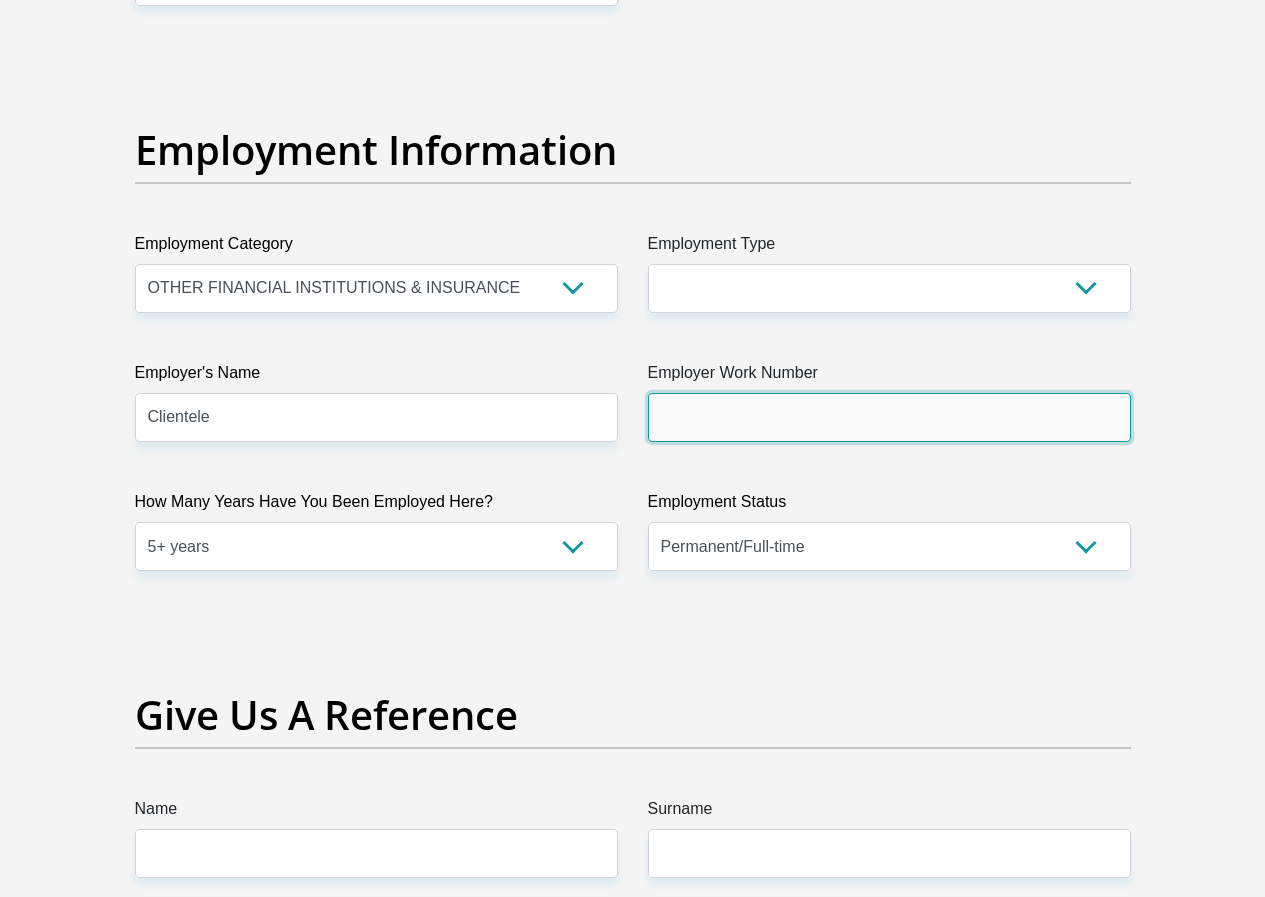 click on "Employer Work Number" at bounding box center [889, 417] 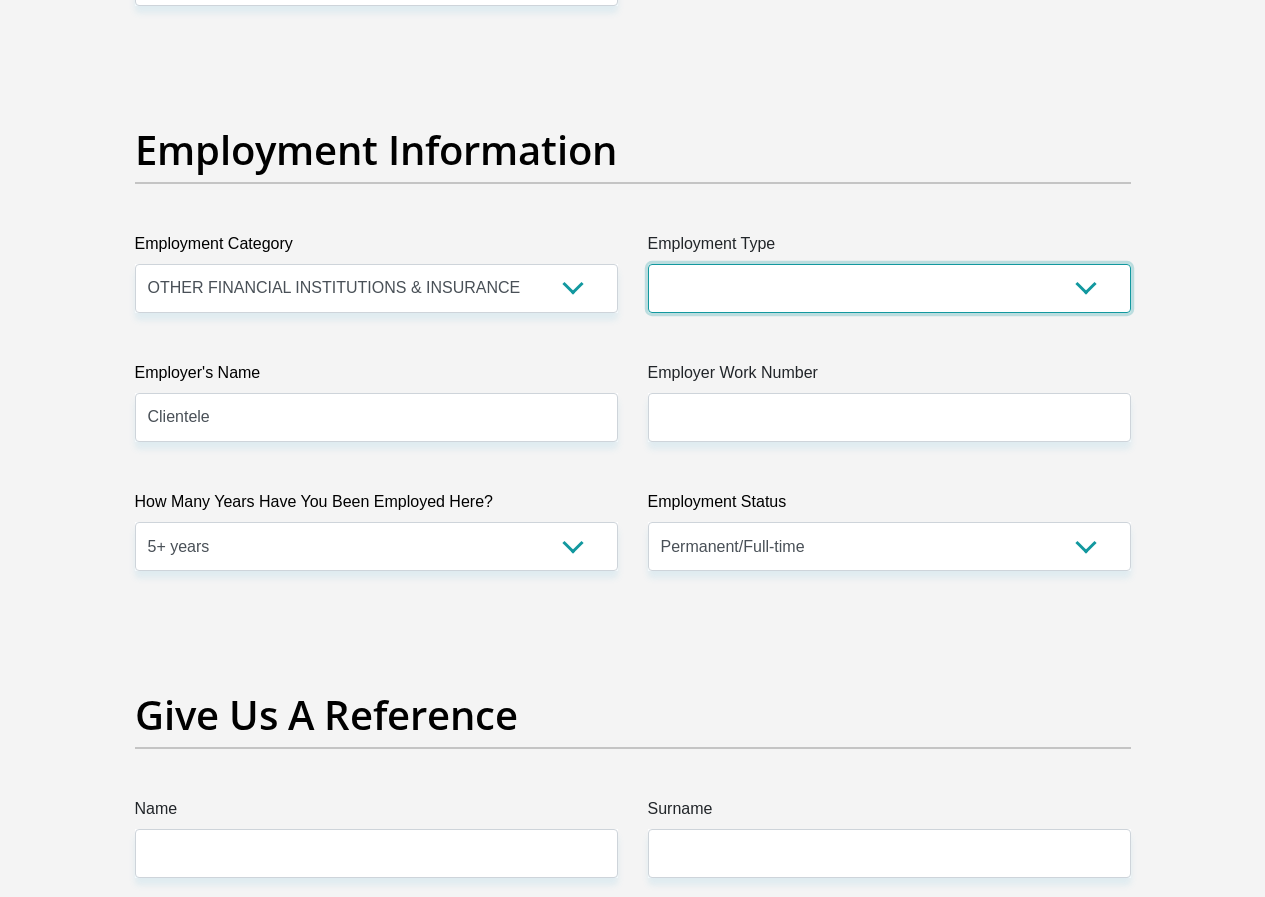 click on "College/Lecturer
Craft Seller
Creative
Driver
Executive
Farmer
Forces - Non Commissioned
Forces - Officer
Hawker
Housewife
Labourer
Licenced Professional
Manager
Miner
Non Licenced Professional
Office Staff/Clerk
Outside Worker
Pensioner
Permanent Teacher
Production/Manufacturing
Sales
Self-Employed
Semi-Professional Worker
Service Industry  Social Worker  Student" at bounding box center [889, 288] 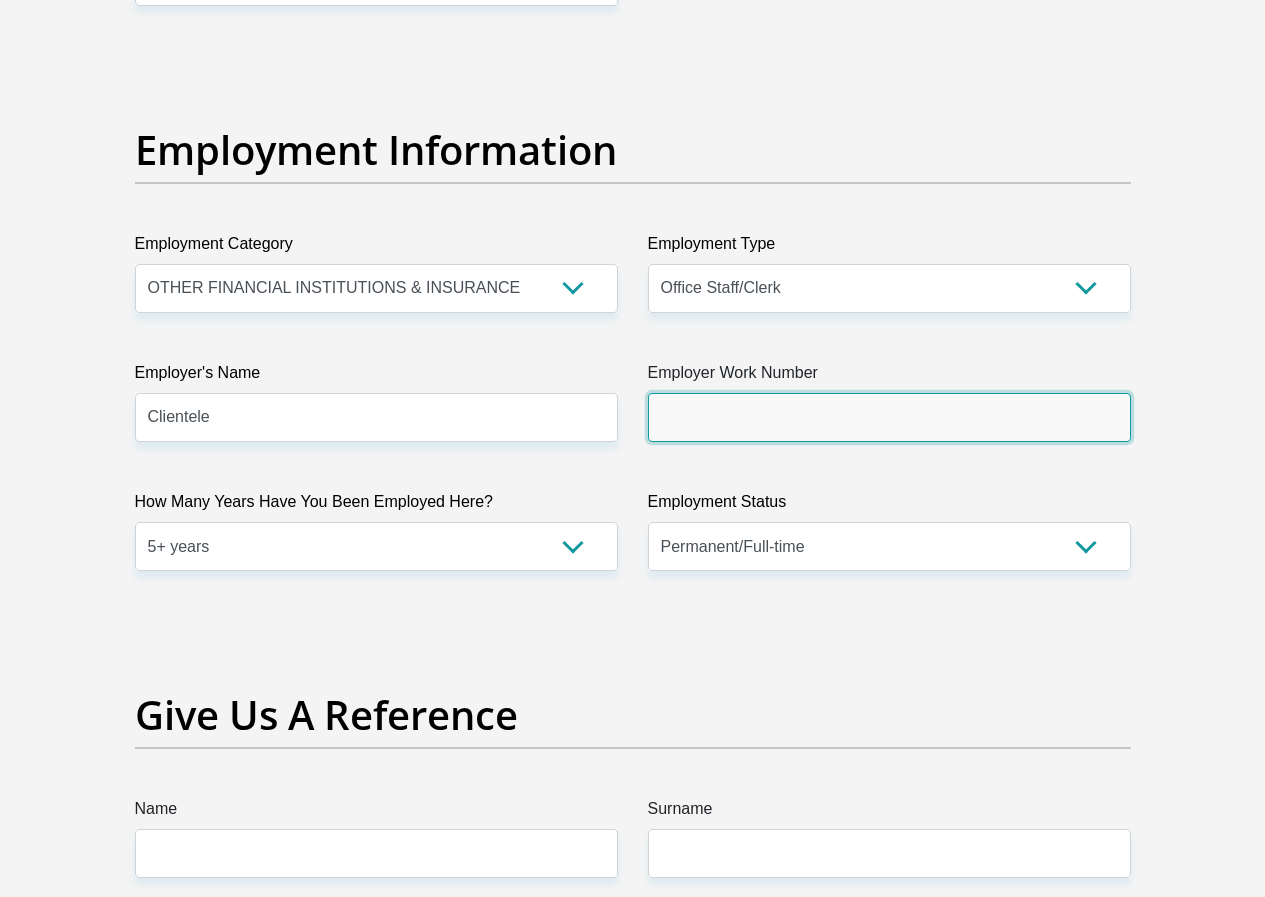 click on "Employer Work Number" at bounding box center (889, 417) 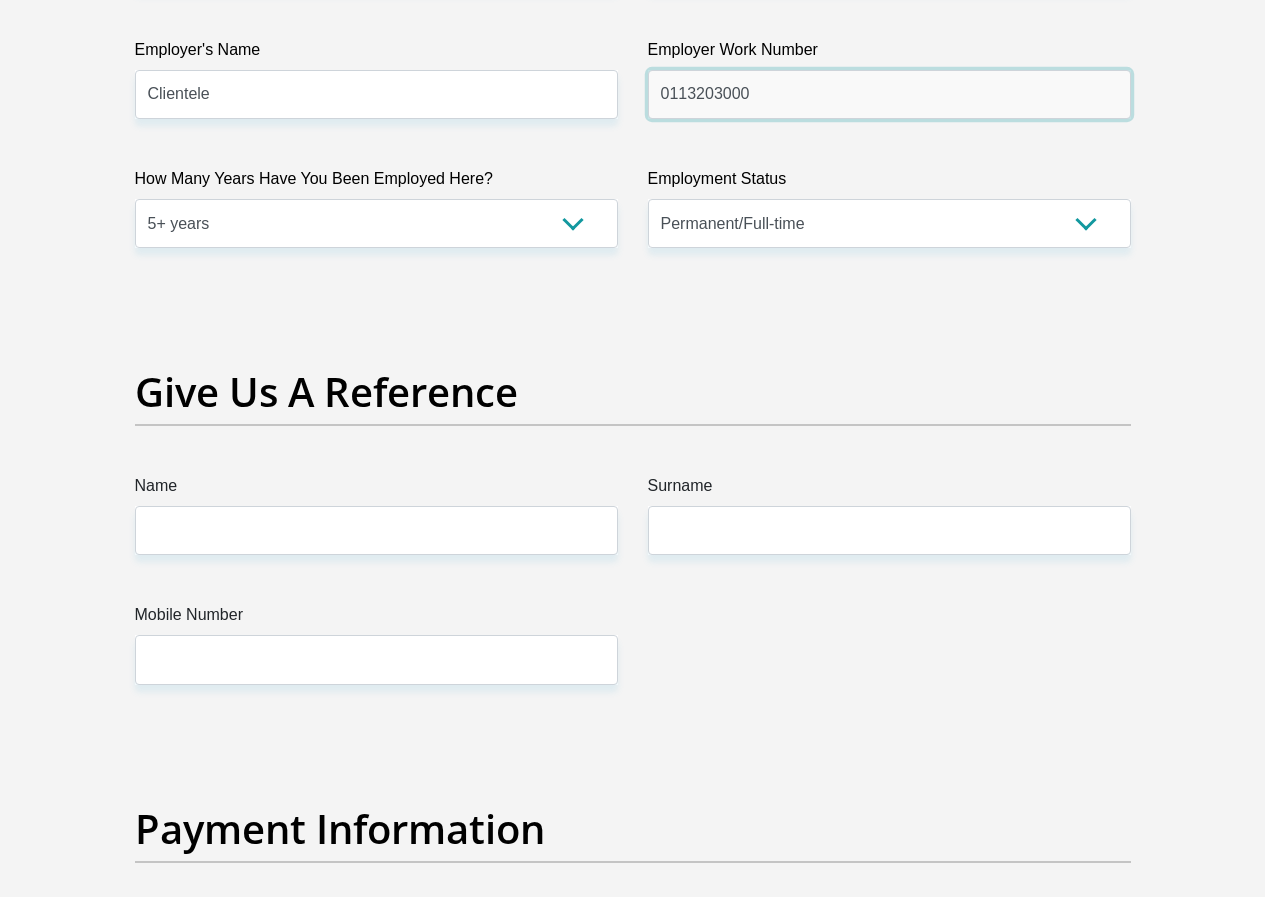 scroll, scrollTop: 3897, scrollLeft: 0, axis: vertical 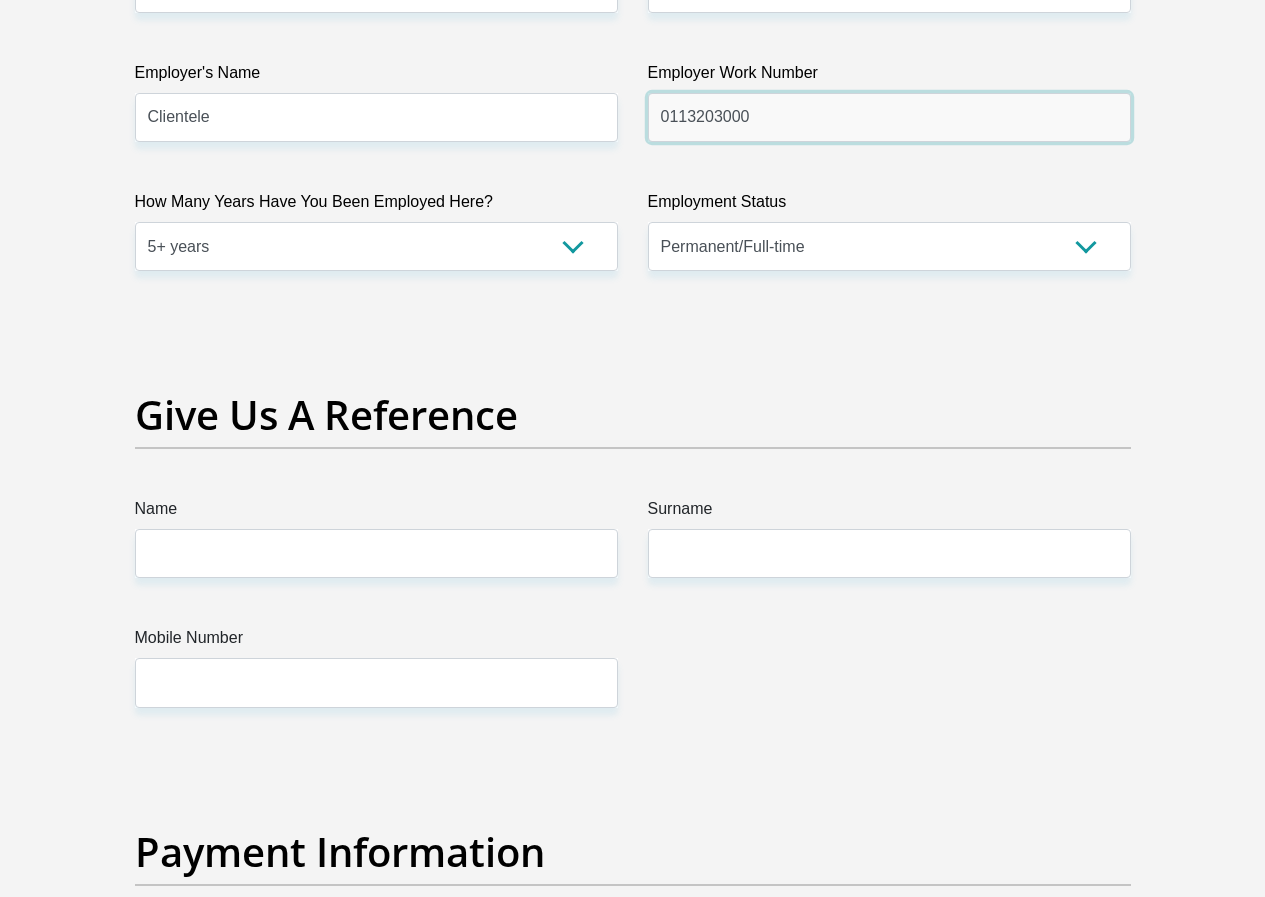 type on "0113203000" 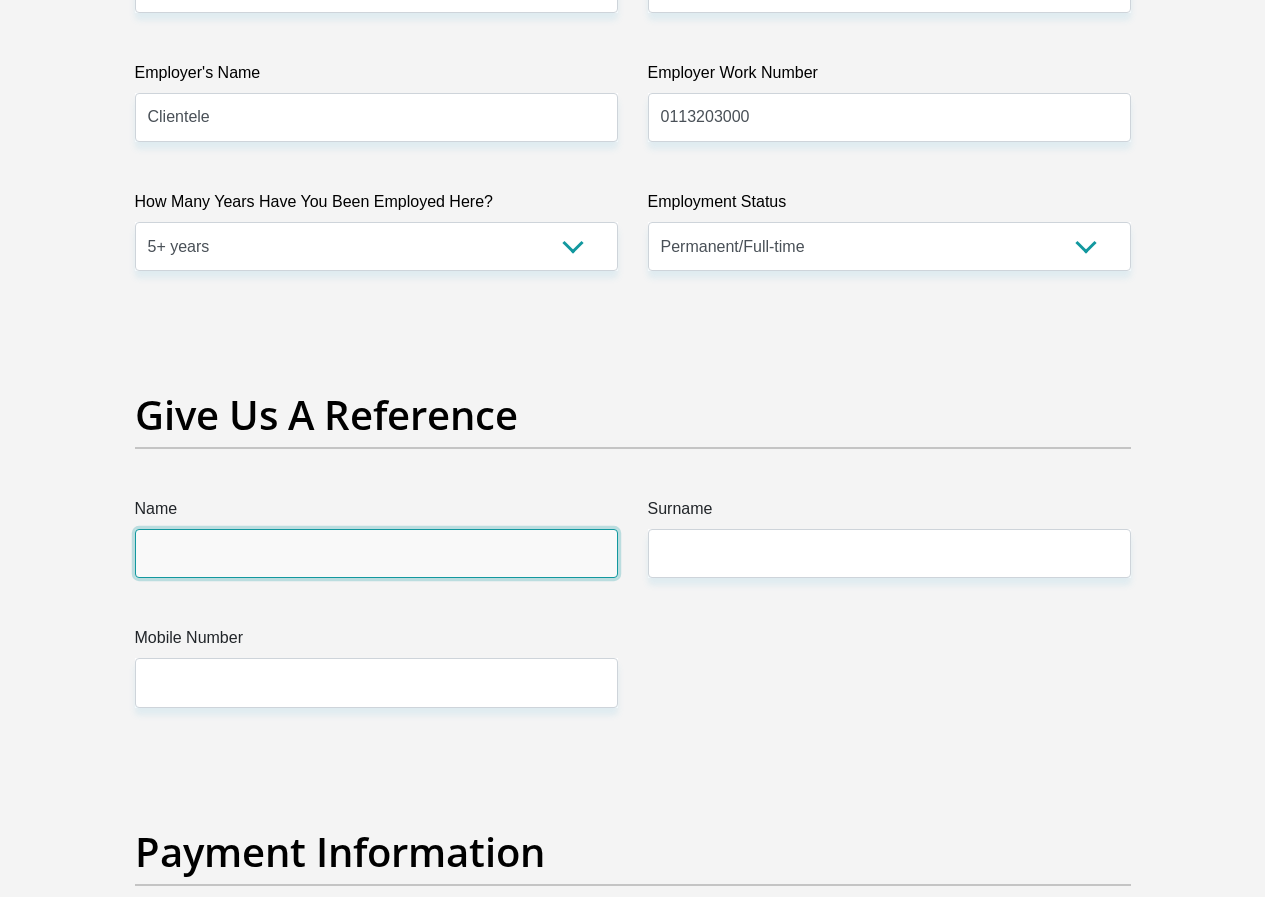 click on "Name" at bounding box center (376, 553) 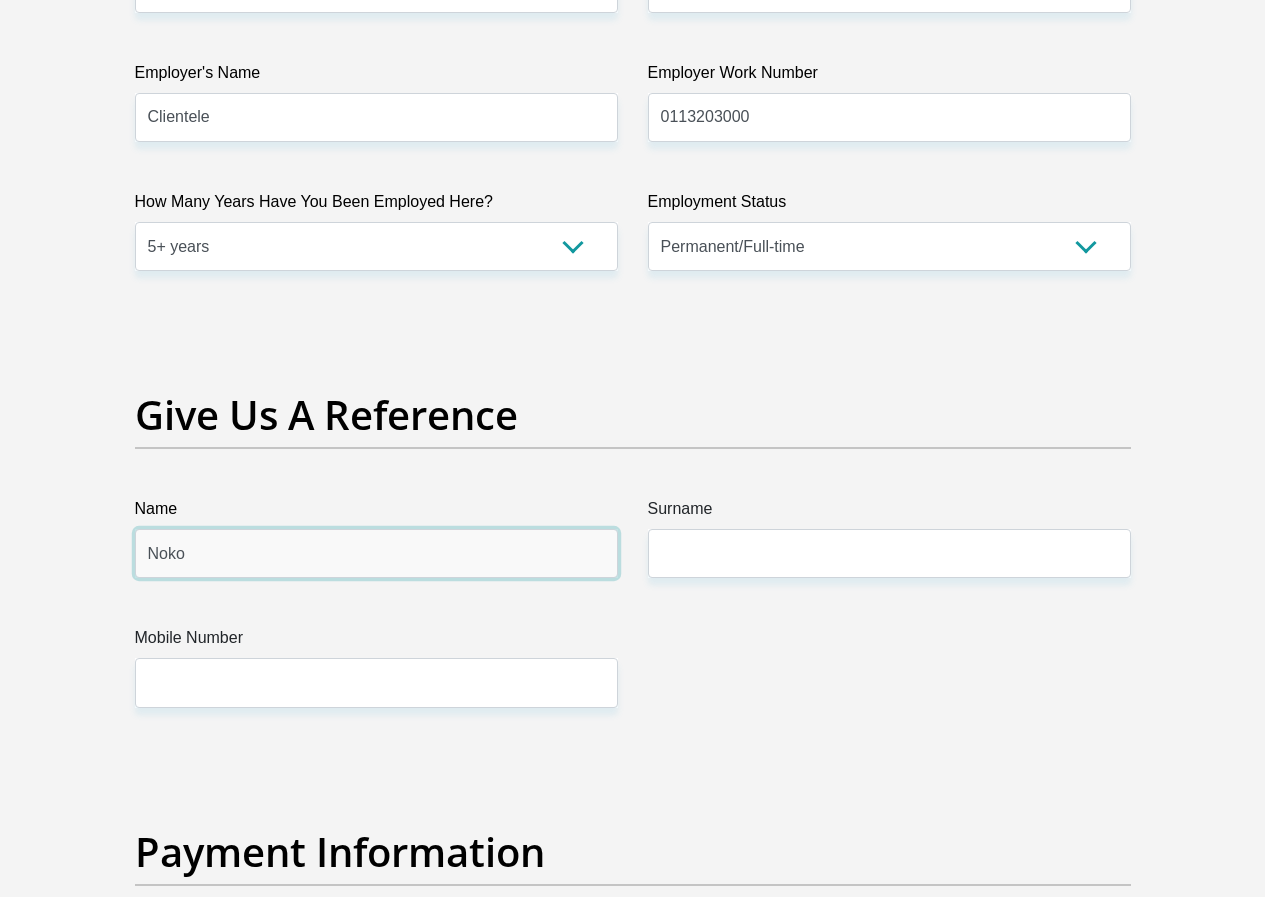 type on "Noko" 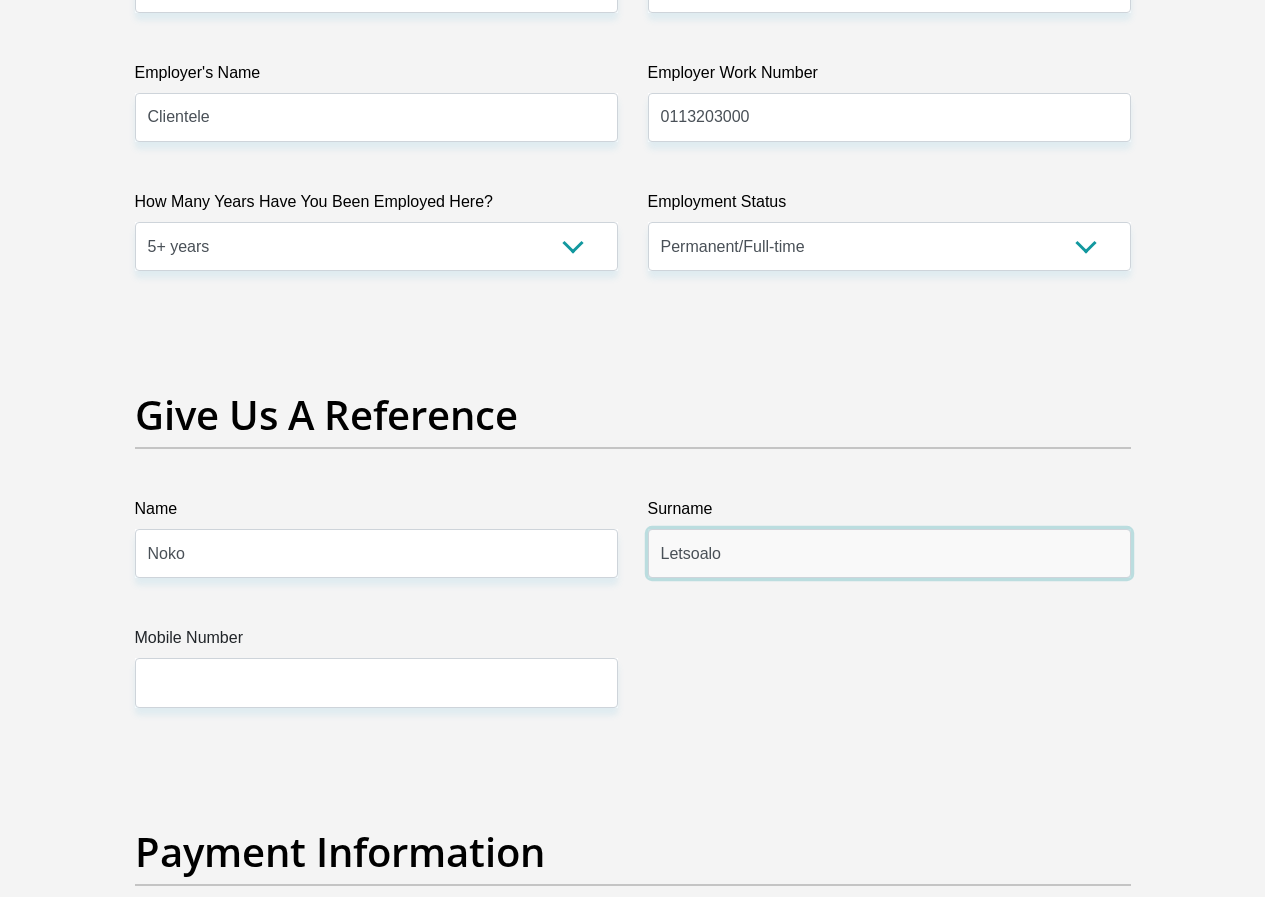 type on "Letsoalo" 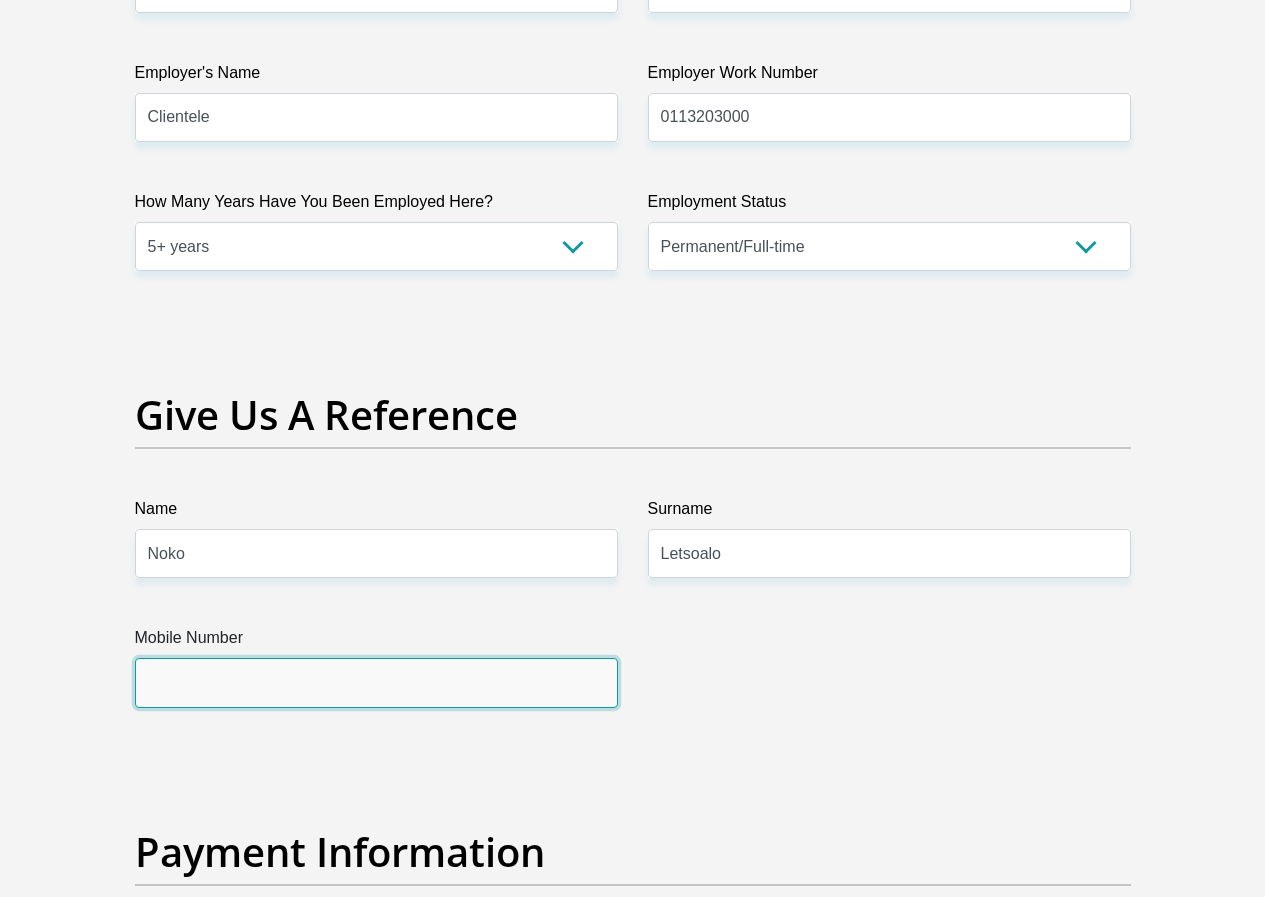 click on "Mobile Number" at bounding box center [376, 682] 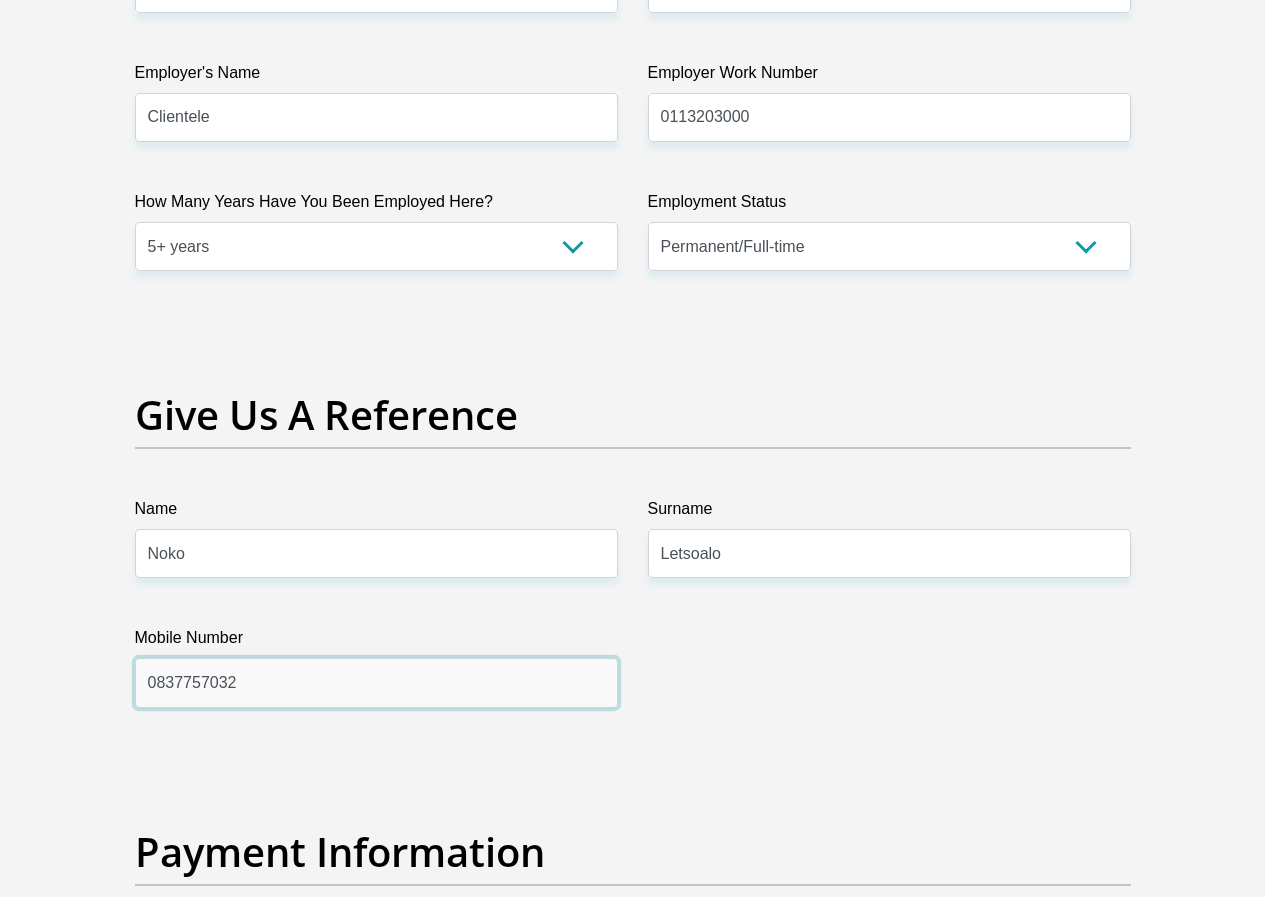type on "0837757032" 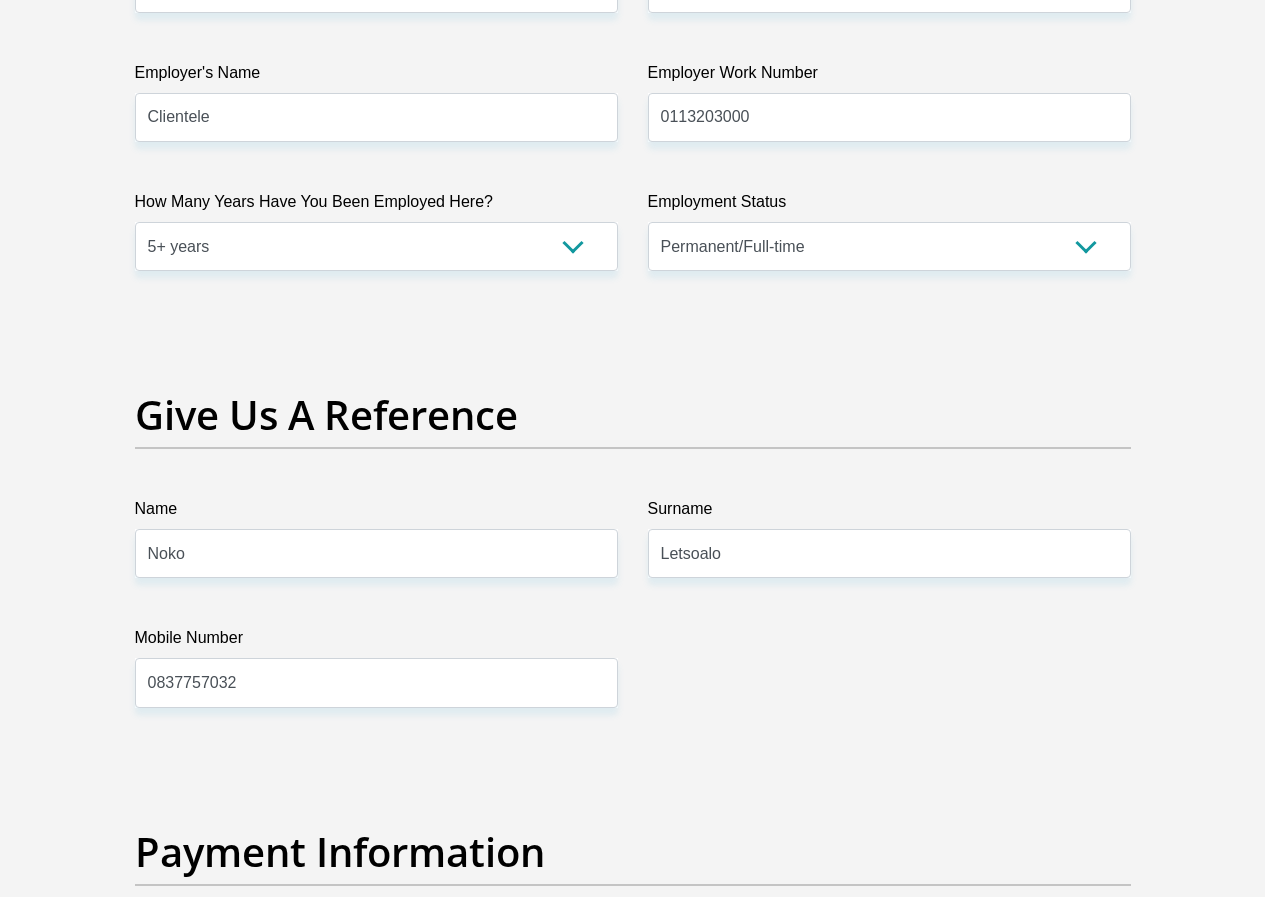 click on "Title
Mr
Ms
Mrs
Dr
Other
First Name
NketeVivienne
Surname
Letsoalo
ID Number
8010130540082
Please input valid ID number
Race
Black
Coloured
Indian
White
Other
Contact Number
0734143411
Please input valid contact number
Nationality
South Africa
Afghanistan
Aland Islands  Albania" at bounding box center [633, -256] 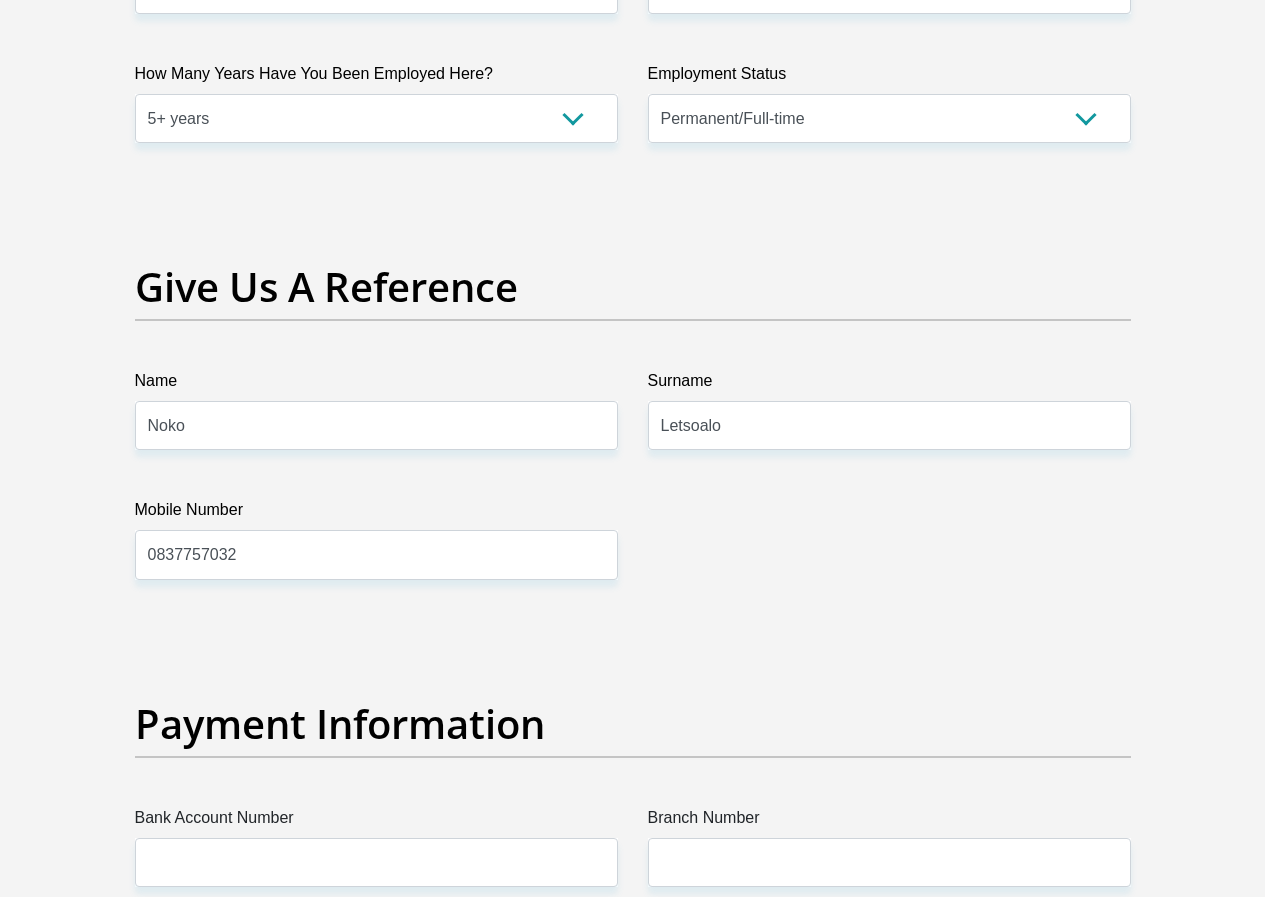 scroll, scrollTop: 4197, scrollLeft: 0, axis: vertical 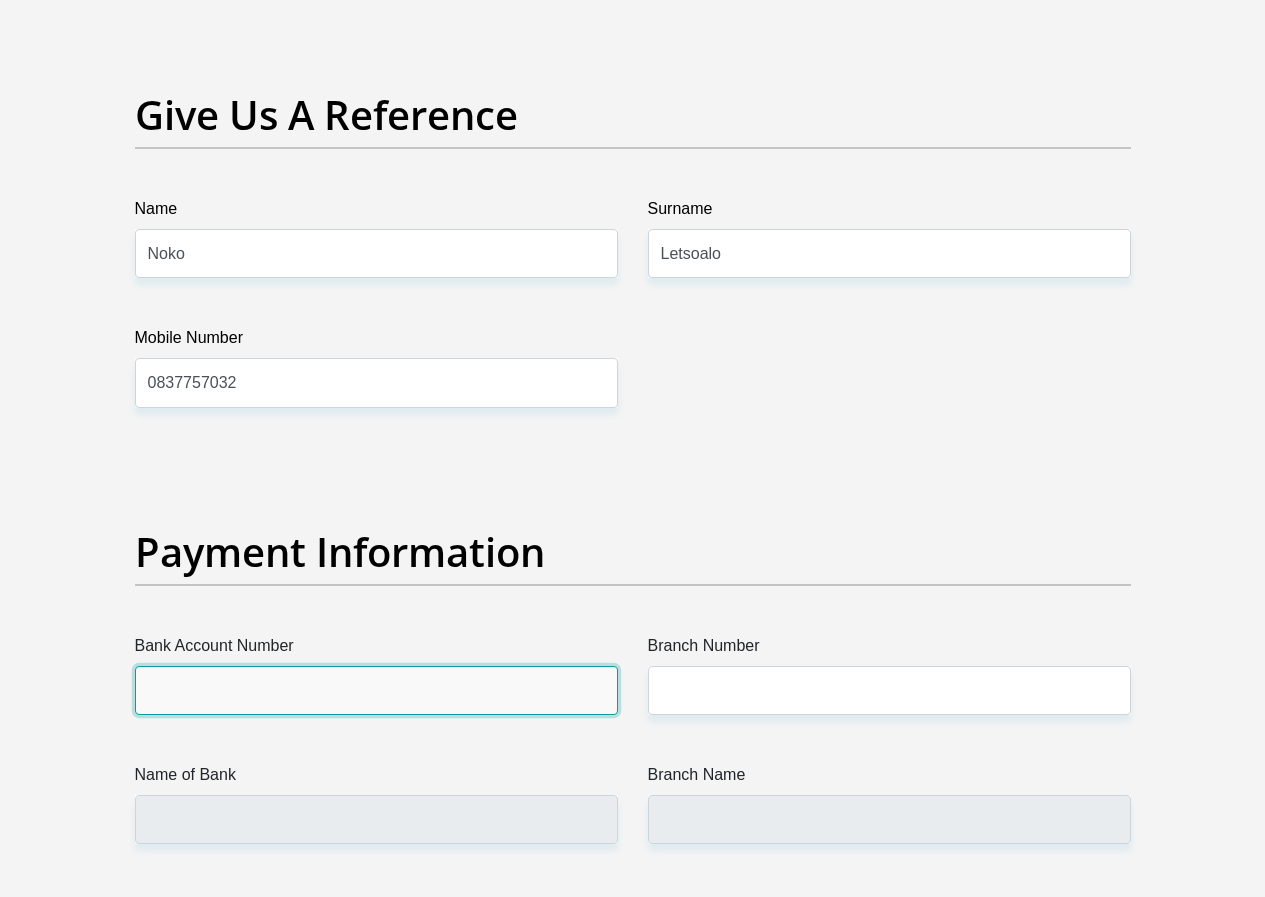 click on "Bank Account Number" at bounding box center [376, 690] 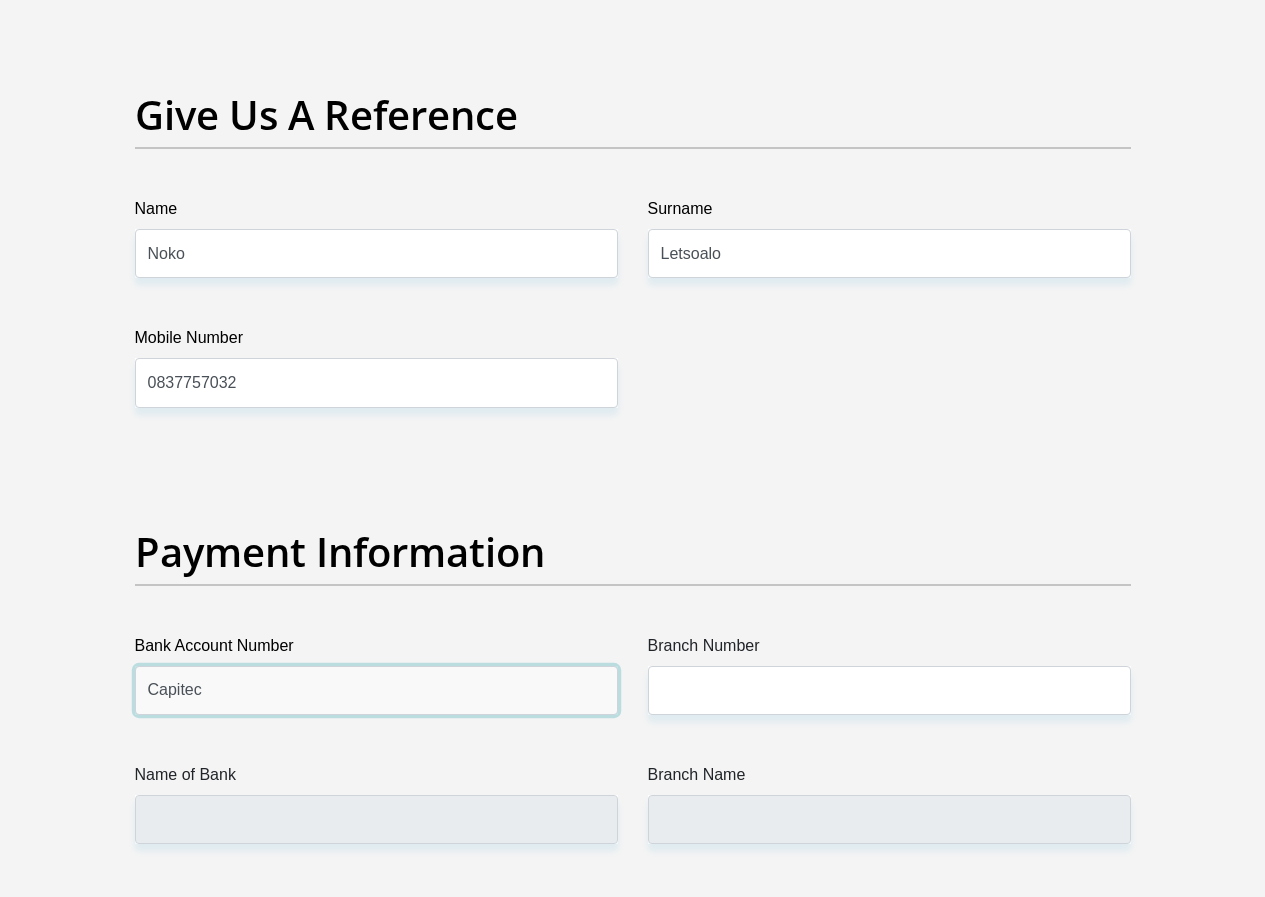 type on "Capitec" 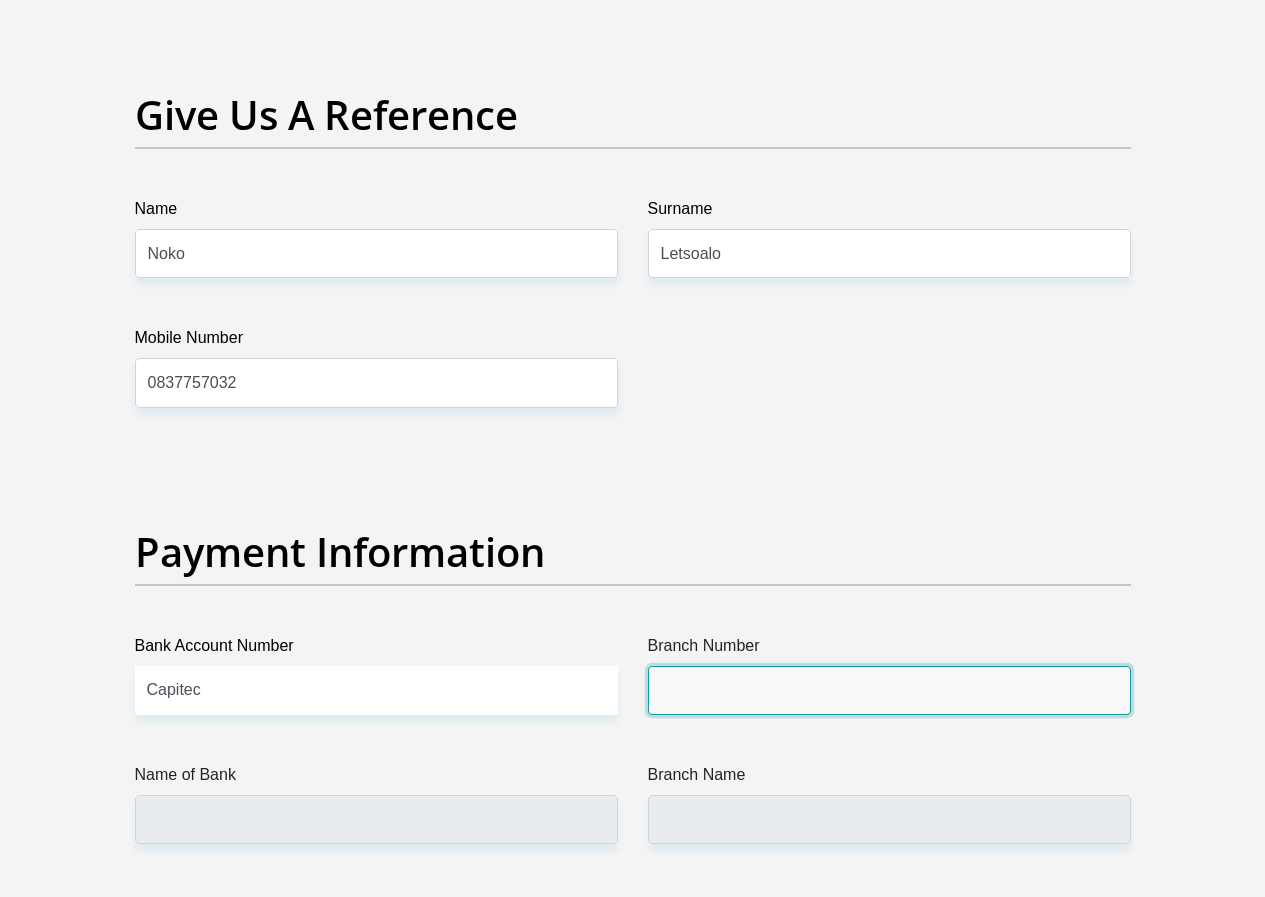 click on "Branch Number" at bounding box center [889, 690] 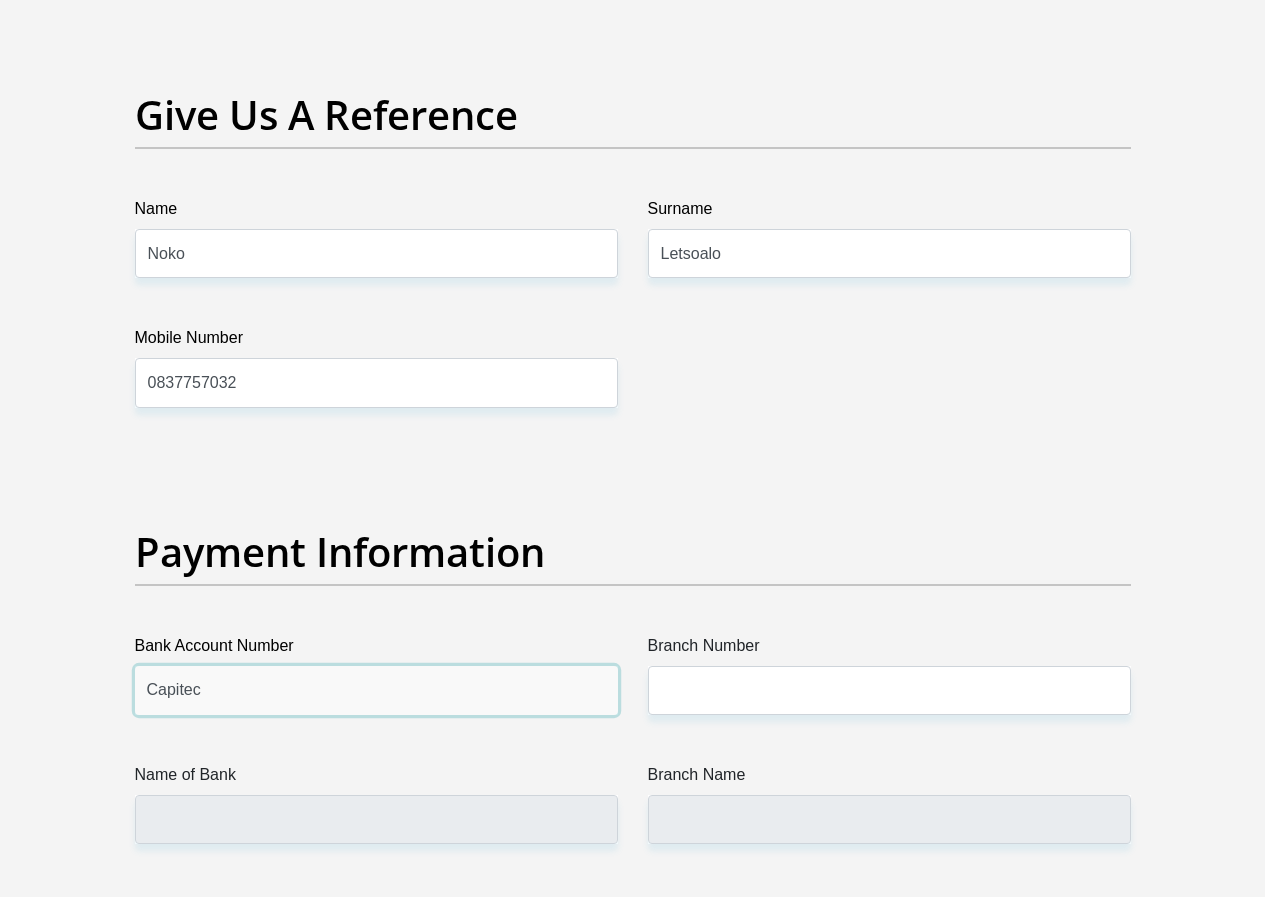 click on "Personal Details
Title
Mr
Ms
Mrs
Dr
Other
First Name
NketeVivienne
Surname
Letsoalo
ID Number
8010130540082
Please input valid ID number
Race
Black
Coloured
Indian
White
Other
Contact Number
0734143411
Please input valid contact number
Chad" at bounding box center (633, -550) 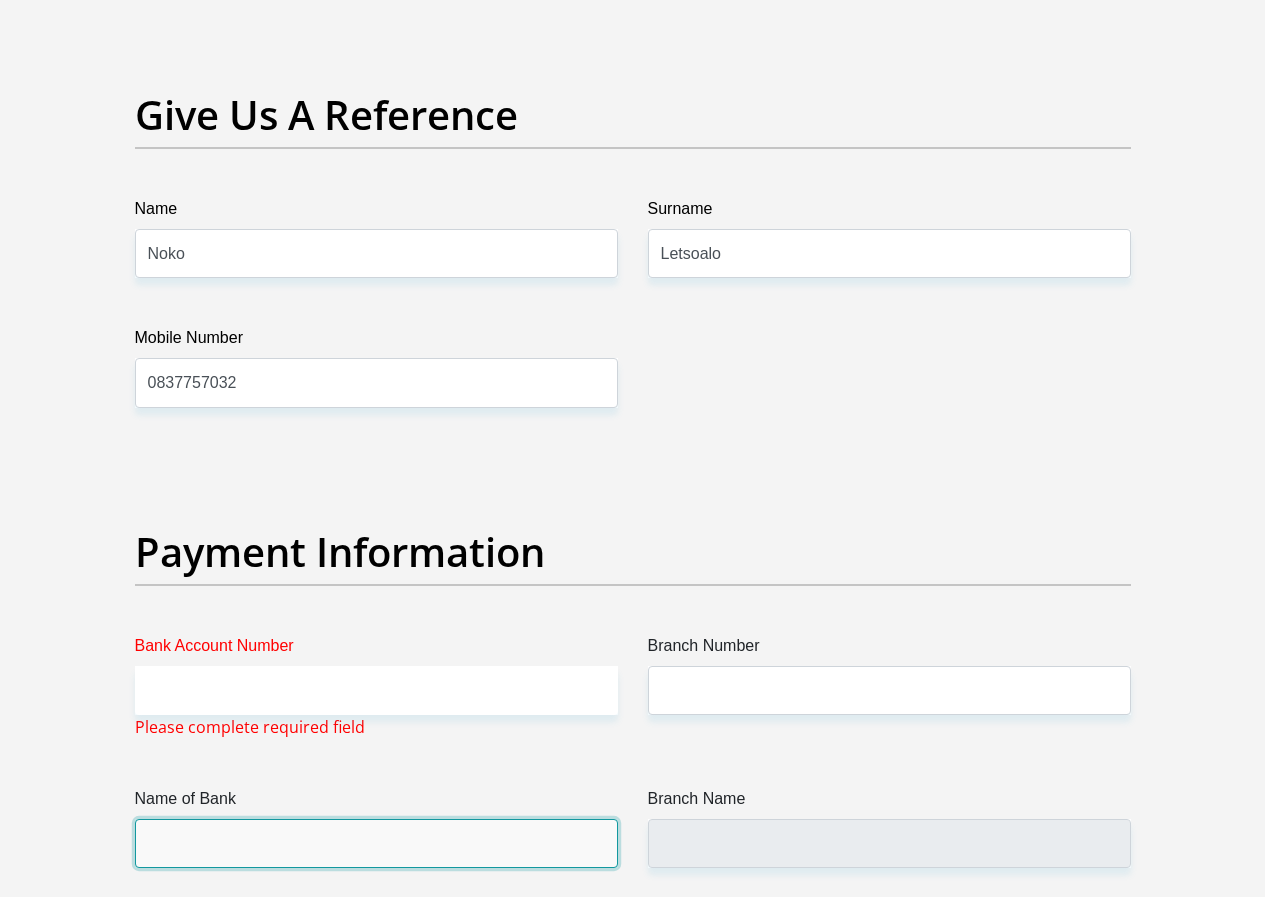 click on "Name of Bank" at bounding box center (376, 843) 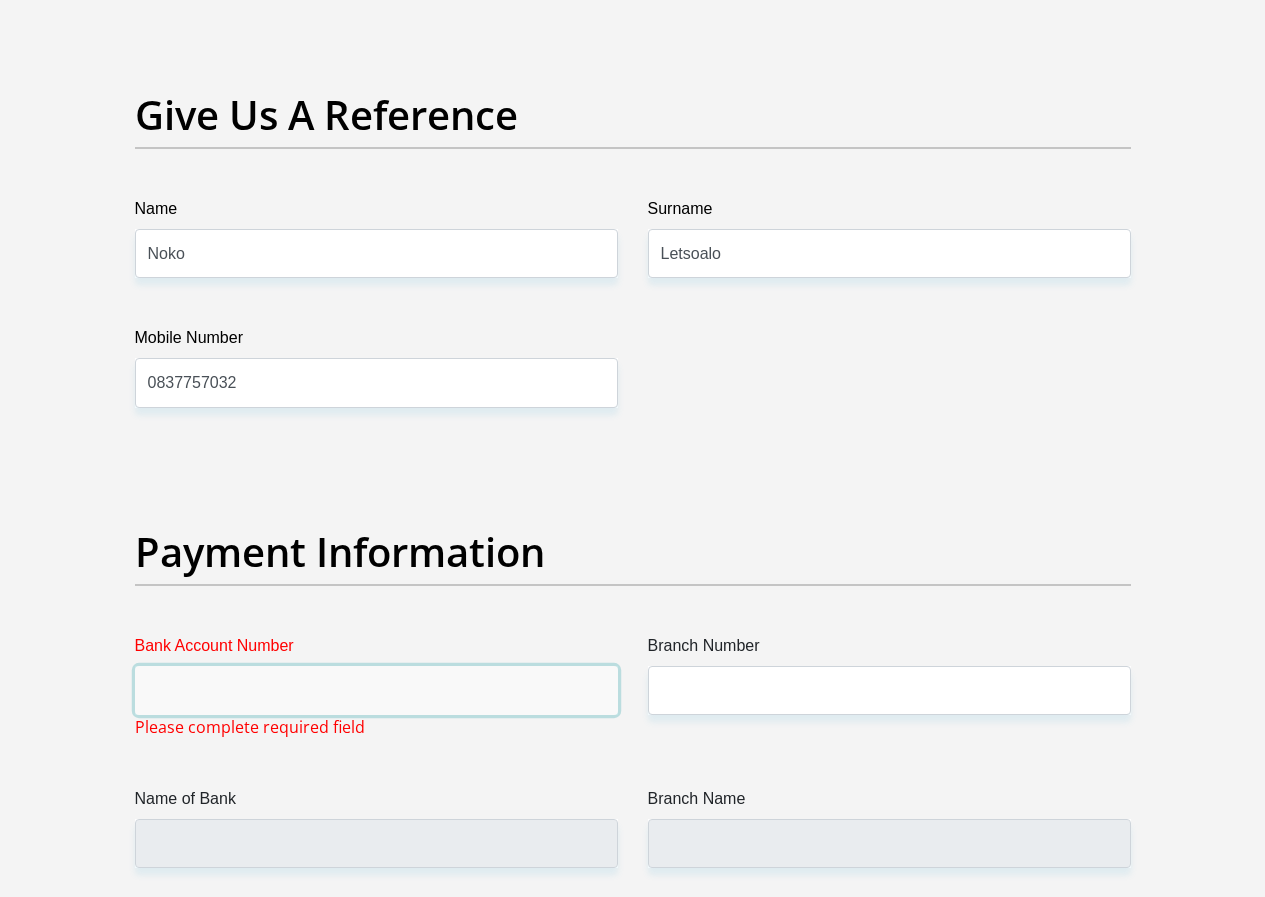 click on "Bank Account Number" at bounding box center (376, 690) 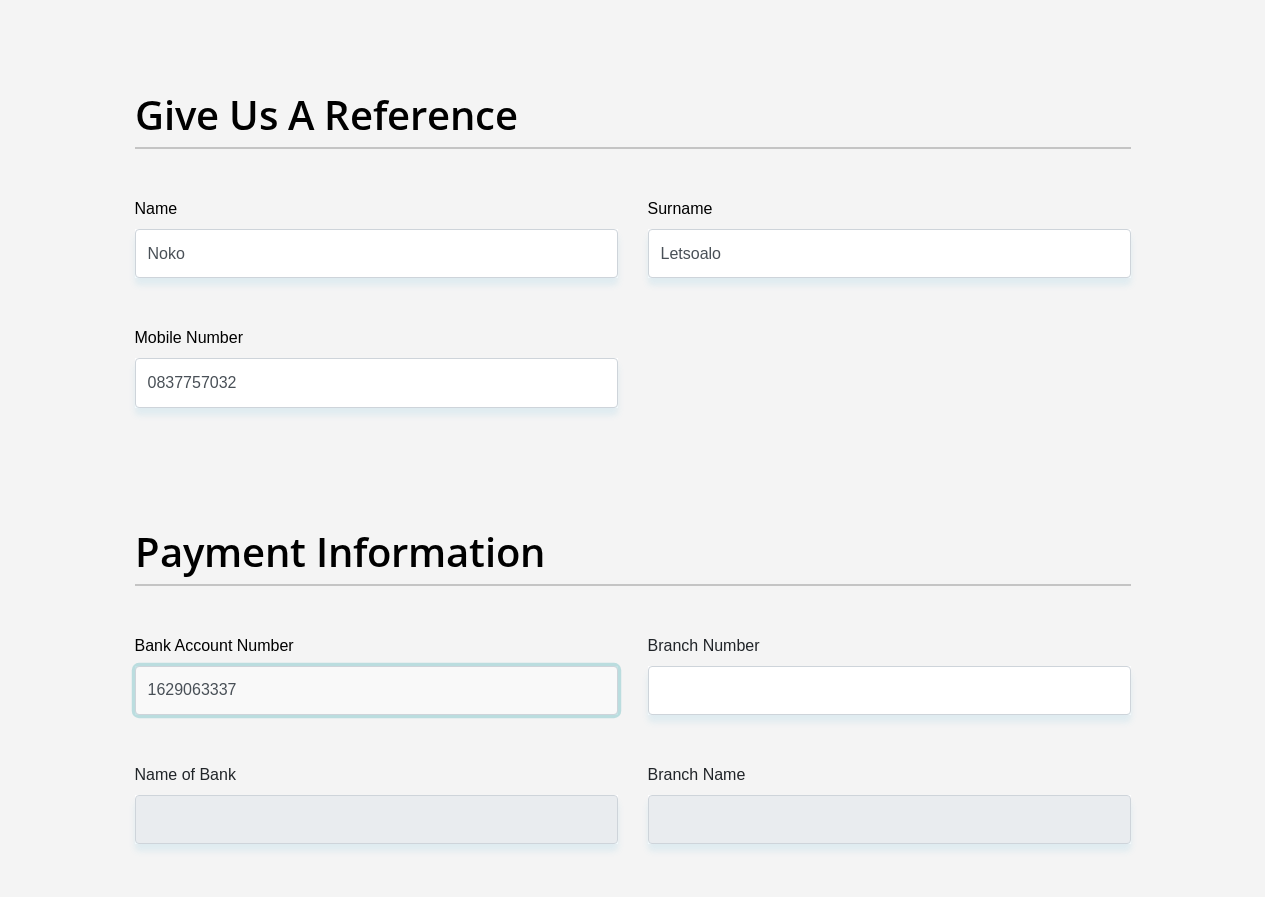 type on "1629063337" 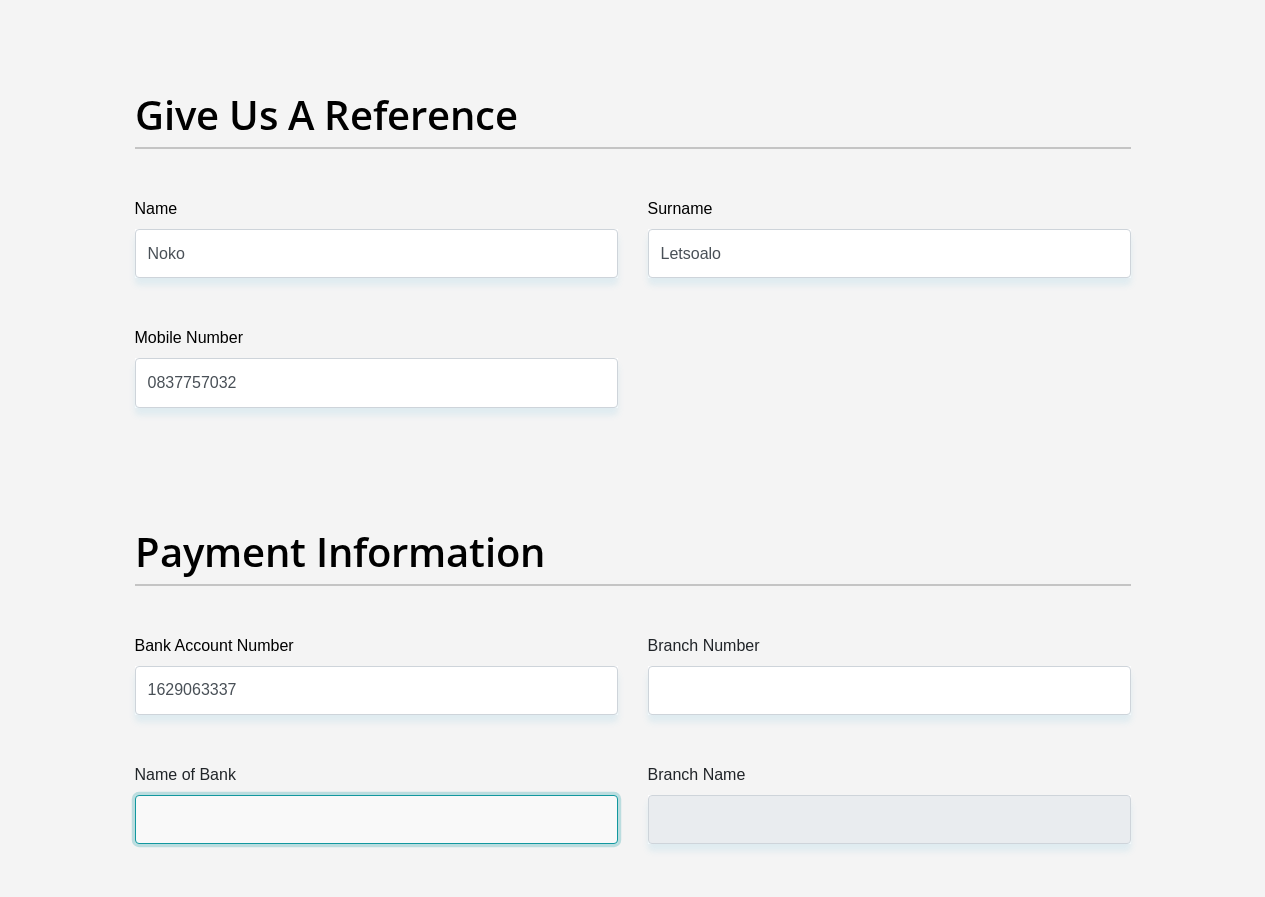 click on "Name of Bank" at bounding box center [376, 819] 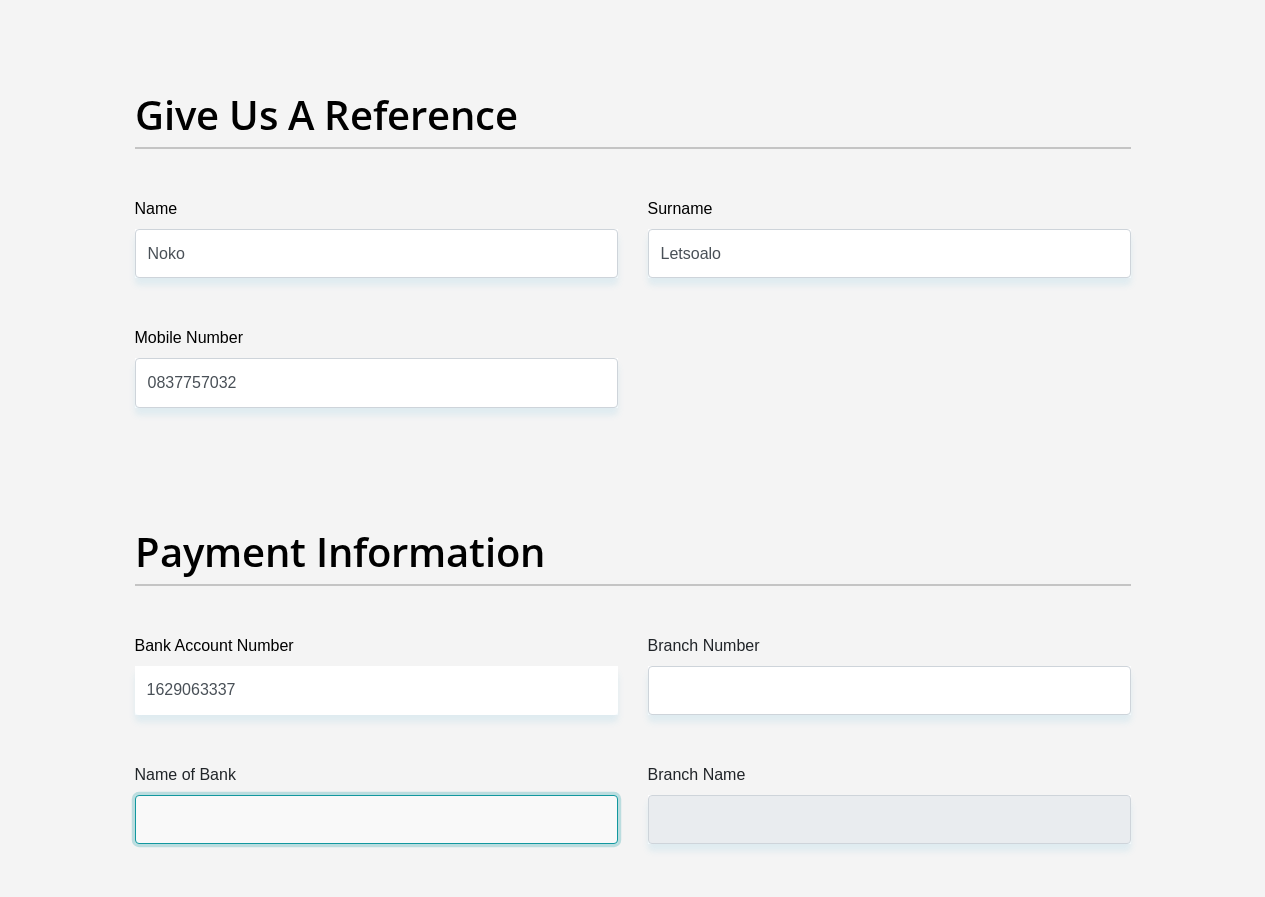 click on "Name of Bank" at bounding box center [376, 819] 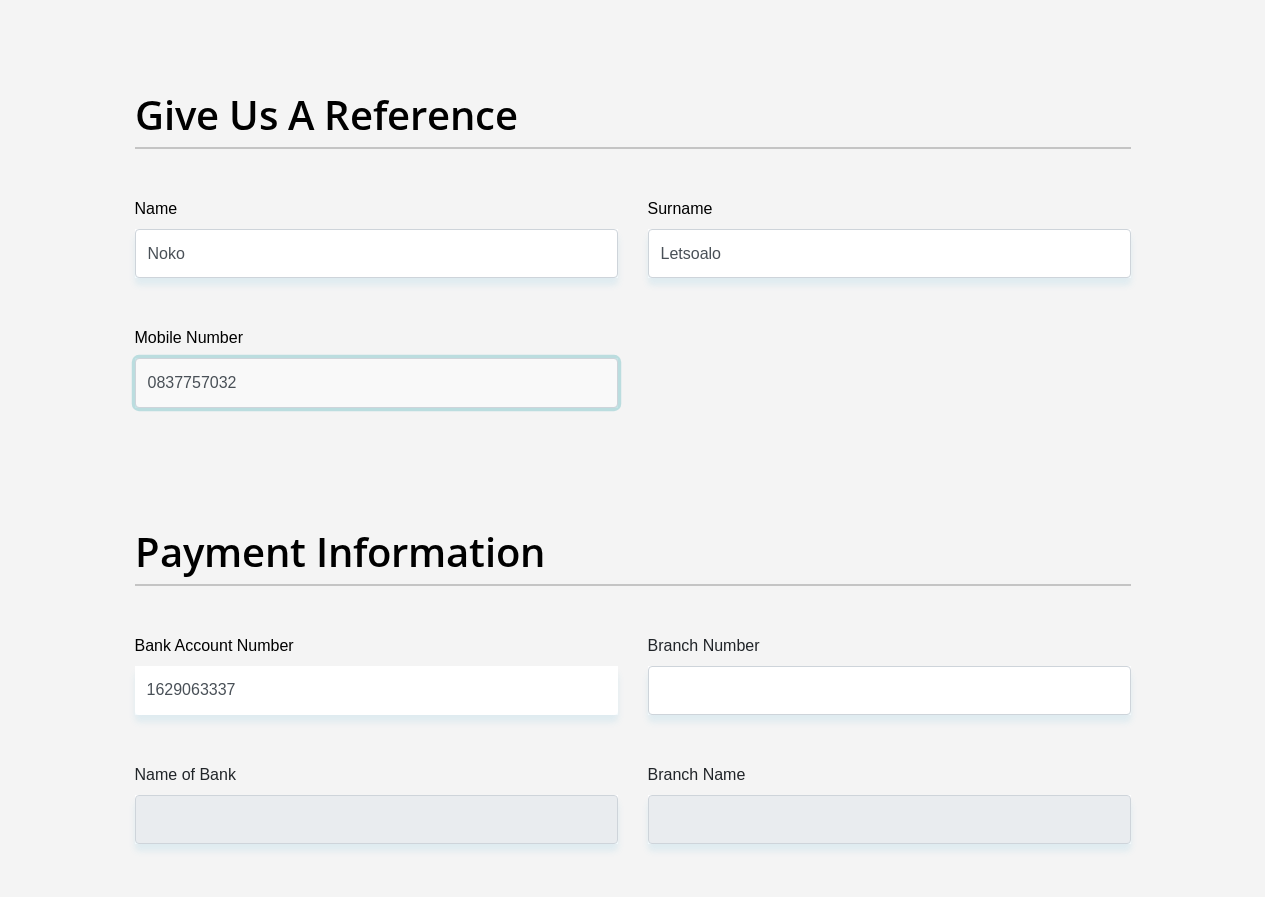 click on "0837757032" at bounding box center [376, 382] 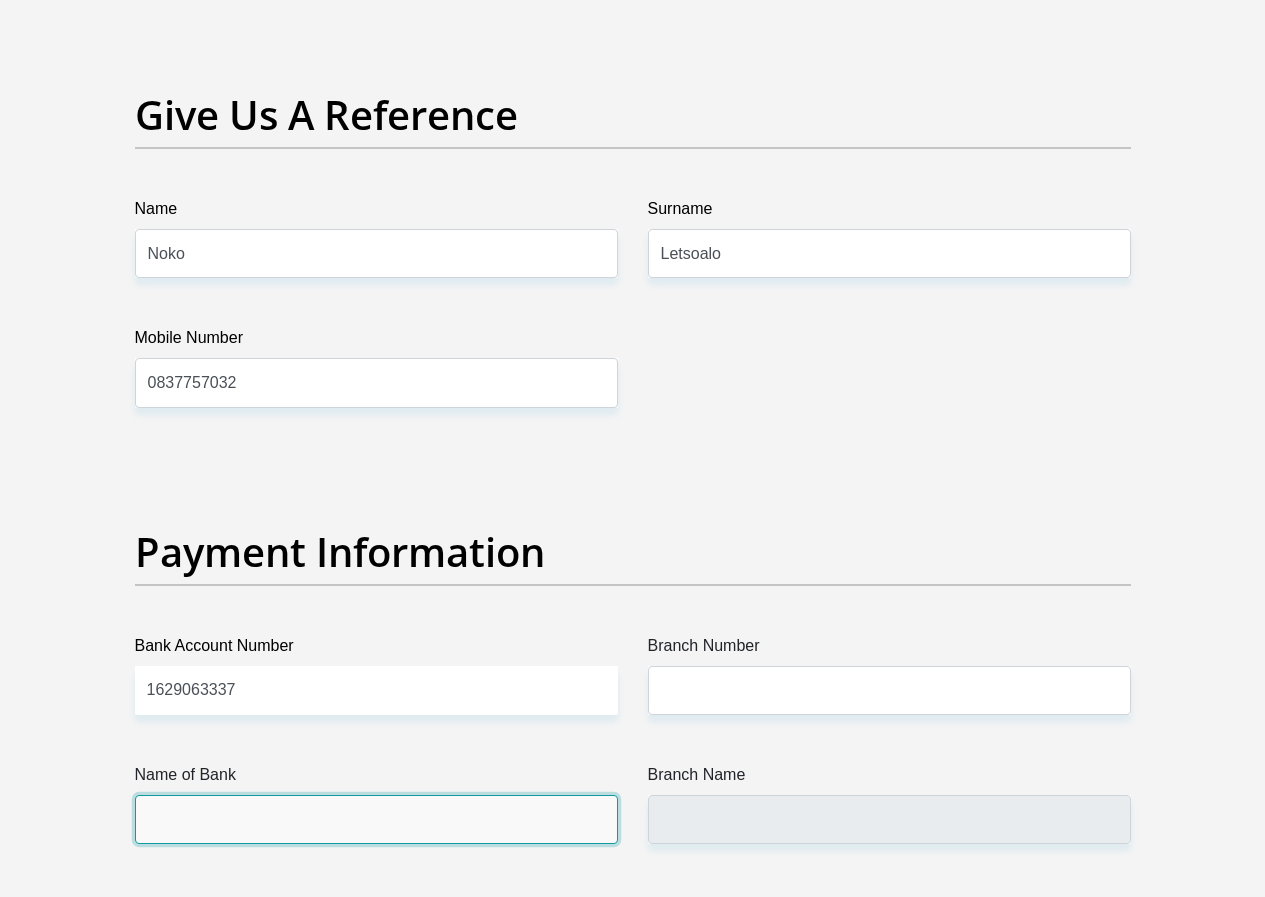 click on "Name of Bank" at bounding box center [376, 819] 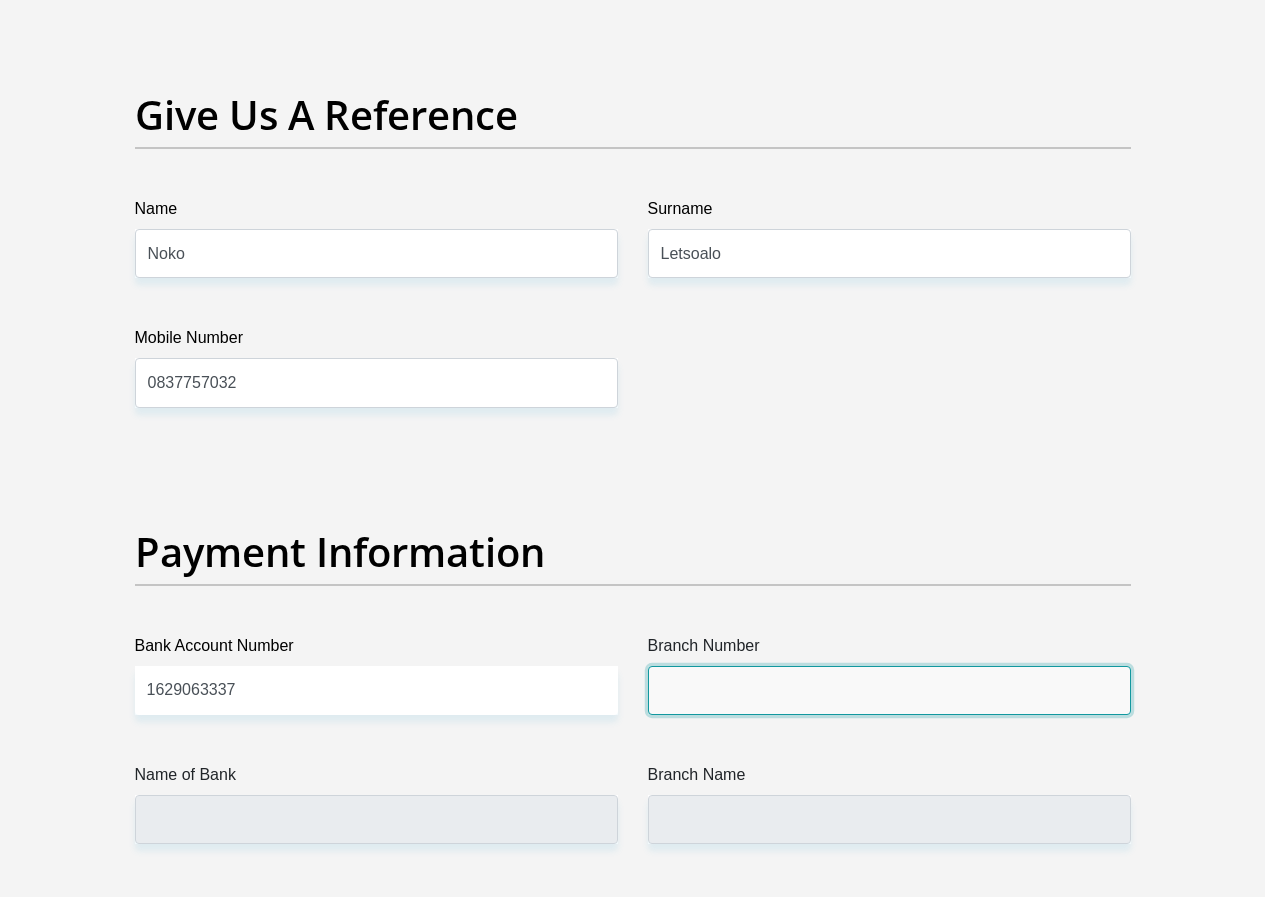 click on "Branch Number" at bounding box center (889, 690) 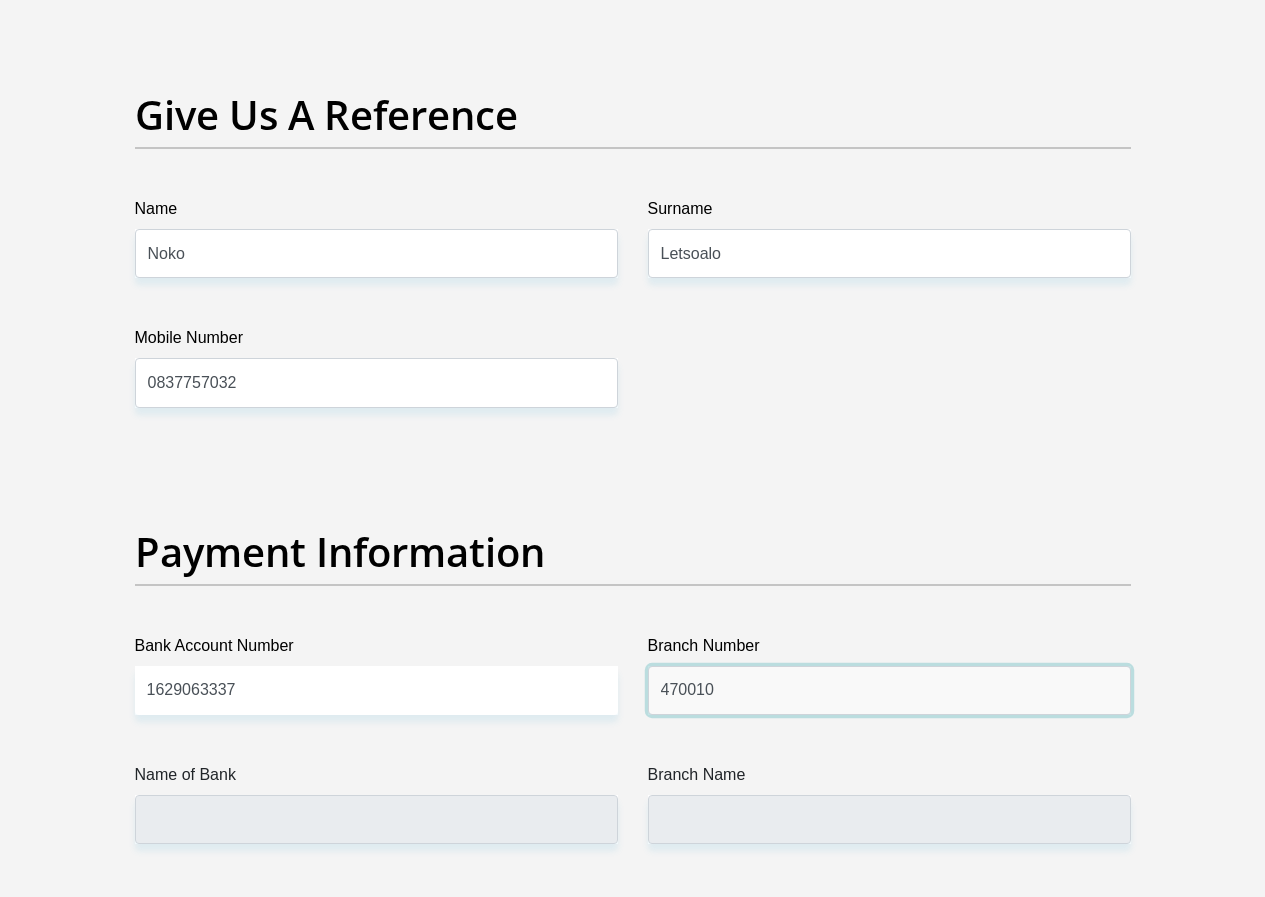 type on "470010" 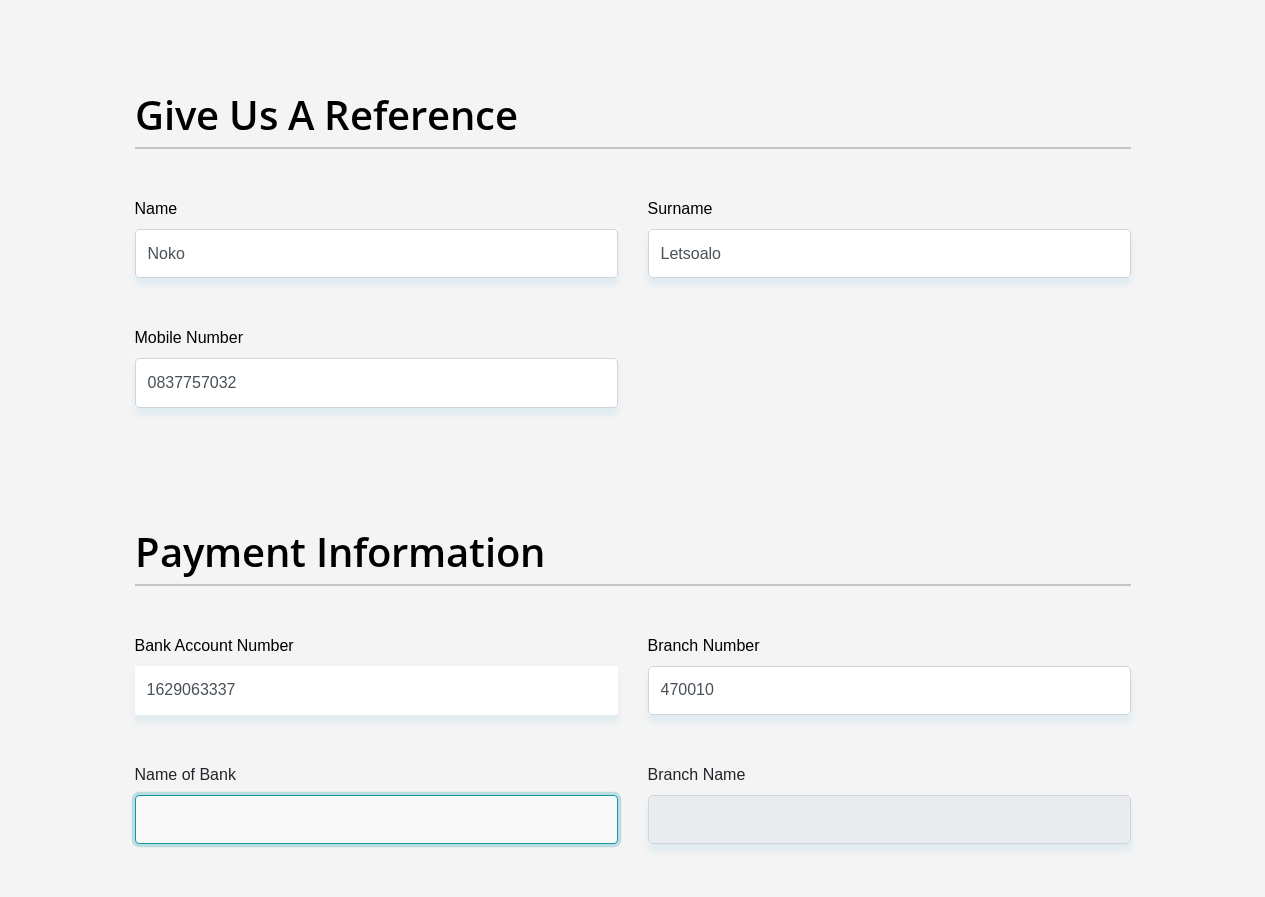 click on "Name of Bank" at bounding box center (376, 819) 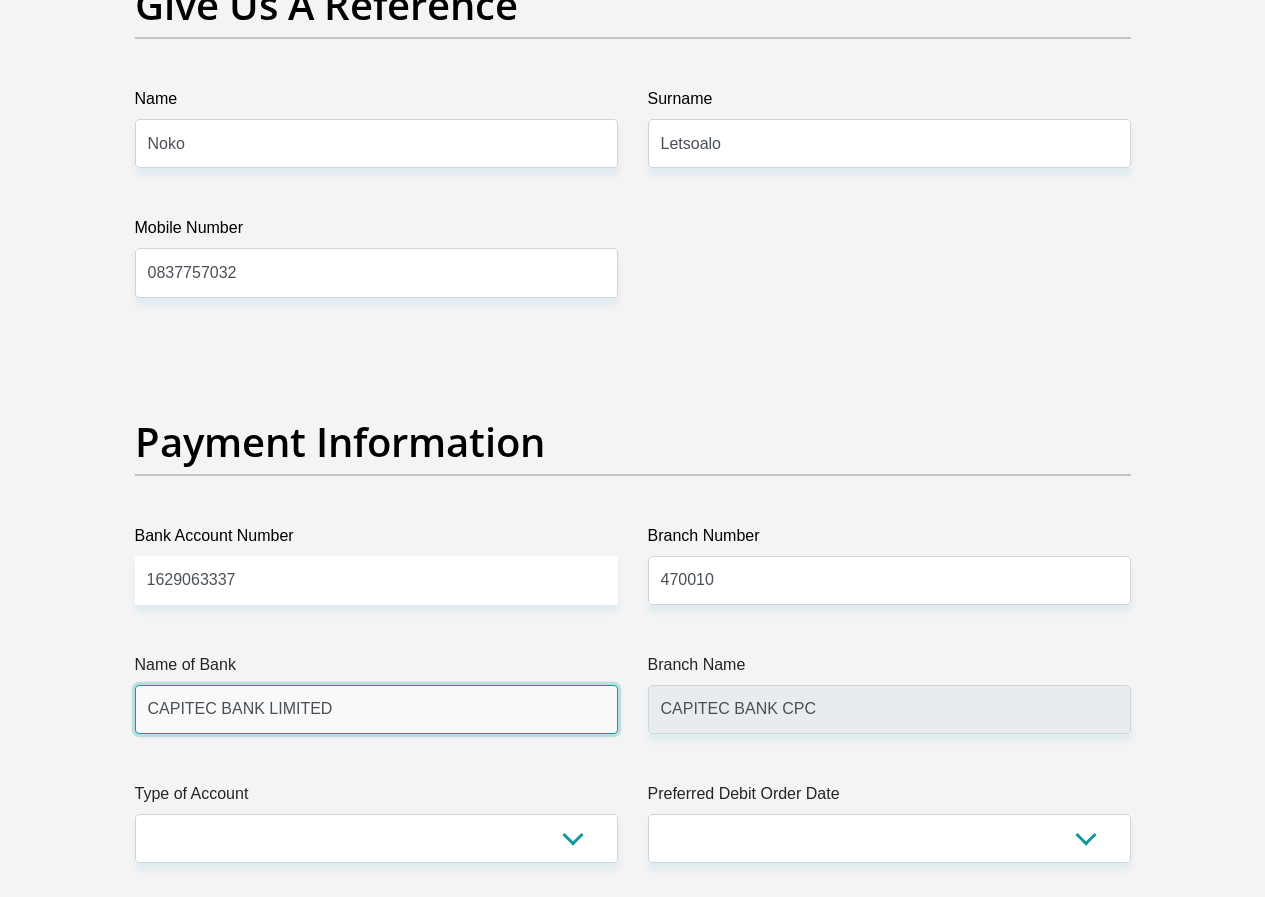scroll, scrollTop: 4497, scrollLeft: 0, axis: vertical 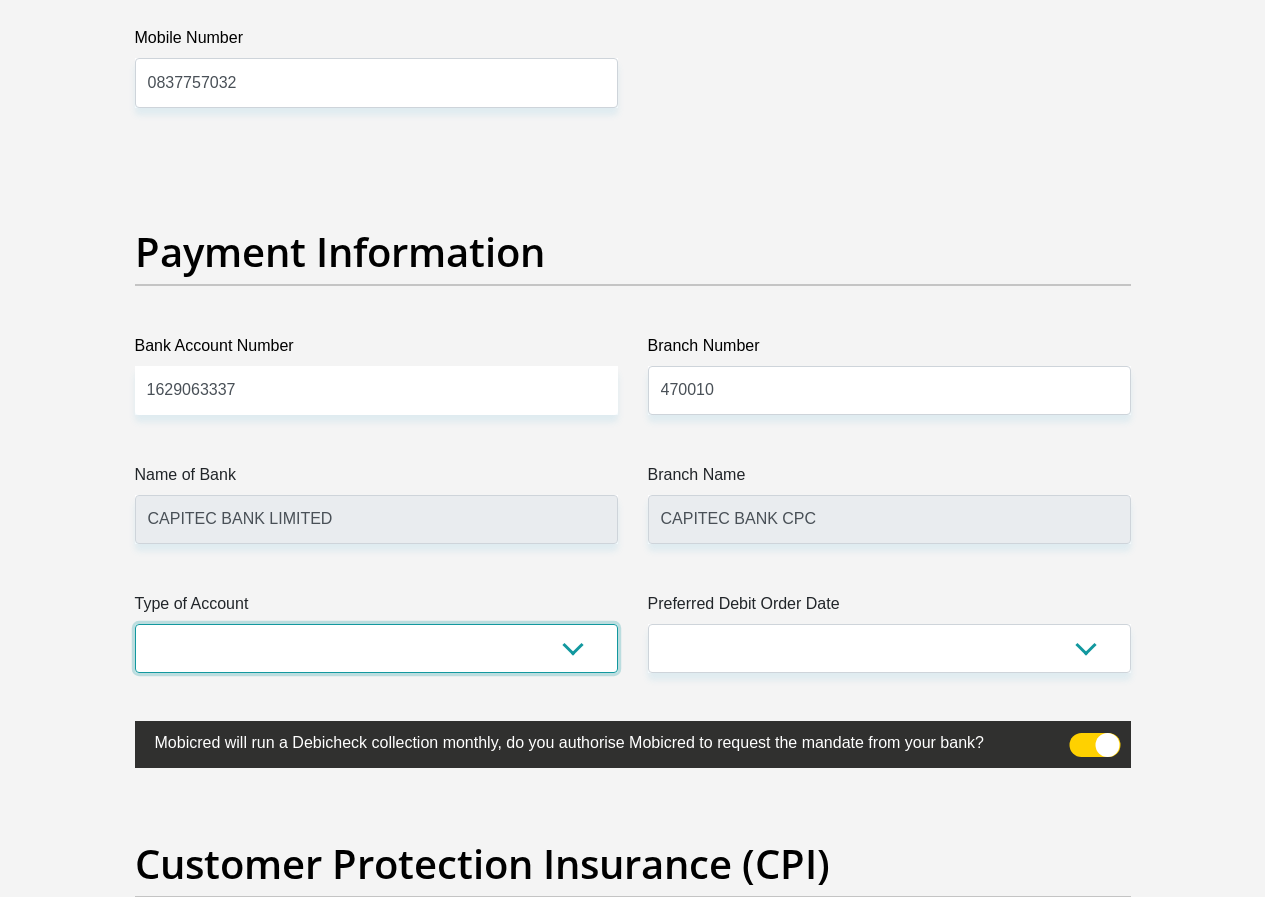 click on "Cheque
Savings" at bounding box center [376, 648] 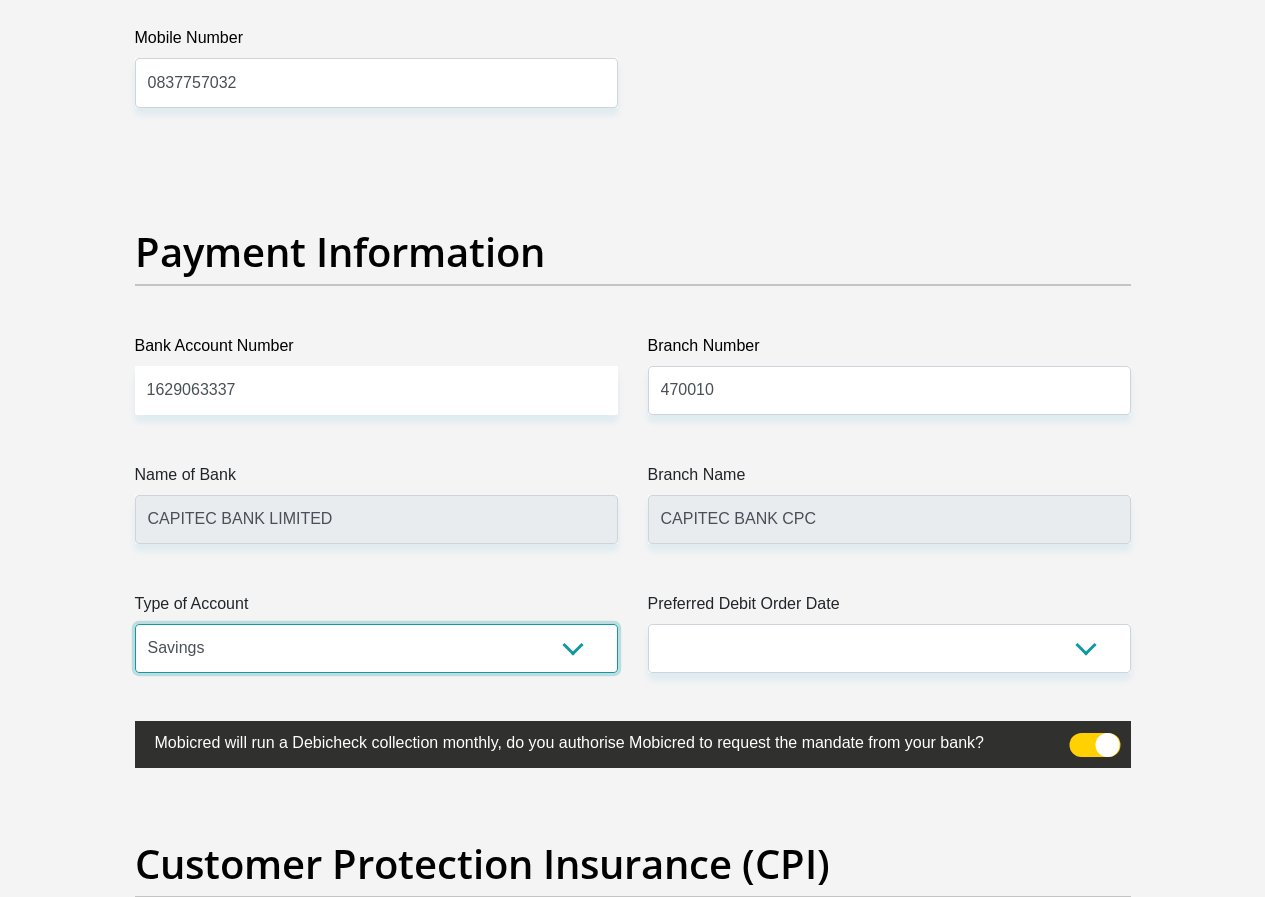 click on "Cheque
Savings" at bounding box center [376, 648] 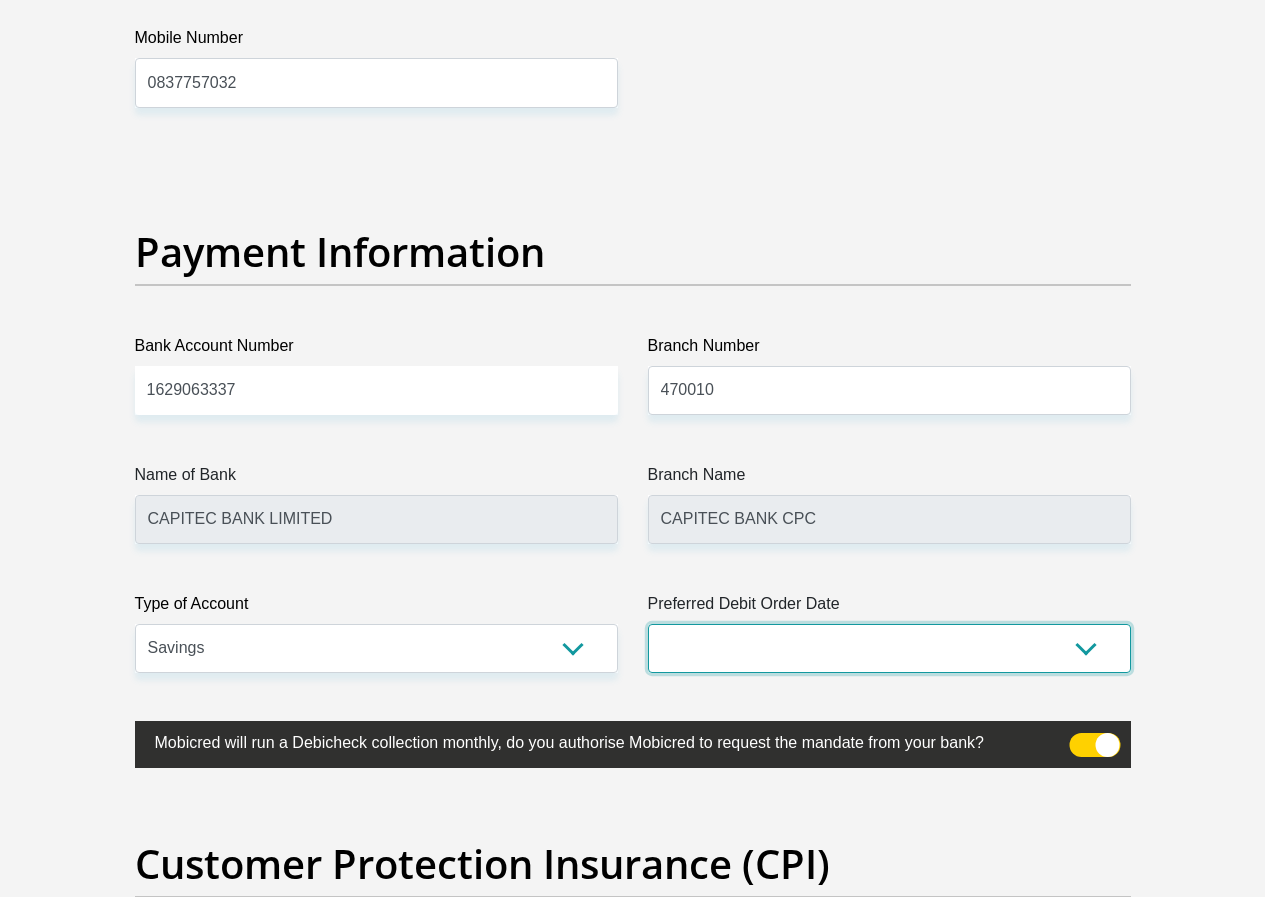 click on "1st
2nd
3rd
4th
5th
7th
18th
19th
20th
21st
22nd
23rd
24th
25th
26th
27th
28th
29th
30th" at bounding box center [889, 648] 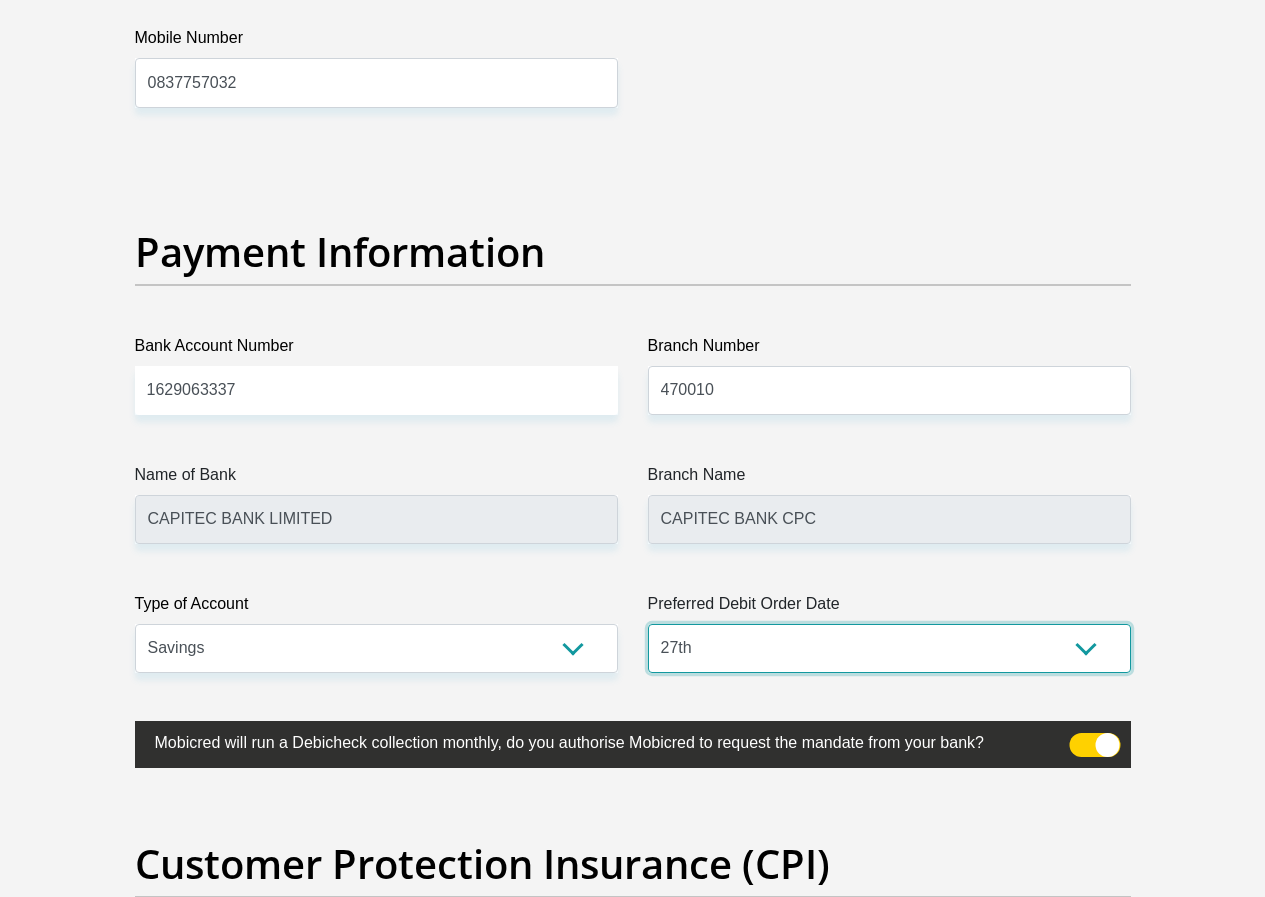 click on "1st
2nd
3rd
4th
5th
7th
18th
19th
20th
21st
22nd
23rd
24th
25th
26th
27th
28th
29th
30th" at bounding box center (889, 648) 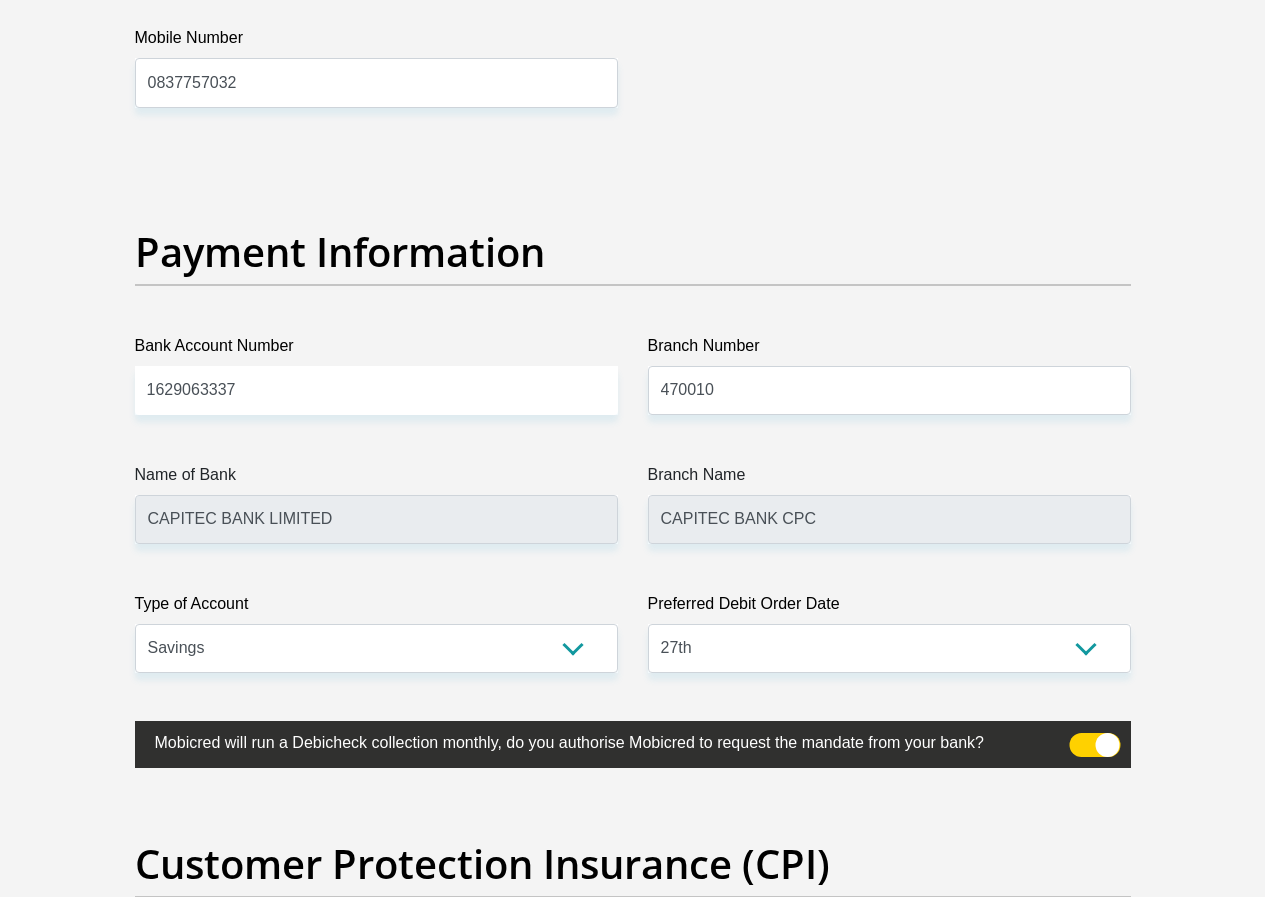 drag, startPoint x: 1268, startPoint y: 639, endPoint x: 1269, endPoint y: 701, distance: 62.008064 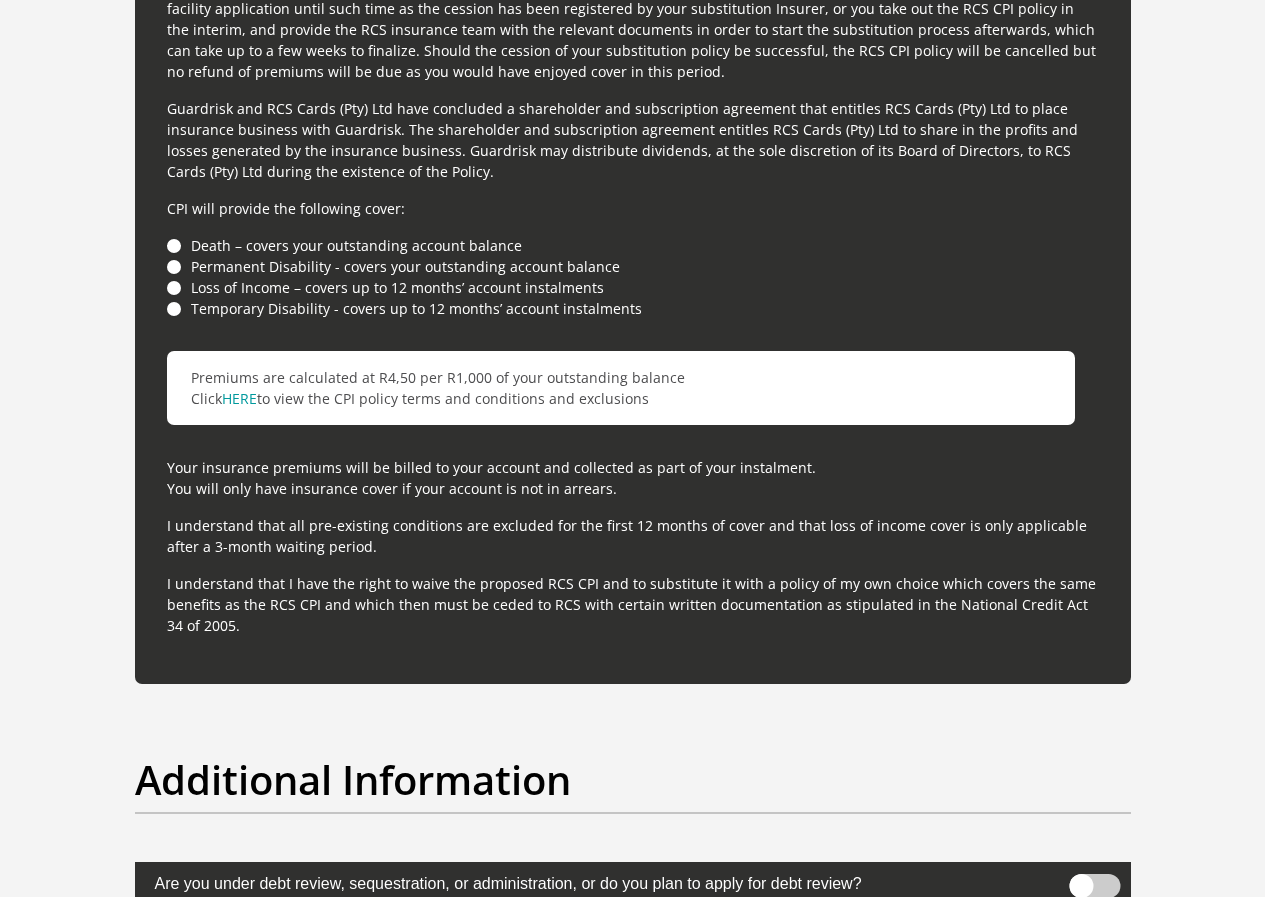 scroll, scrollTop: 5614, scrollLeft: 0, axis: vertical 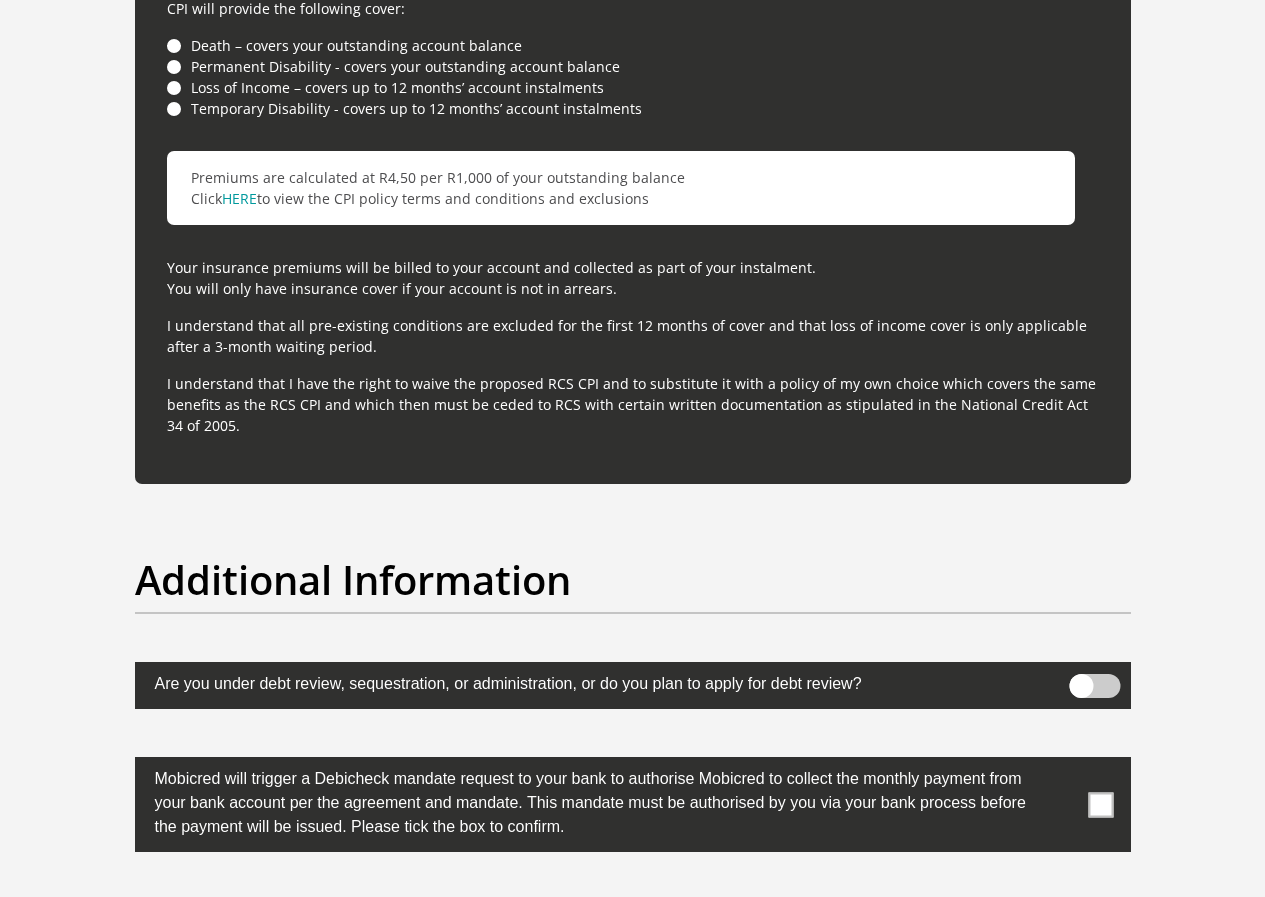click at bounding box center [633, 804] 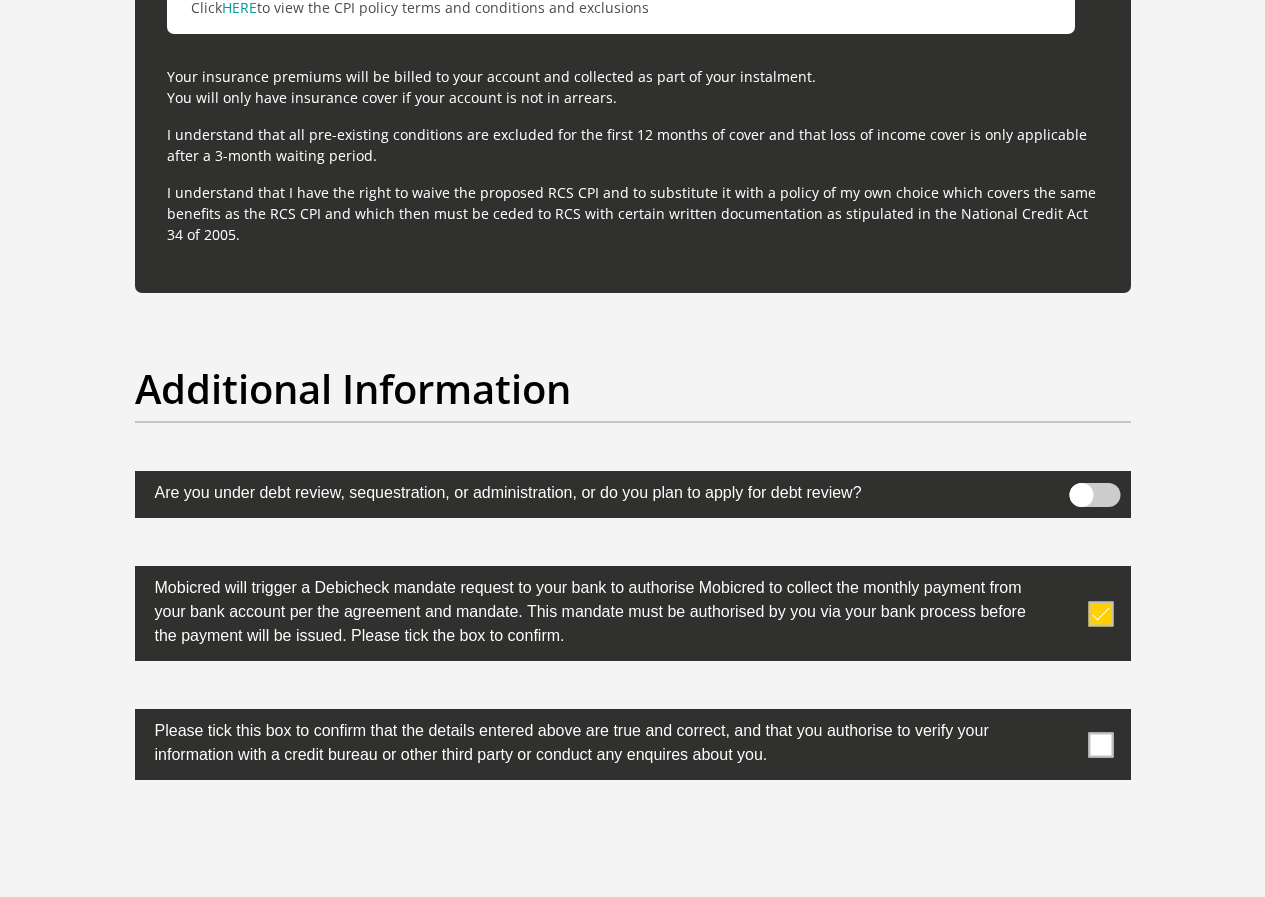 scroll, scrollTop: 5998, scrollLeft: 0, axis: vertical 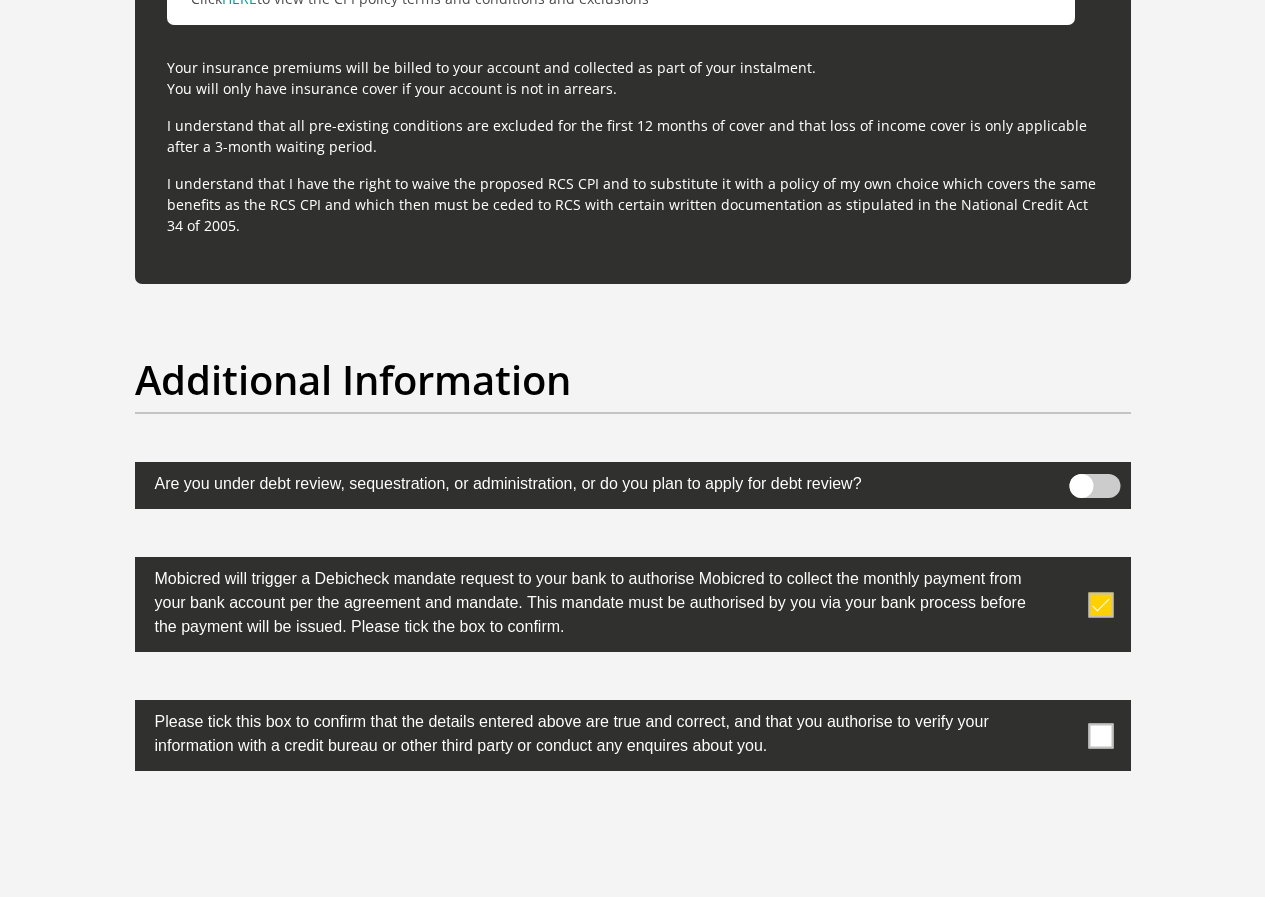 click at bounding box center [1100, 735] 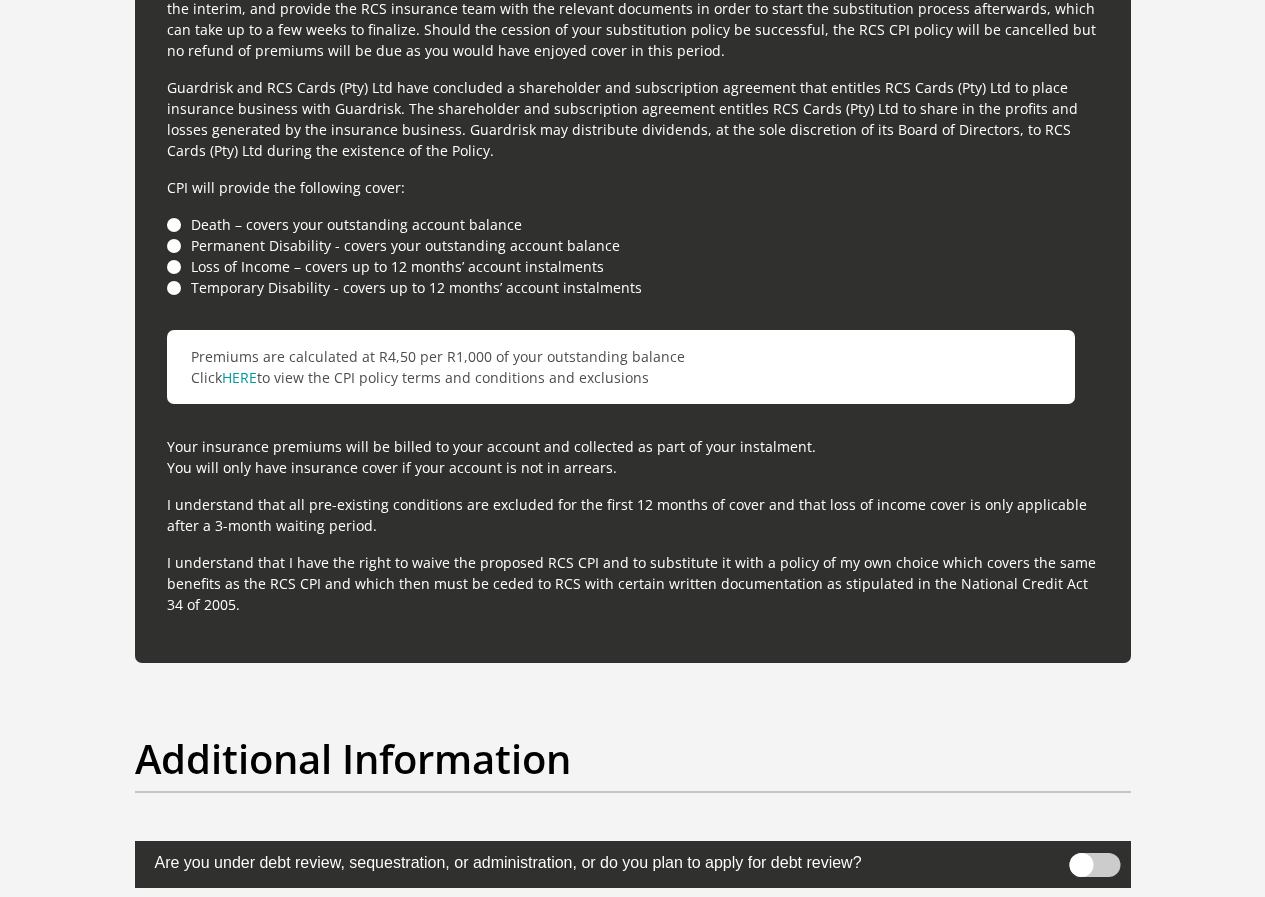 scroll, scrollTop: 5398, scrollLeft: 0, axis: vertical 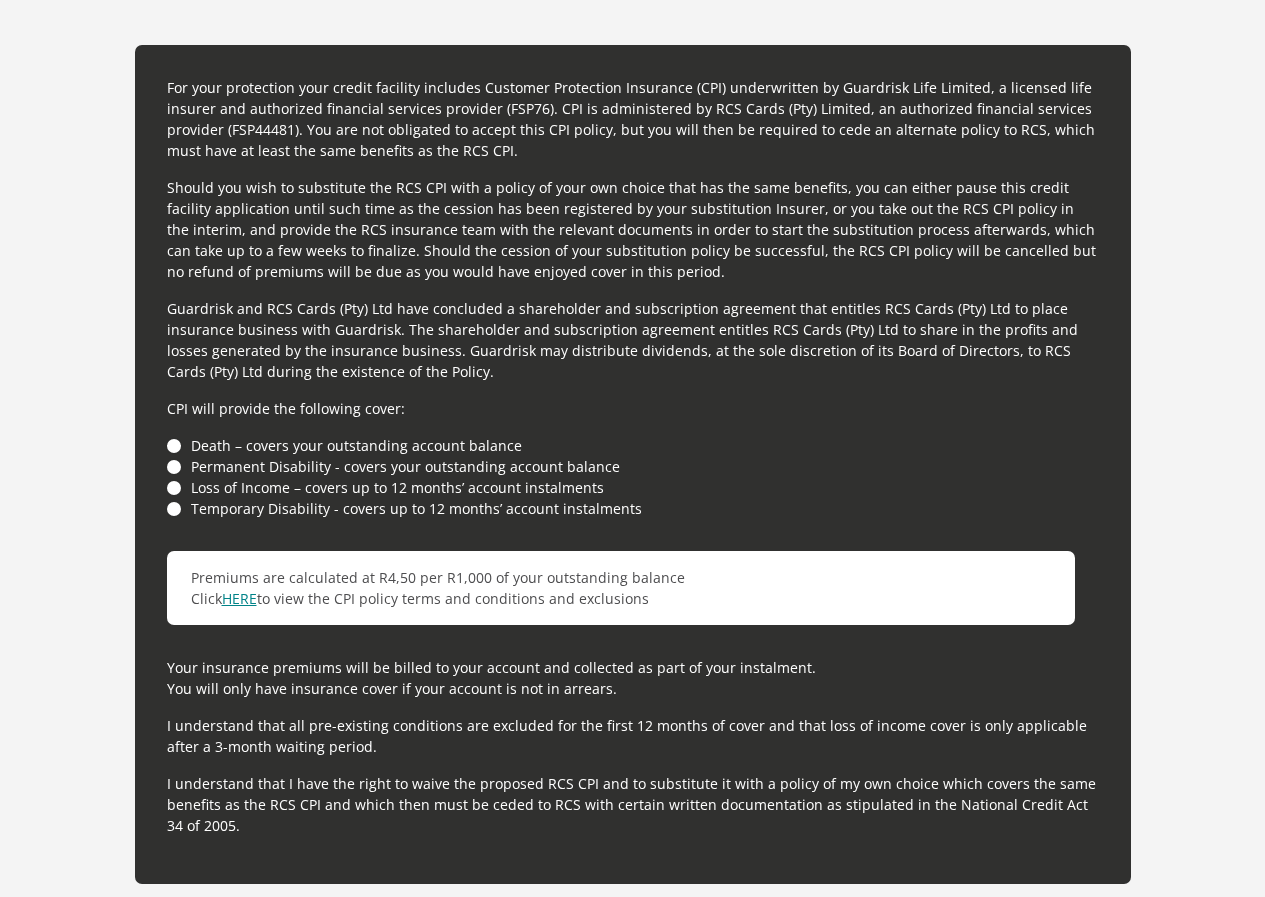 click on "HERE" at bounding box center [239, 598] 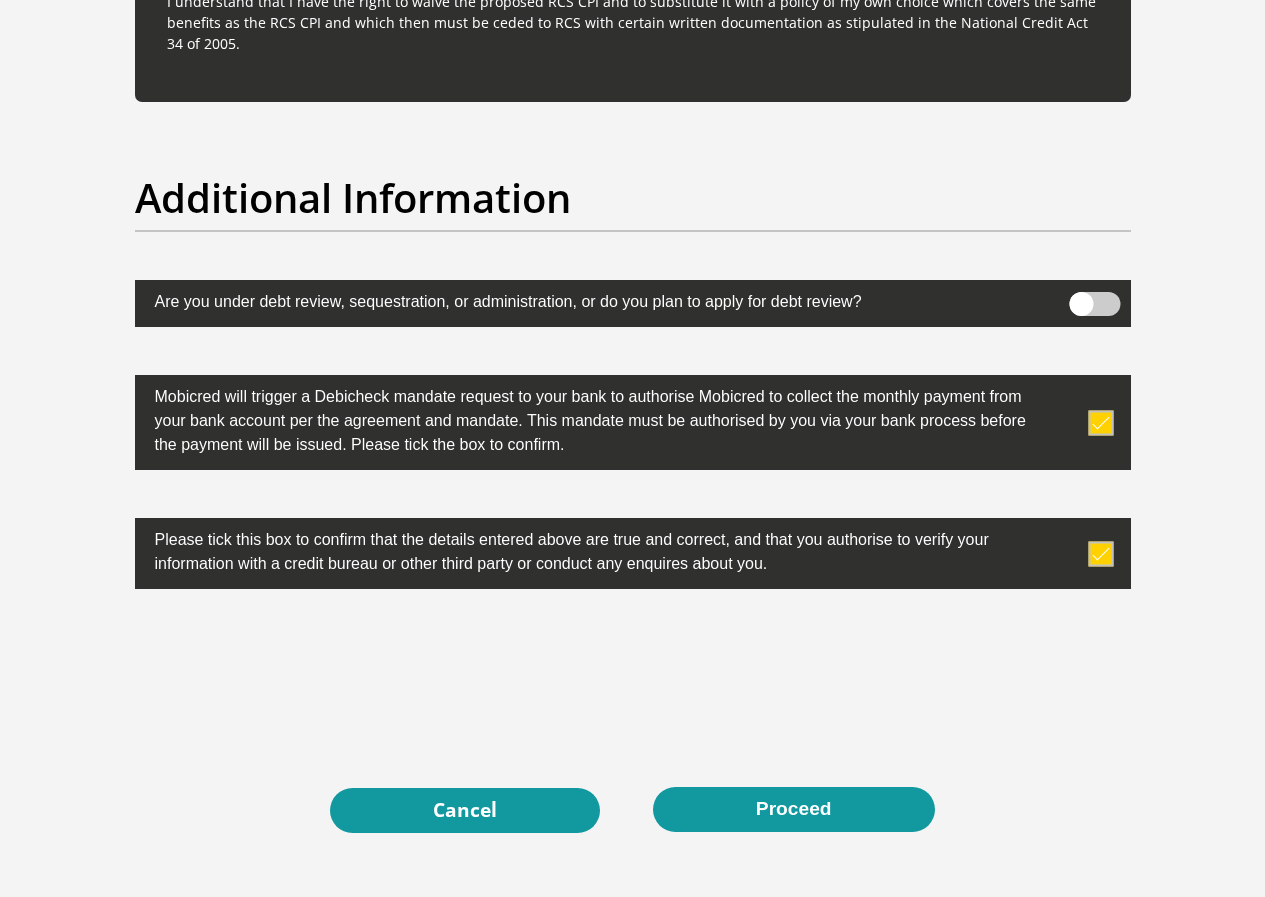 scroll, scrollTop: 6198, scrollLeft: 0, axis: vertical 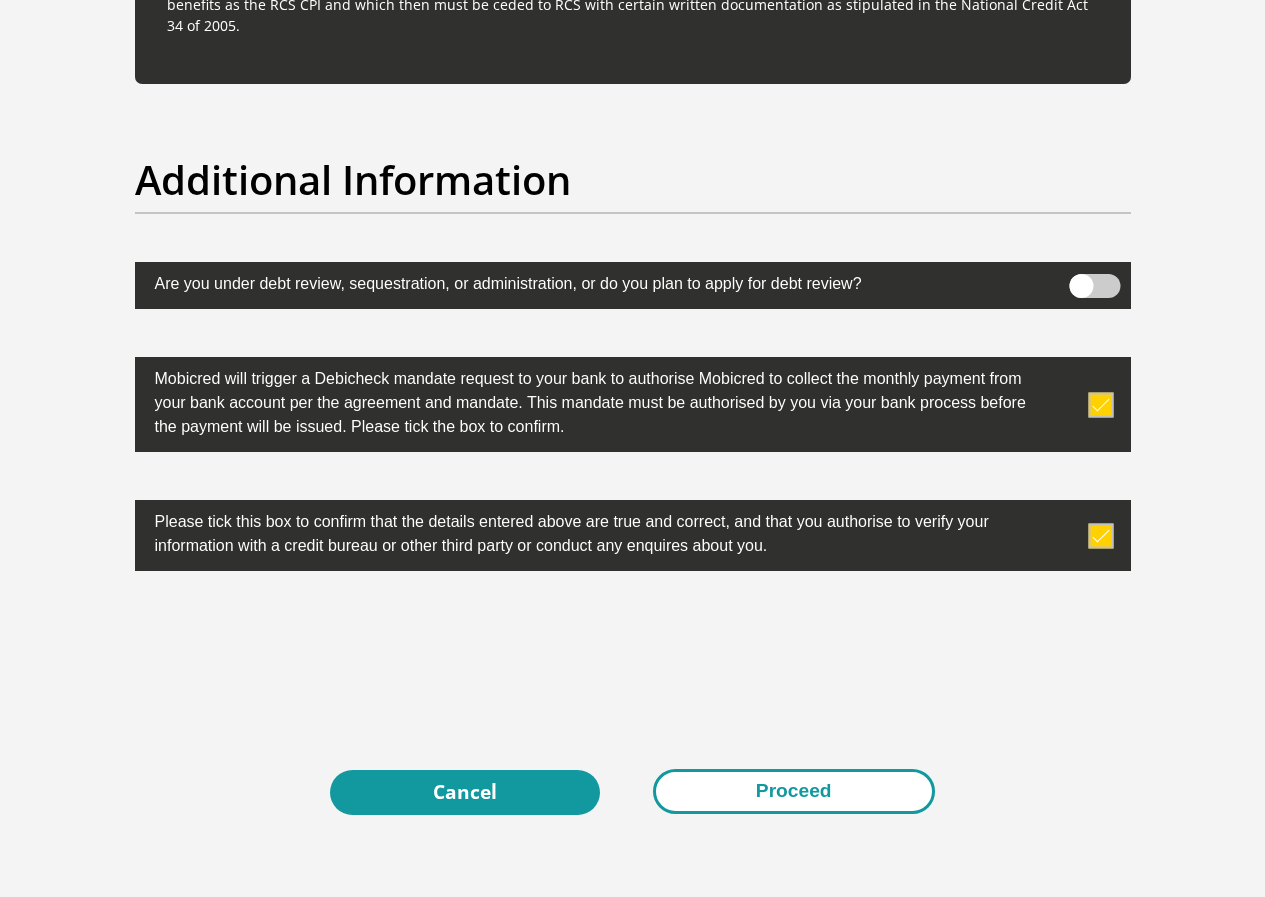click on "Proceed" at bounding box center (794, 791) 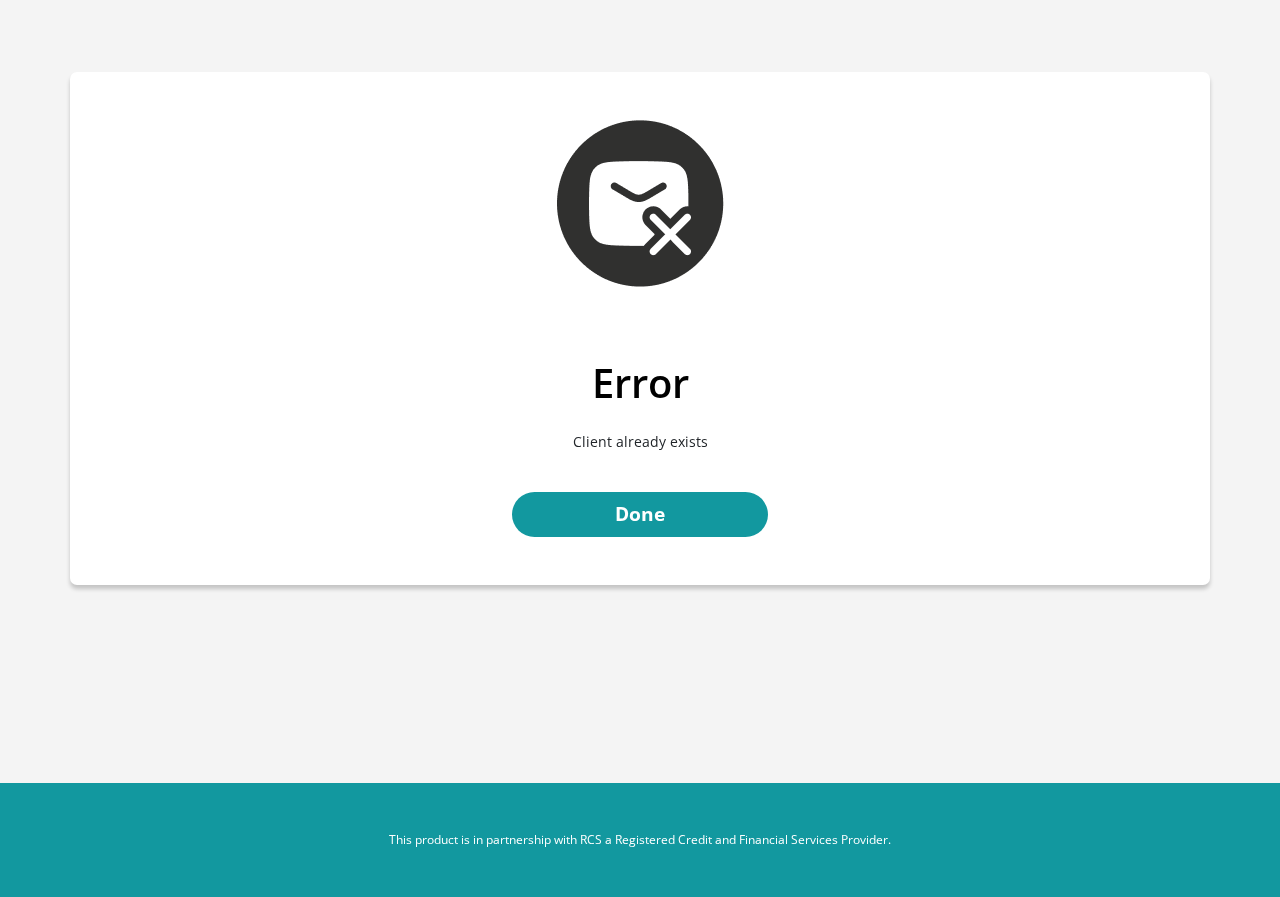 scroll, scrollTop: 0, scrollLeft: 0, axis: both 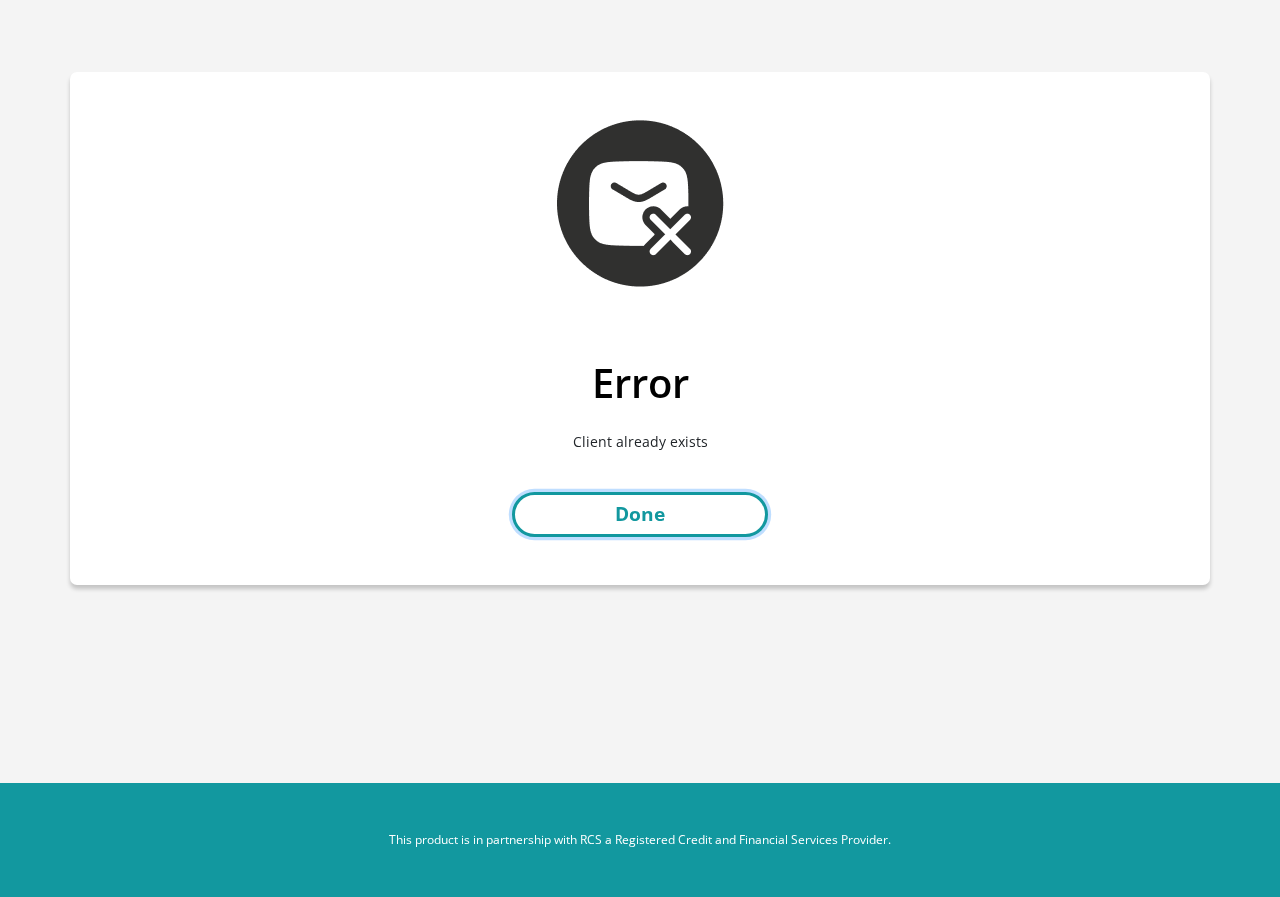 click on "Done" at bounding box center [640, 514] 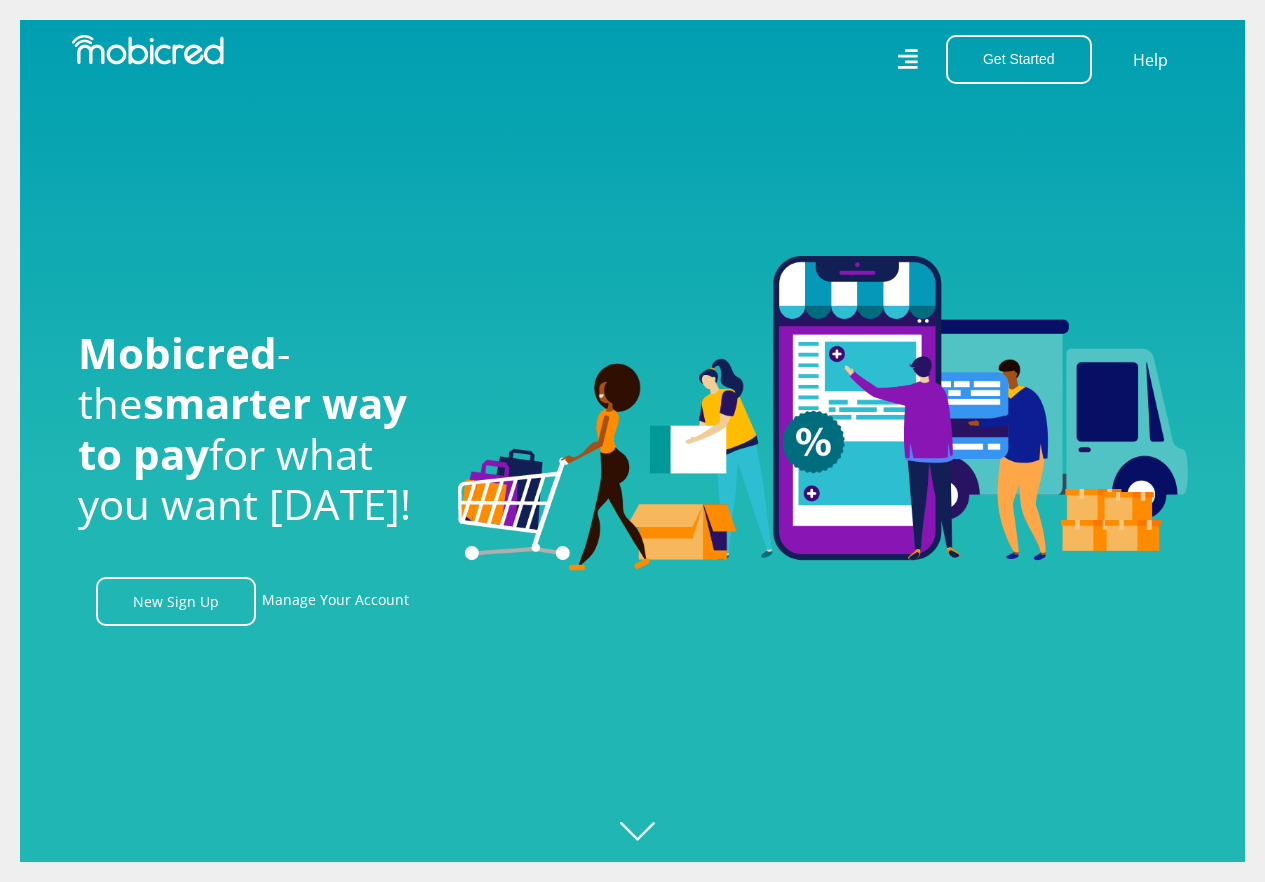 scroll, scrollTop: 0, scrollLeft: 0, axis: both 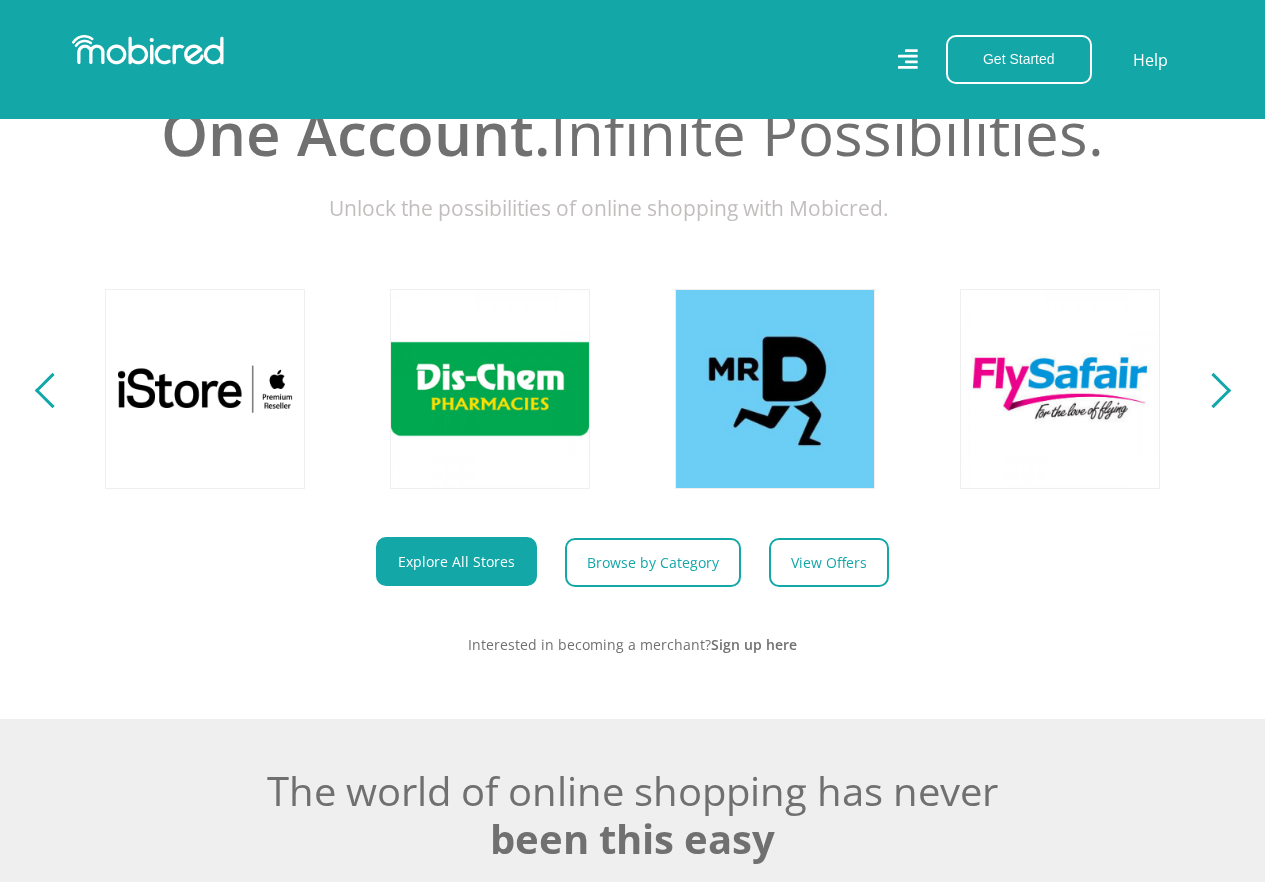 click at bounding box center (52, 389) 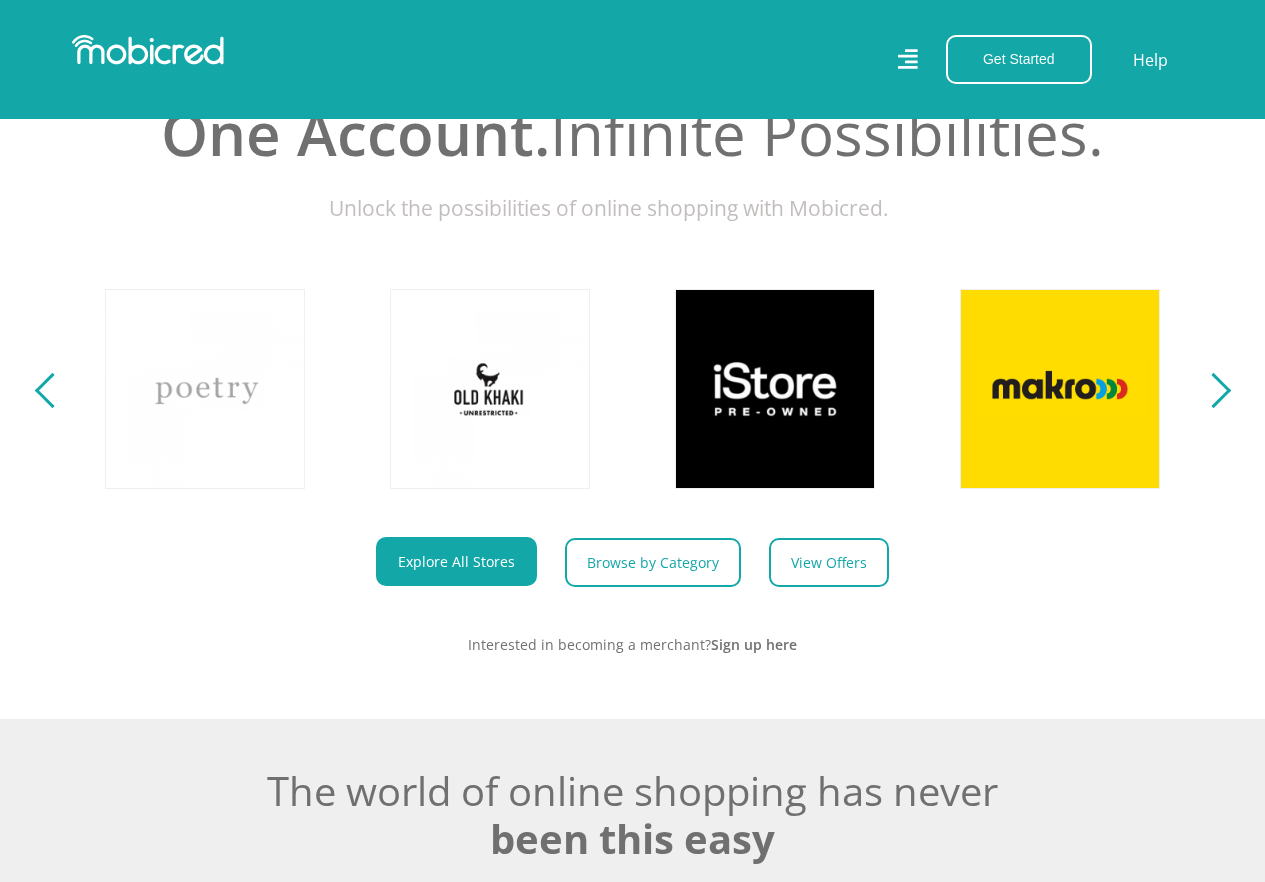 click at bounding box center [52, 389] 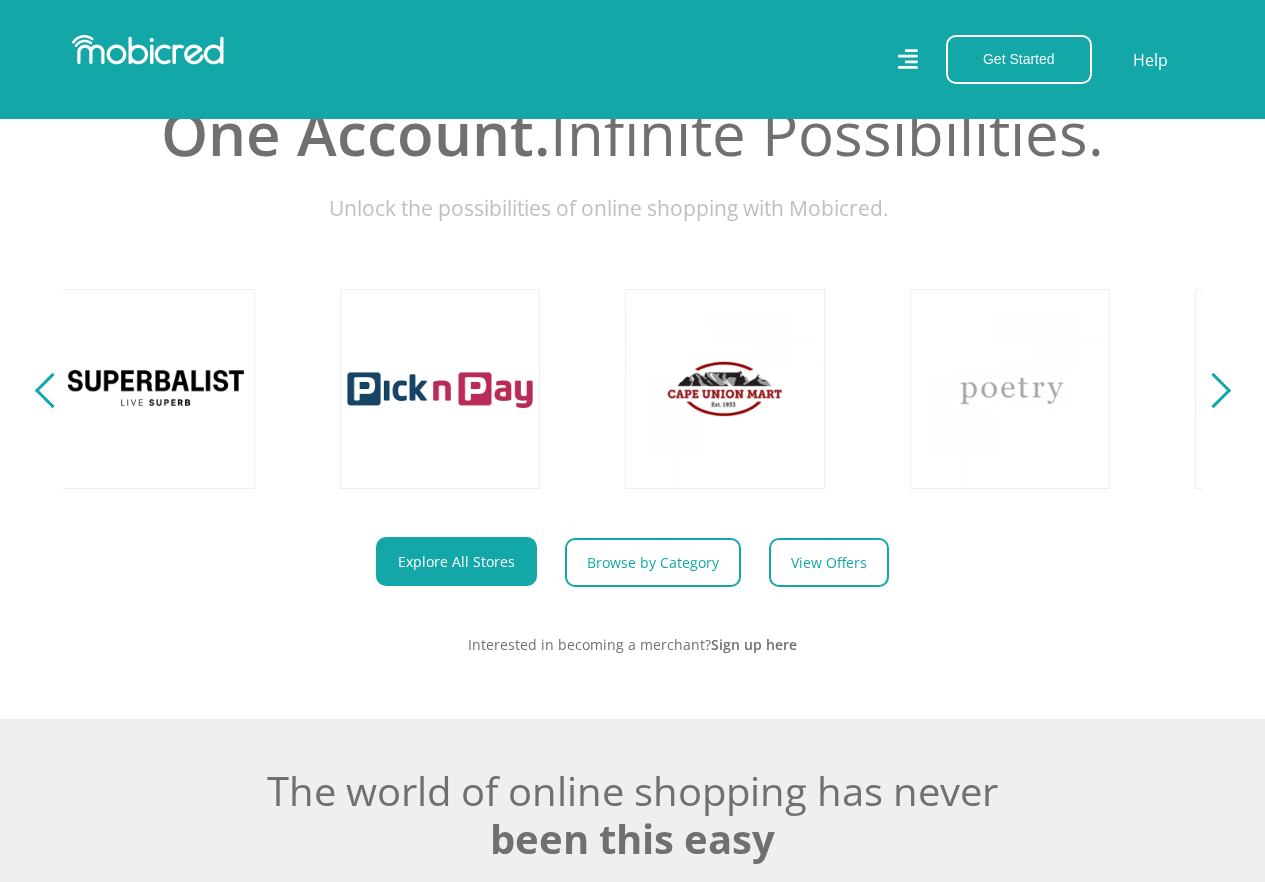 scroll, scrollTop: 0, scrollLeft: 0, axis: both 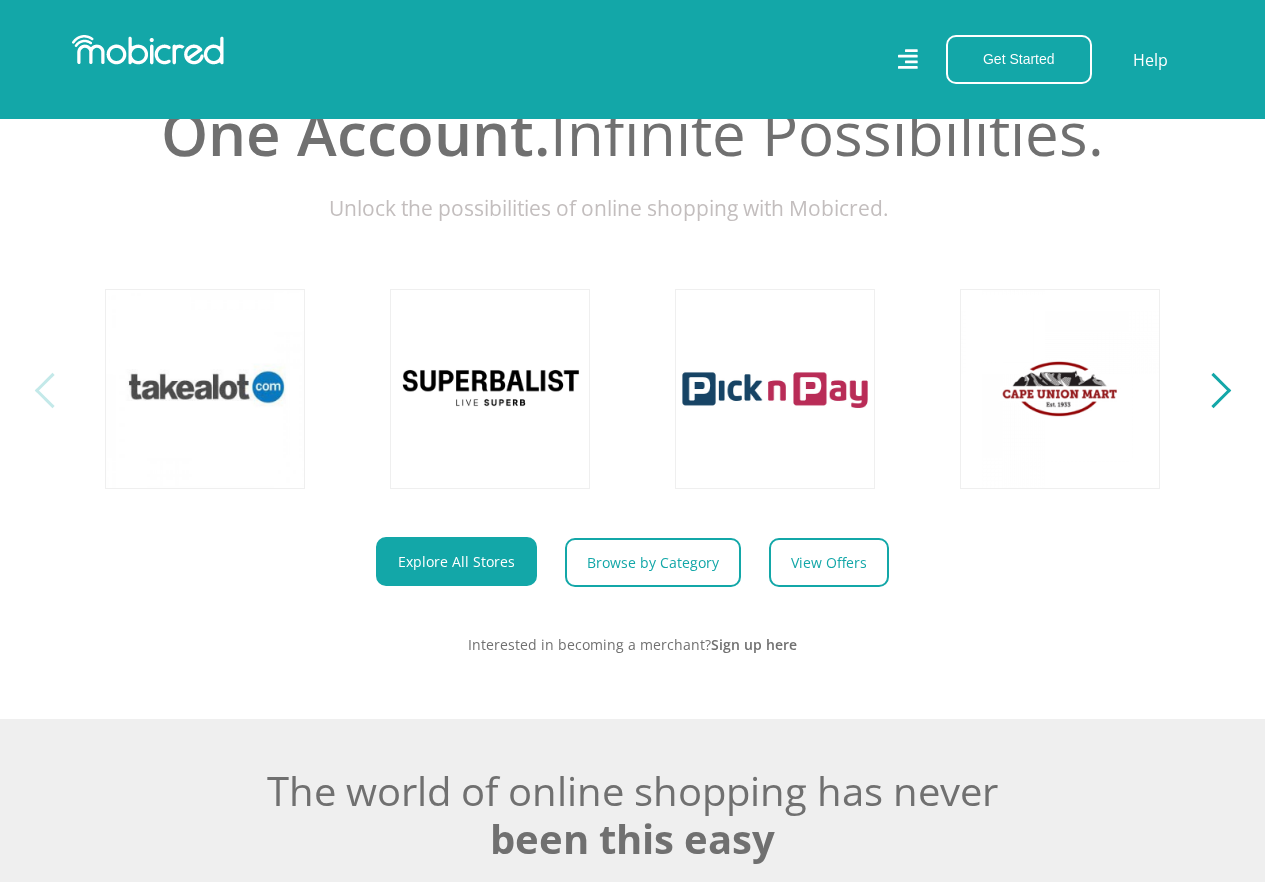 click at bounding box center (52, 389) 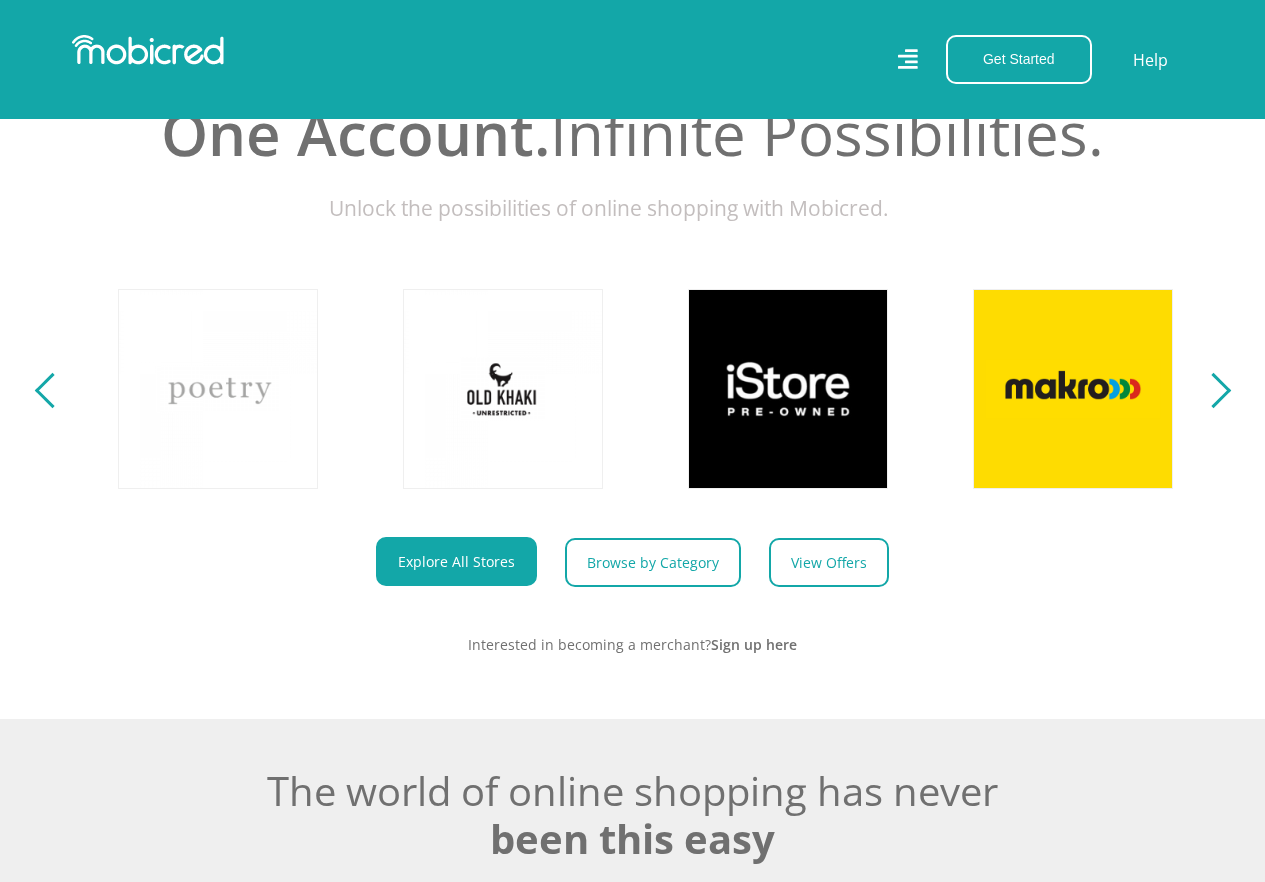 click at bounding box center [1212, 390] 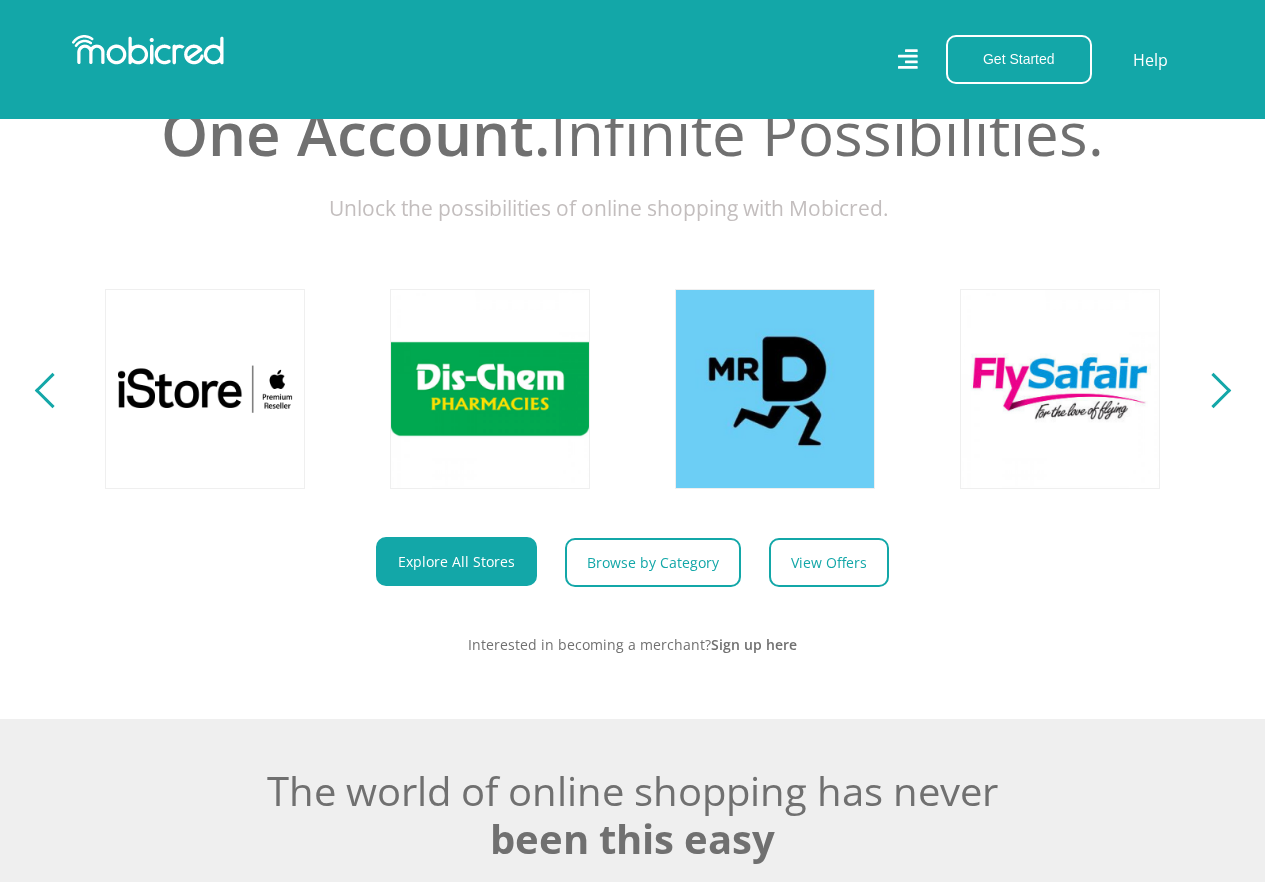 click at bounding box center (1212, 390) 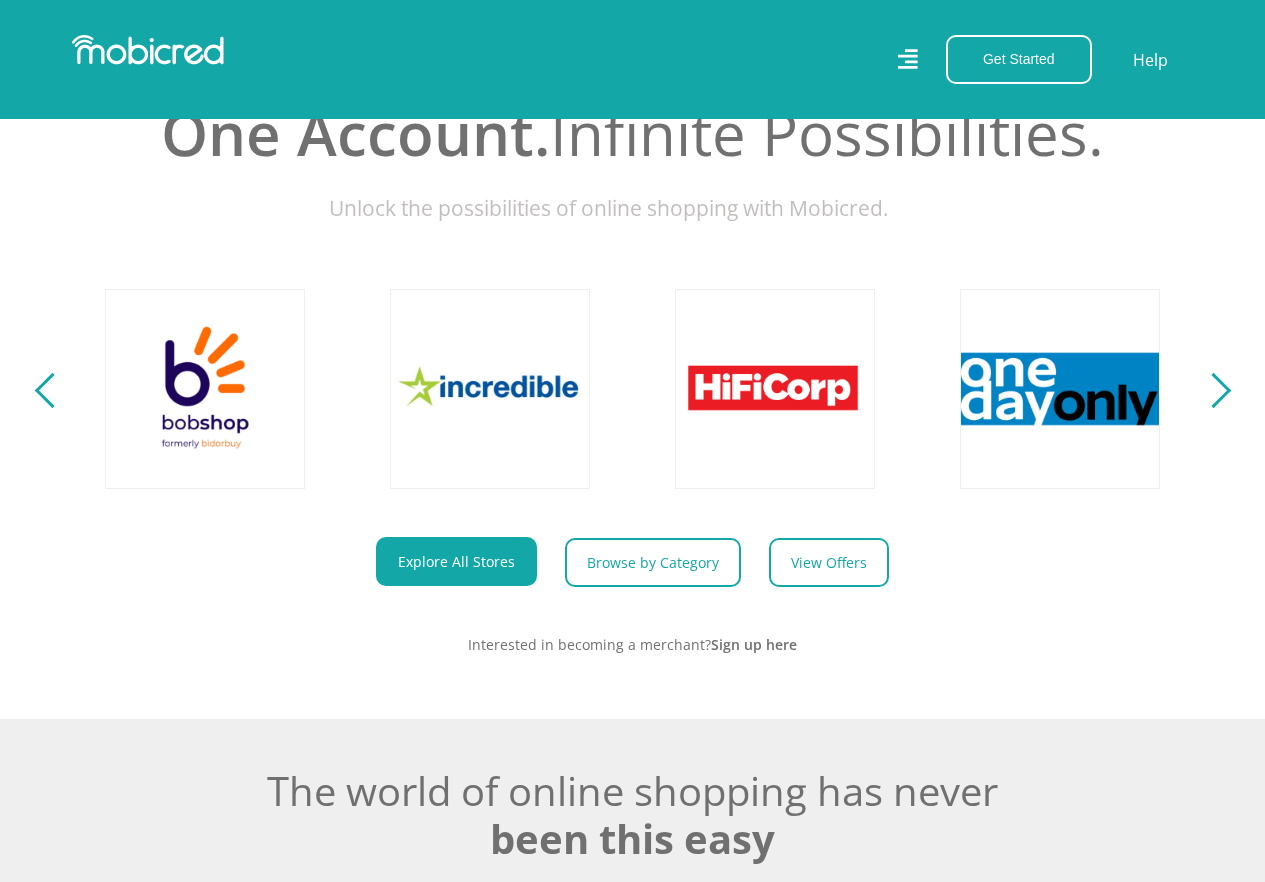 click at bounding box center (1212, 390) 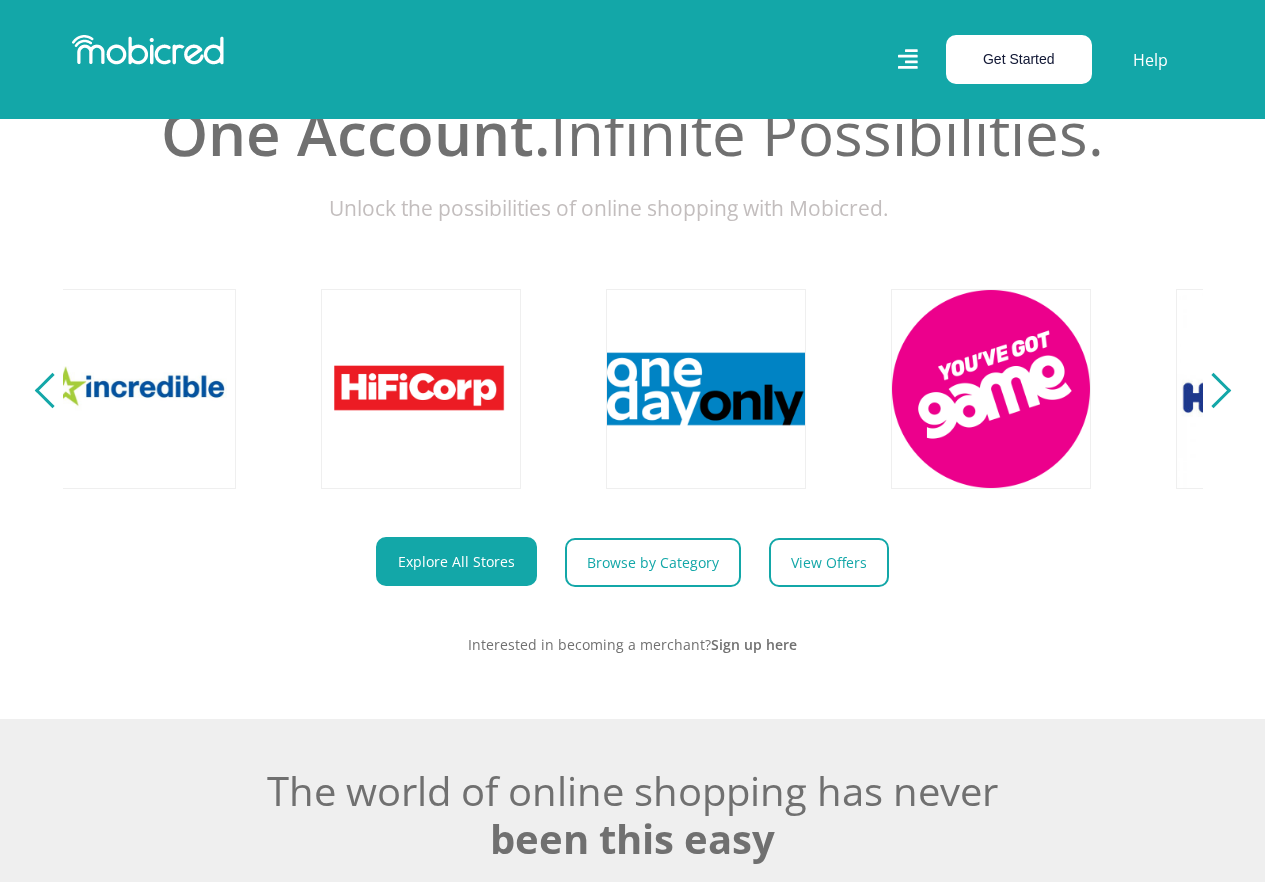 scroll, scrollTop: 0, scrollLeft: 3420, axis: horizontal 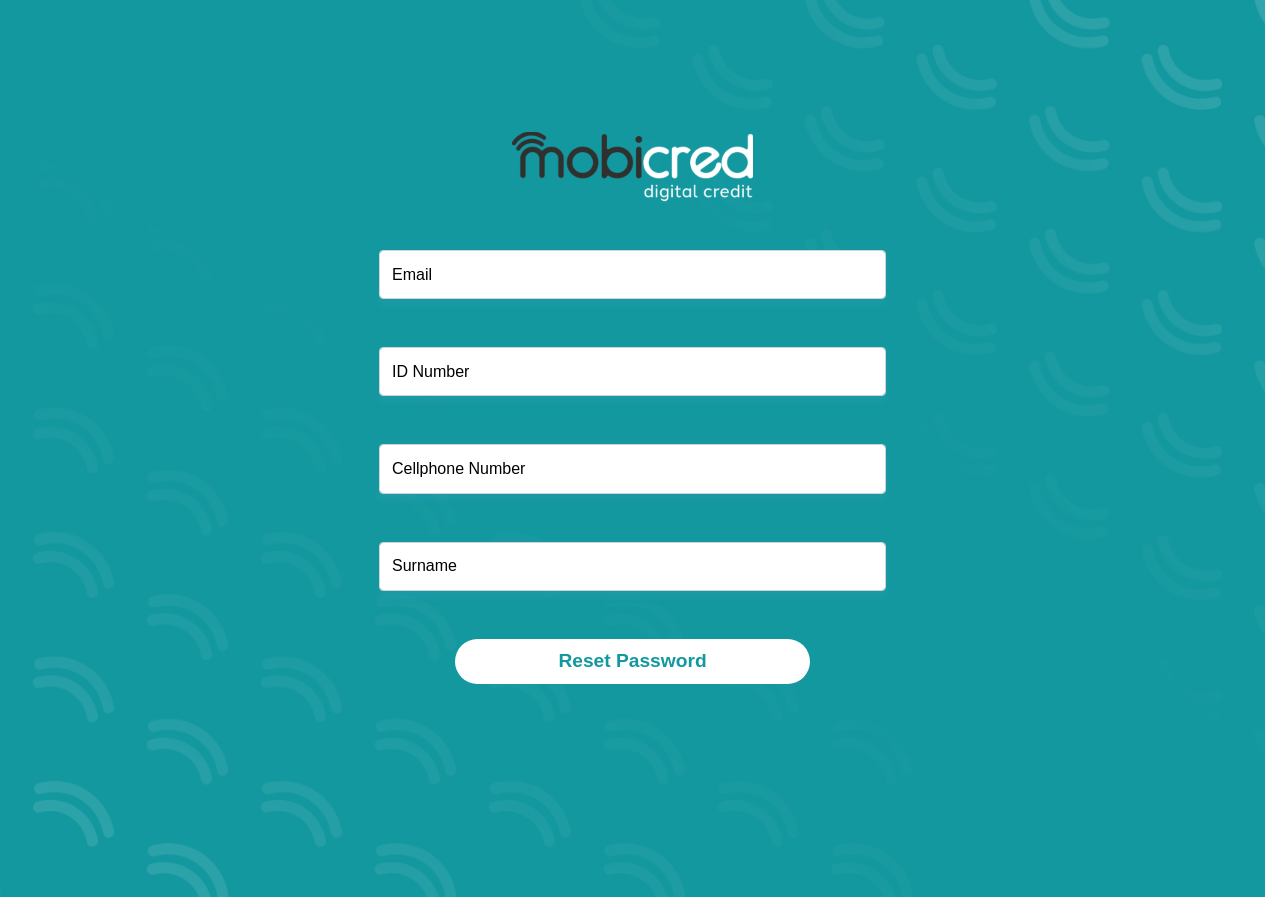 click at bounding box center [632, 185] 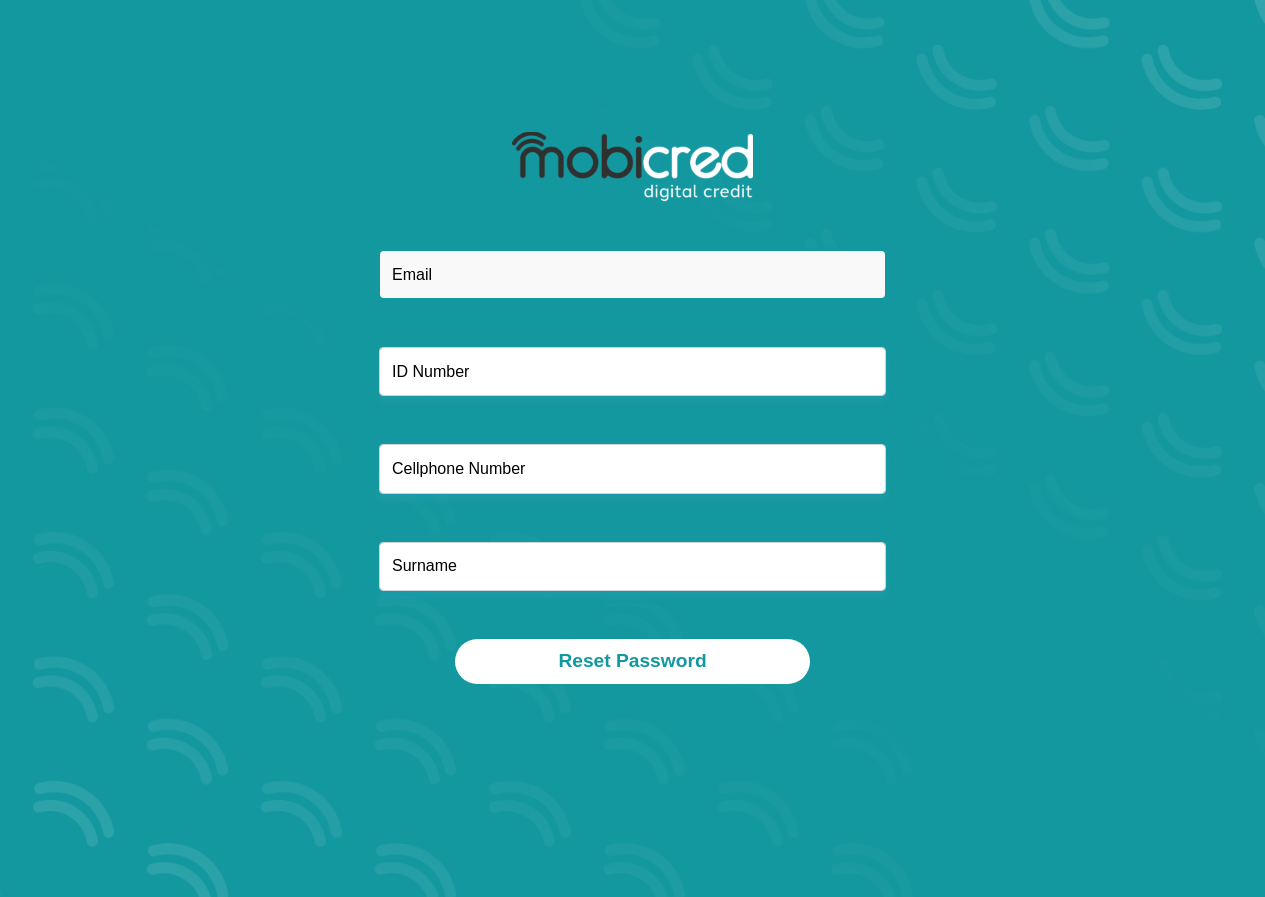 click at bounding box center [632, 274] 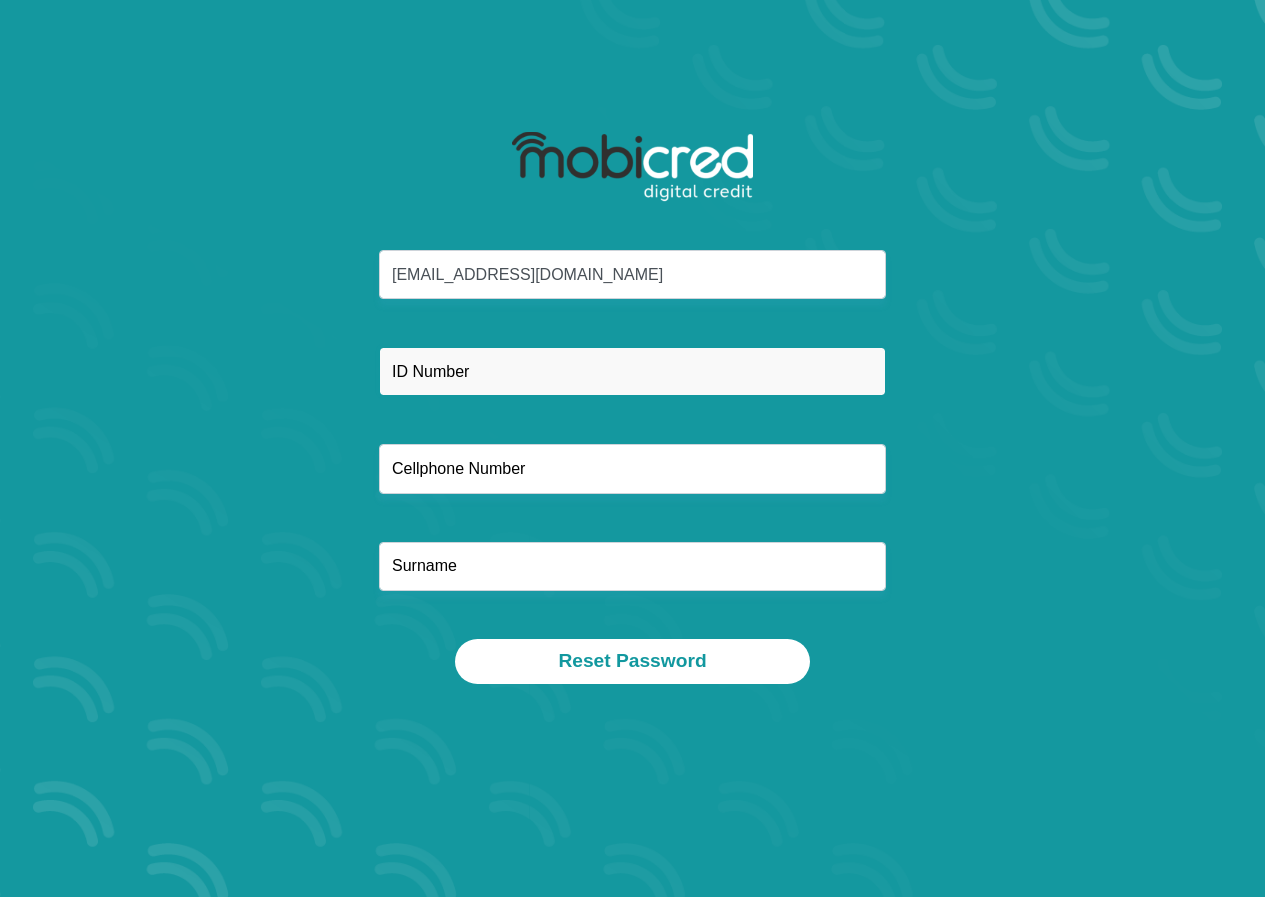 click at bounding box center (632, 371) 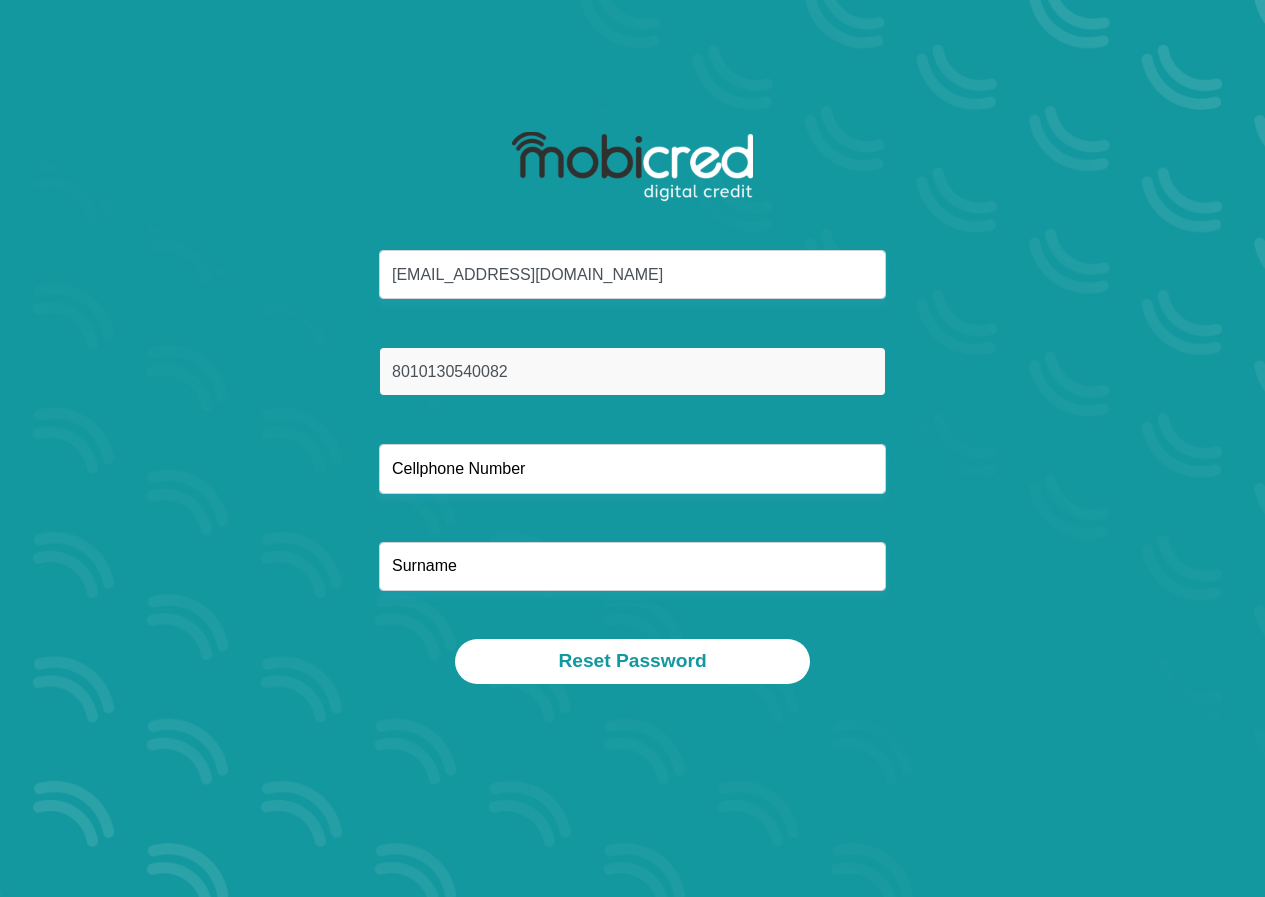type on "8010130540082" 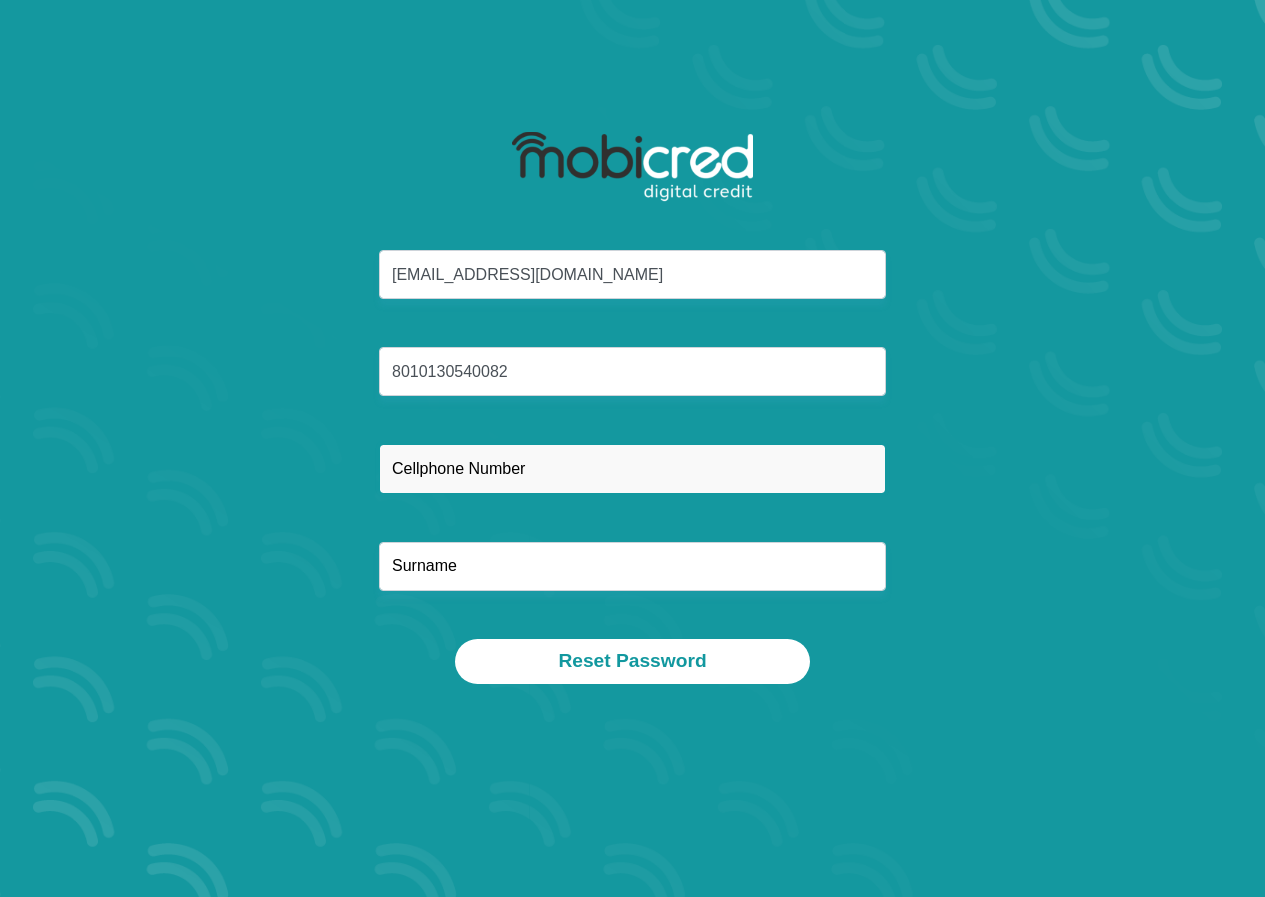 click at bounding box center (632, 468) 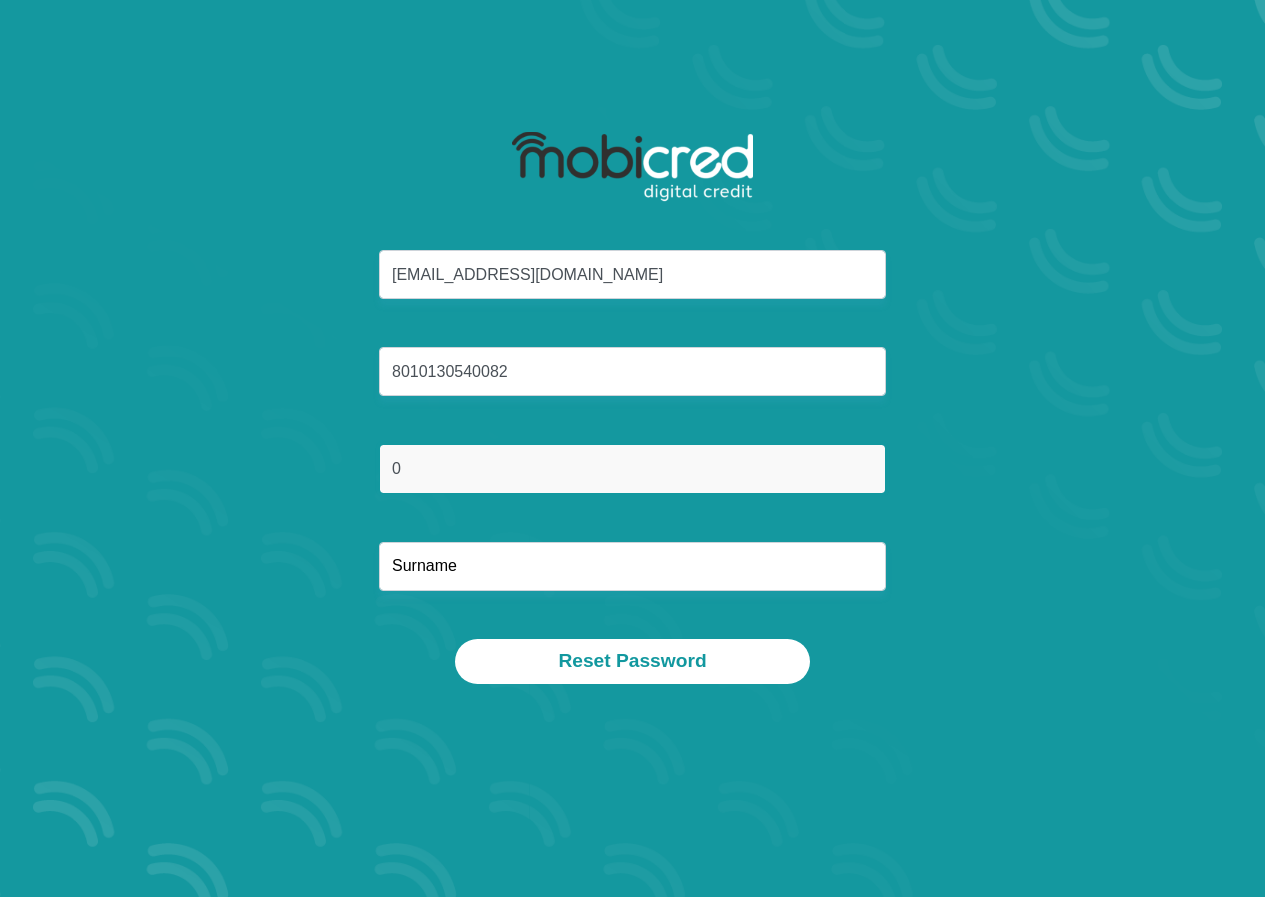 type on "0734143411" 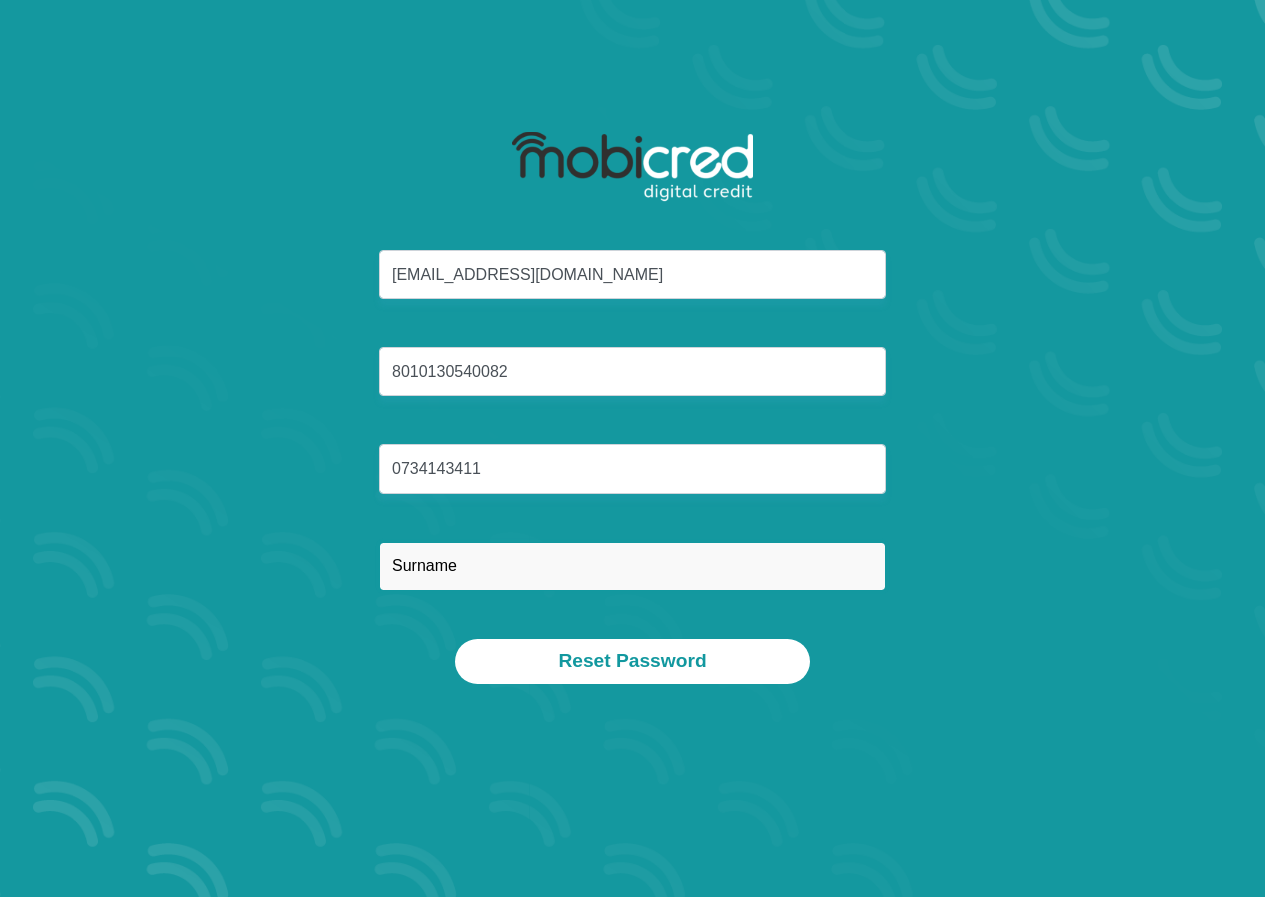 click at bounding box center (632, 566) 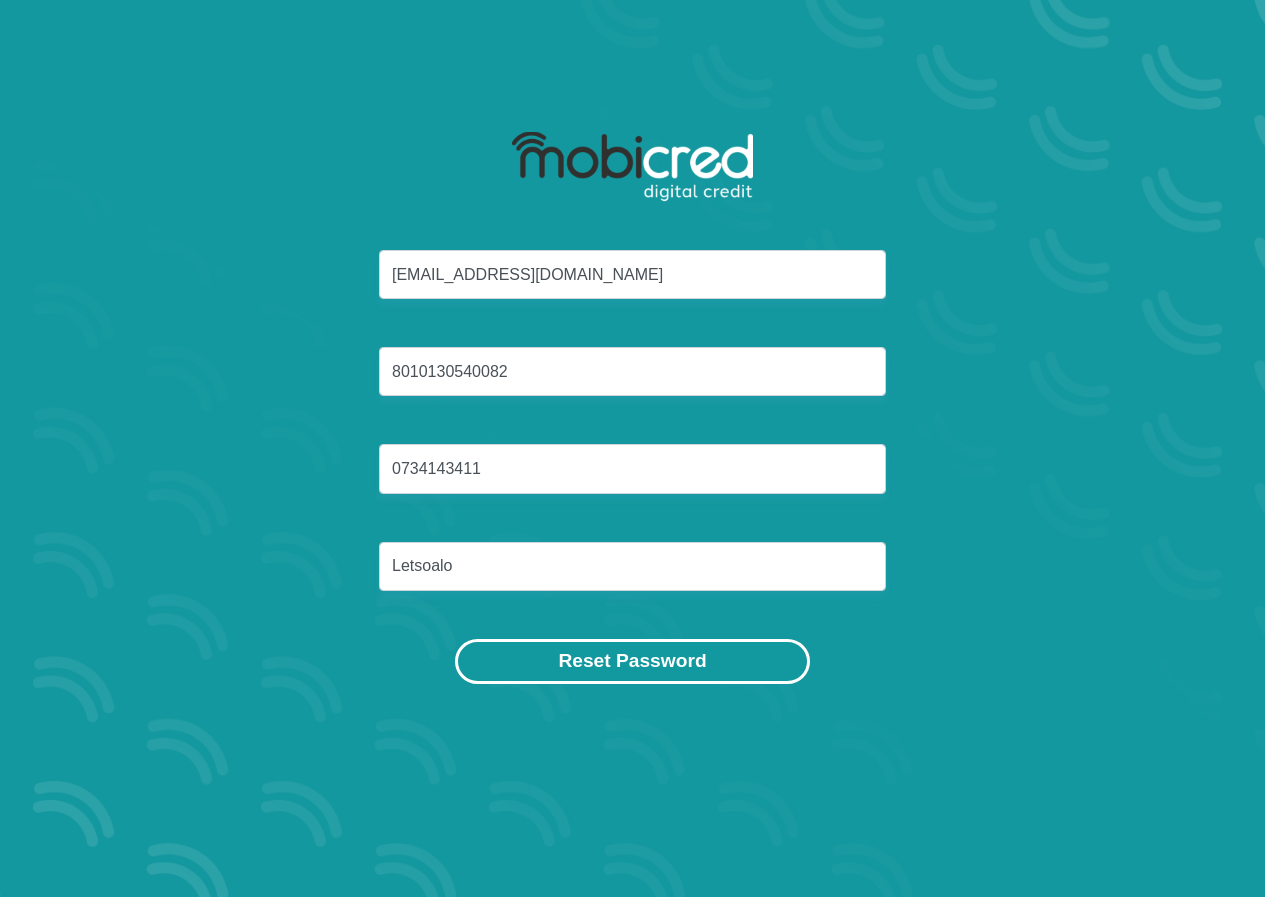 click on "Reset Password" at bounding box center [632, 661] 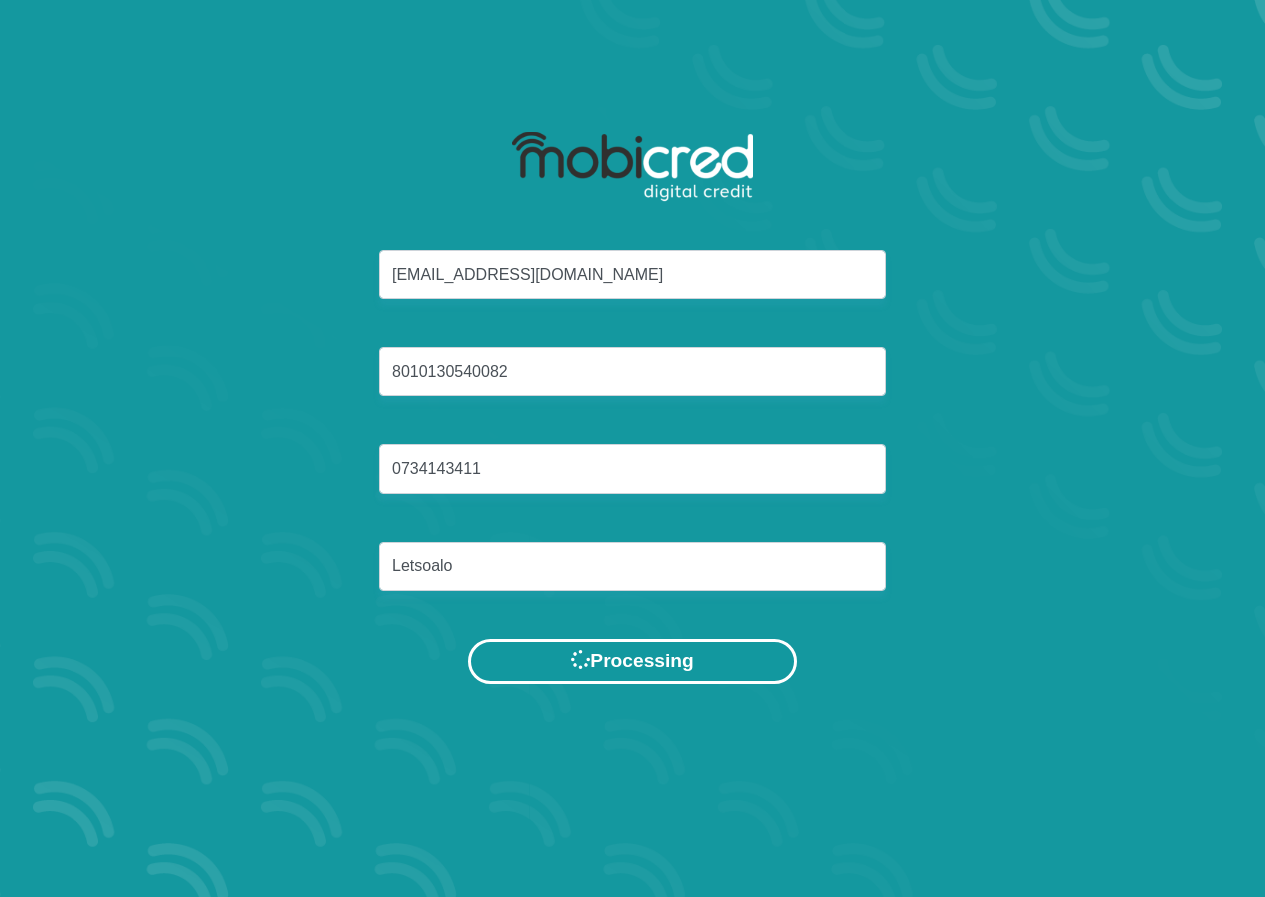 scroll, scrollTop: 0, scrollLeft: 0, axis: both 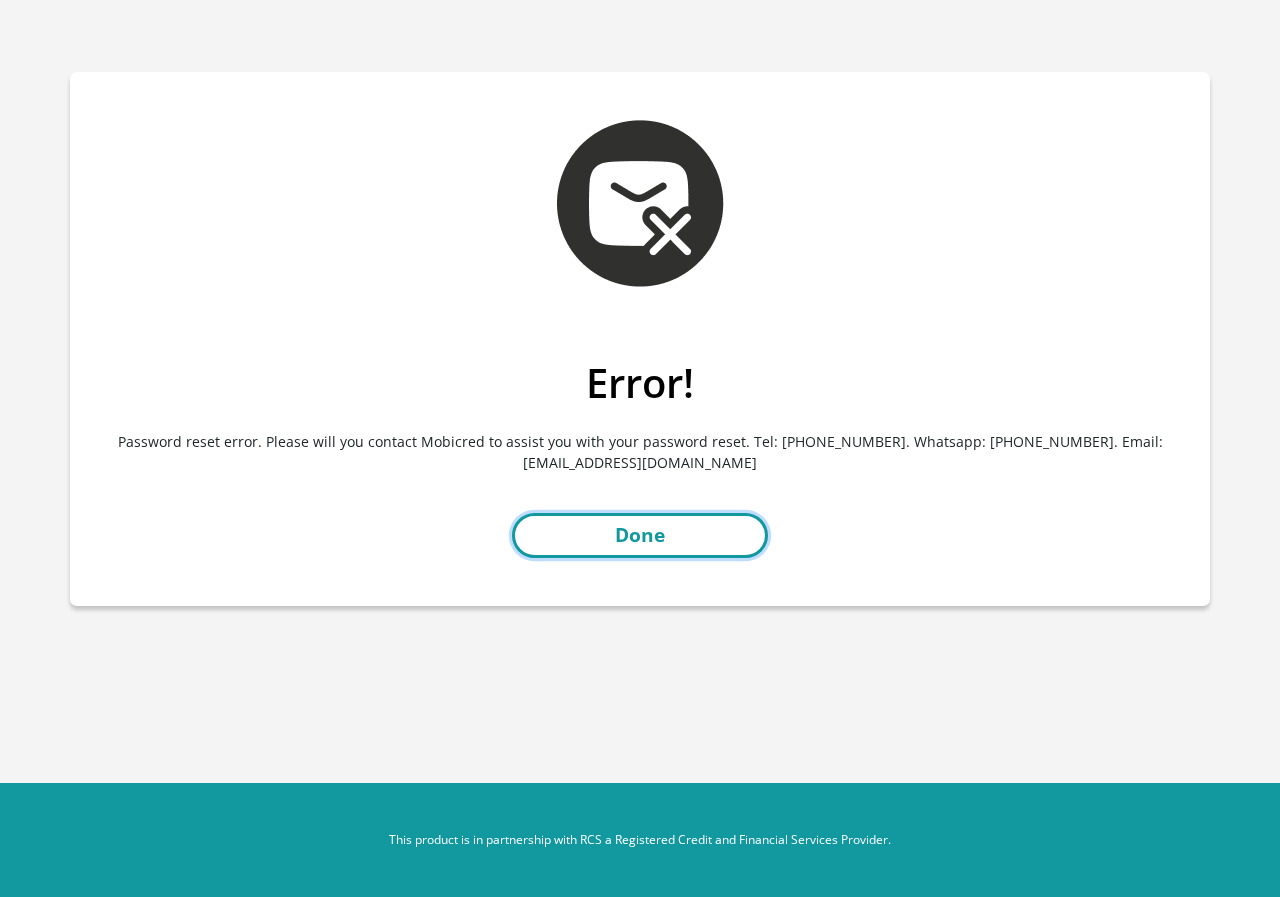 click on "Done" at bounding box center [640, 535] 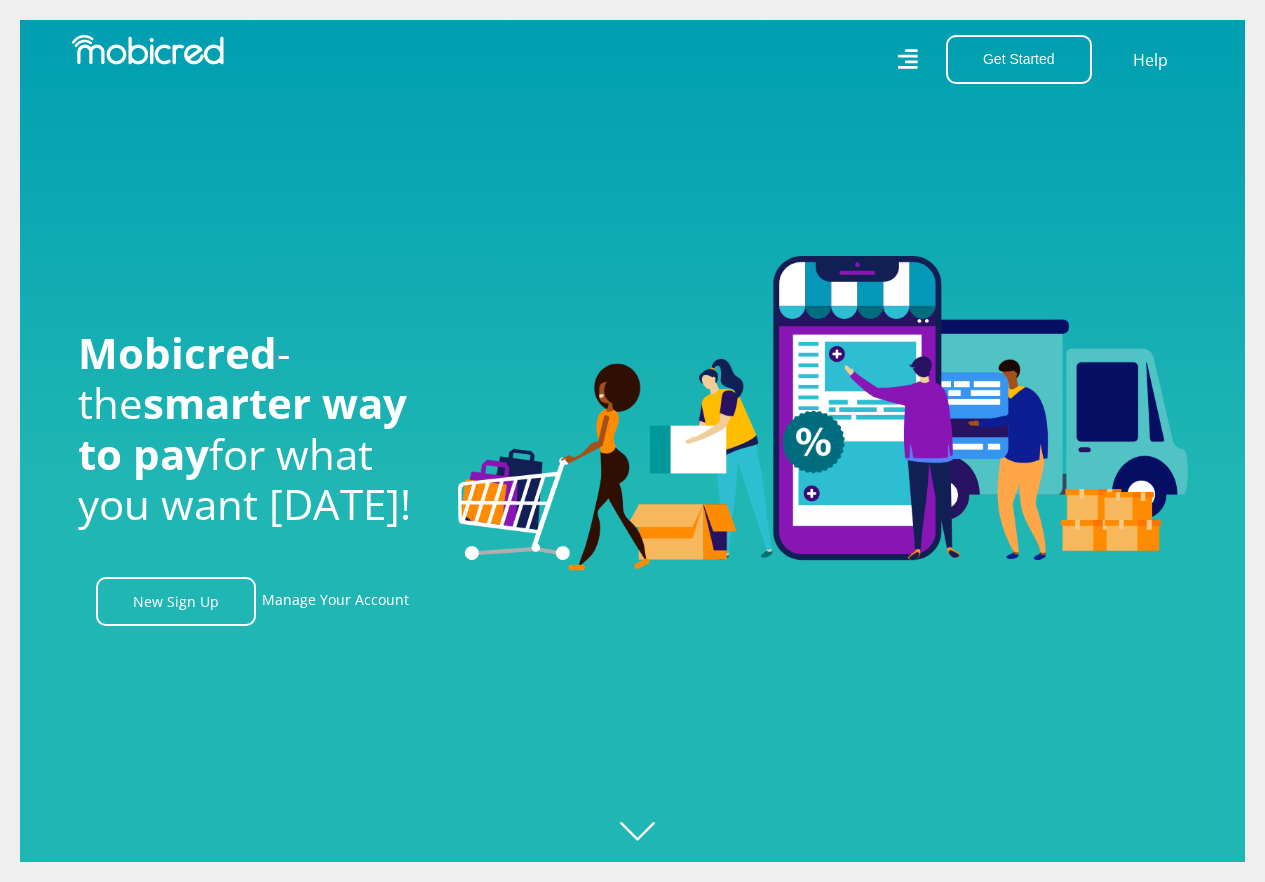 scroll, scrollTop: 0, scrollLeft: 0, axis: both 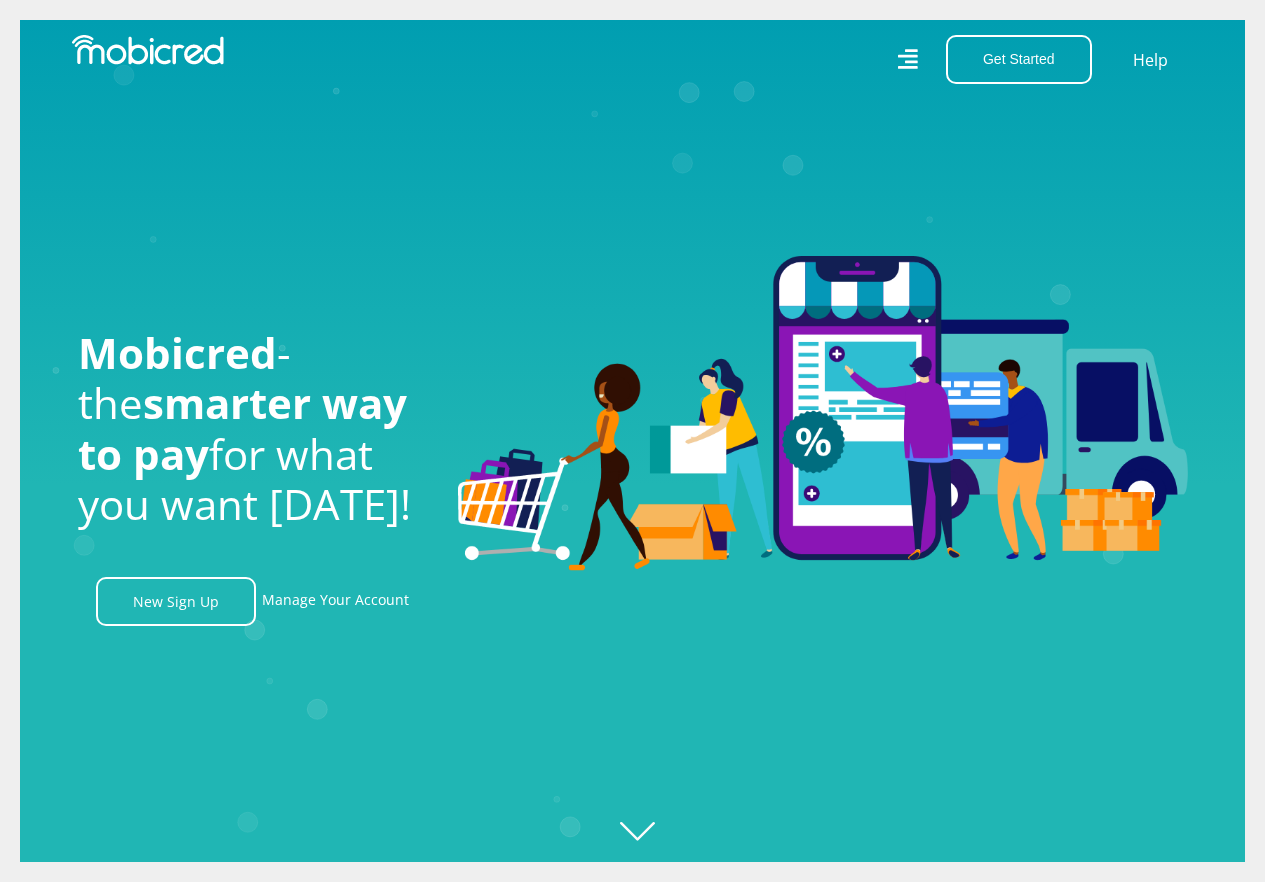 click on "Created with [PERSON_NAME] 2.3.0" 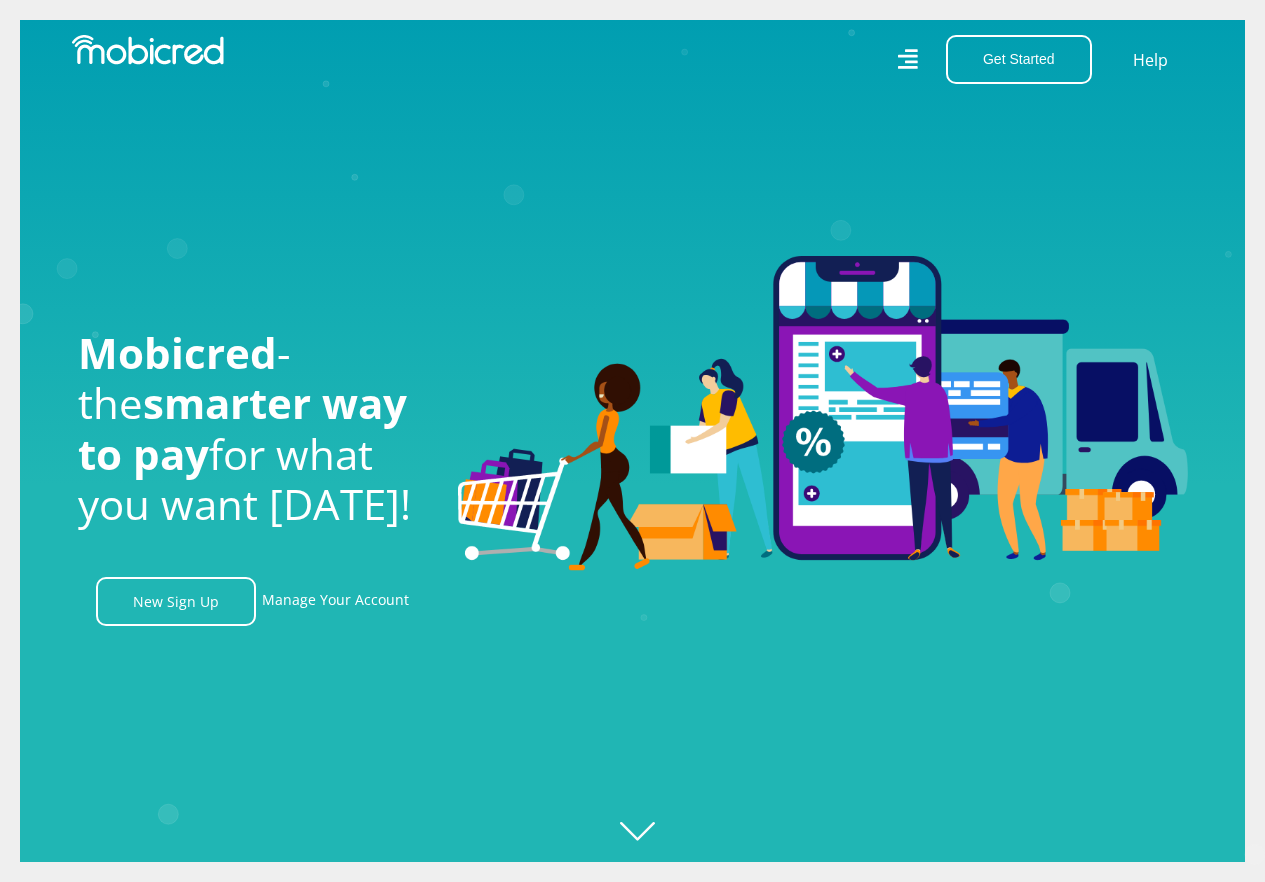 scroll, scrollTop: 0, scrollLeft: 2813, axis: horizontal 